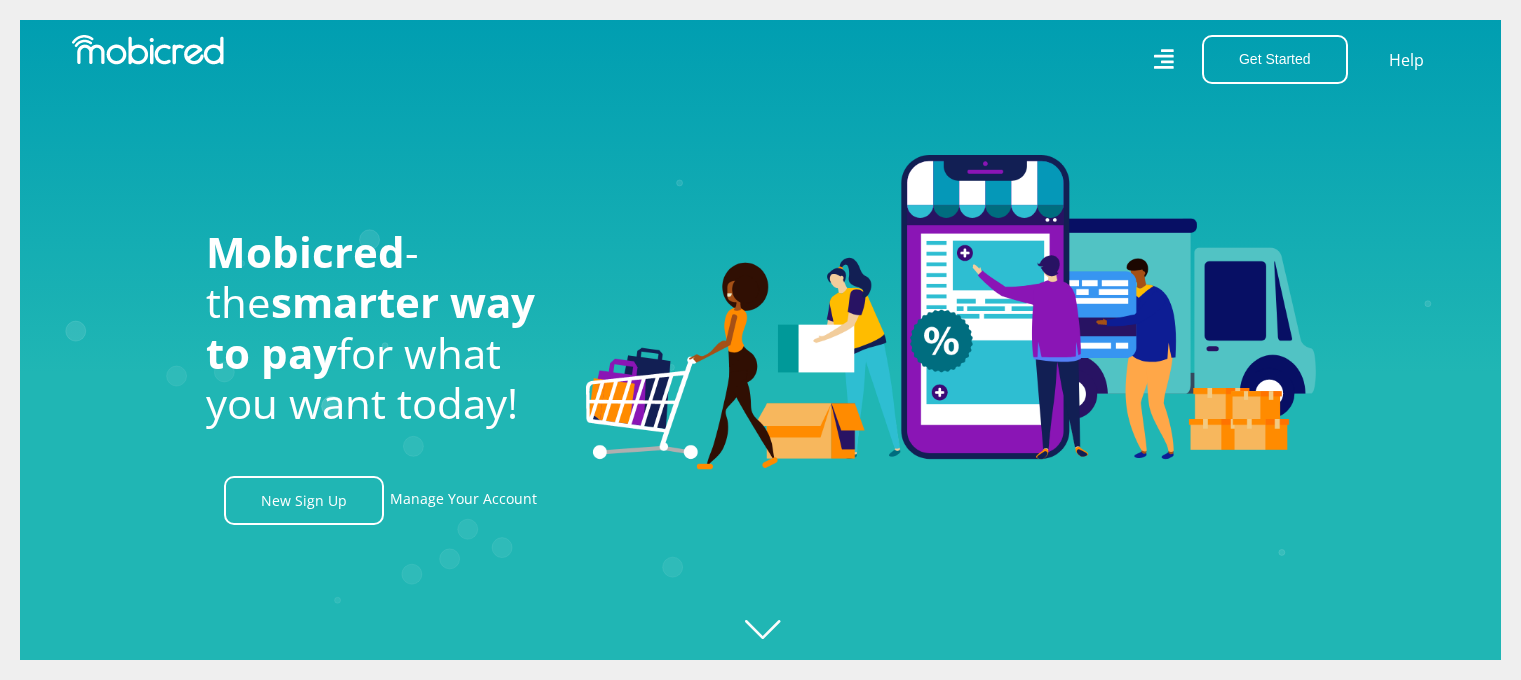 scroll, scrollTop: 0, scrollLeft: 0, axis: both 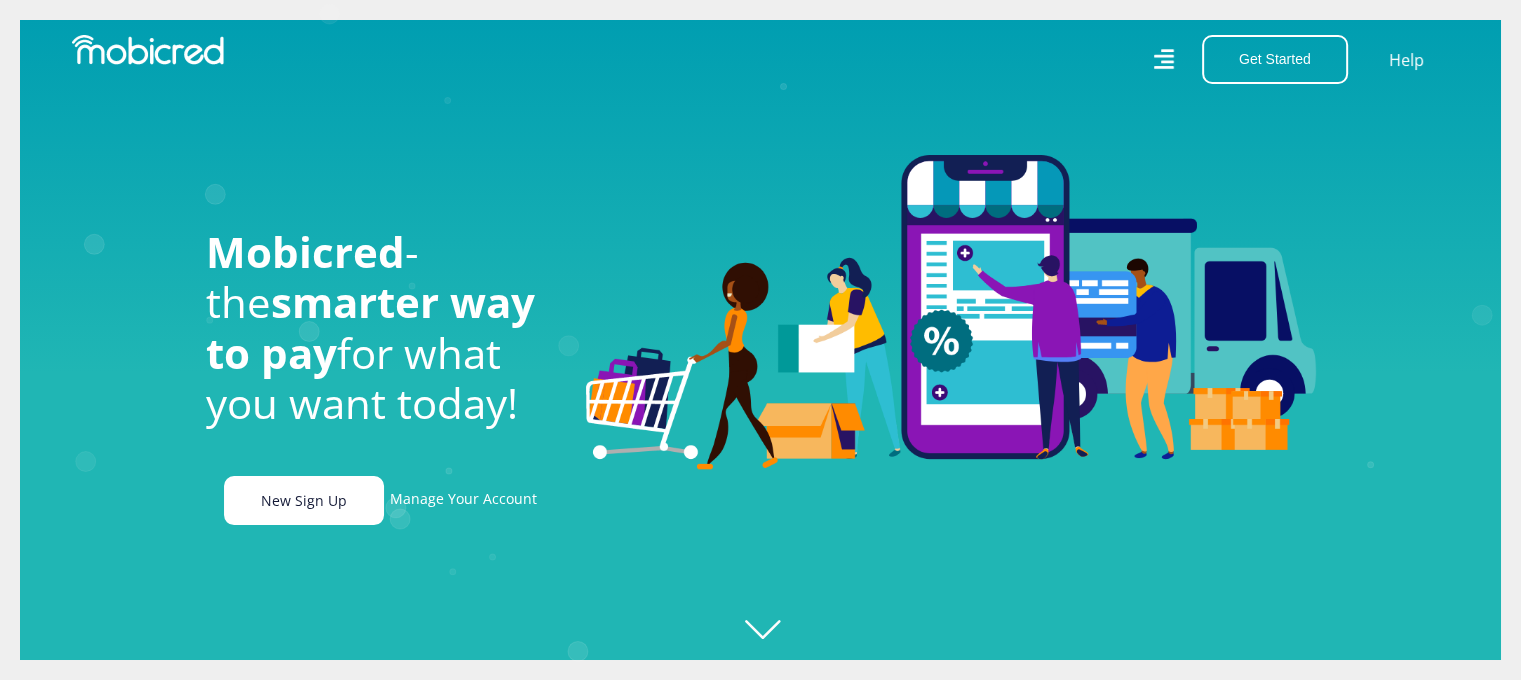 click on "New Sign Up" at bounding box center (304, 500) 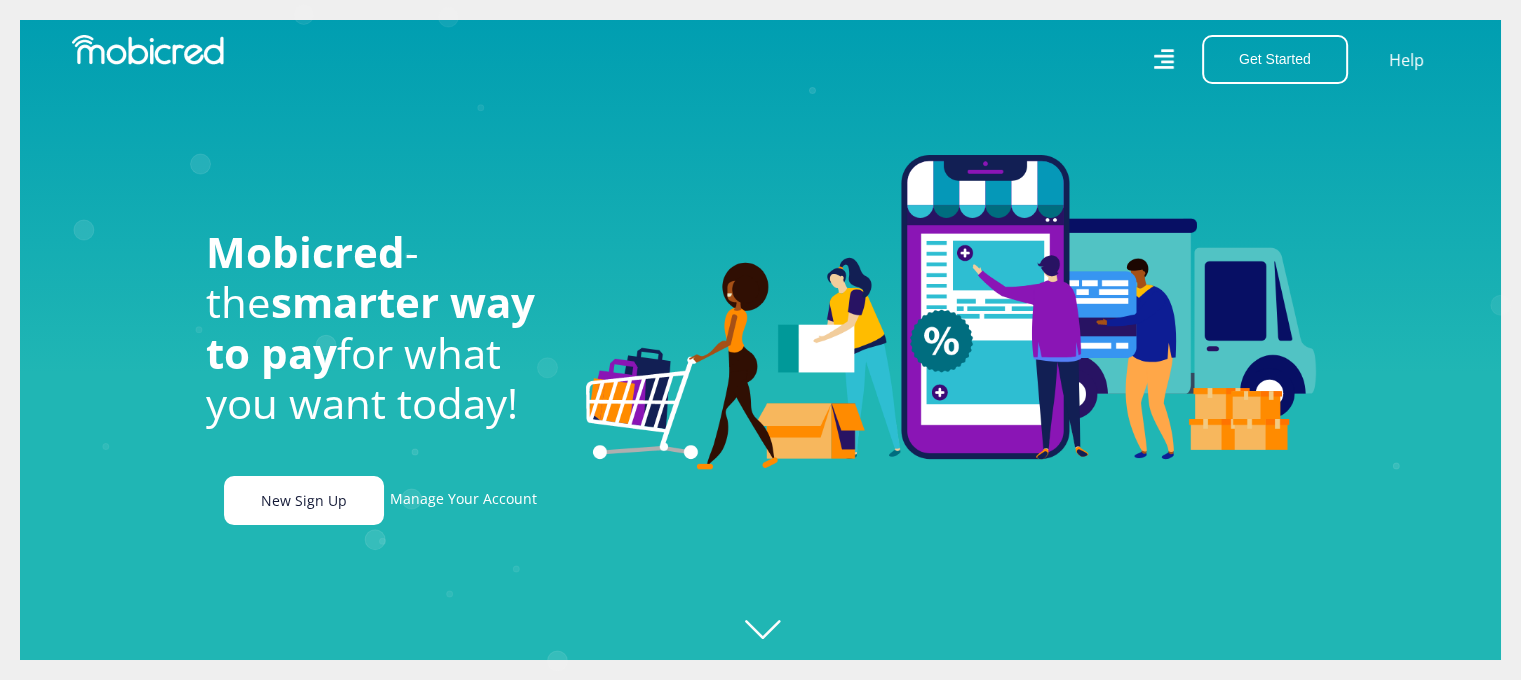 scroll, scrollTop: 0, scrollLeft: 255, axis: horizontal 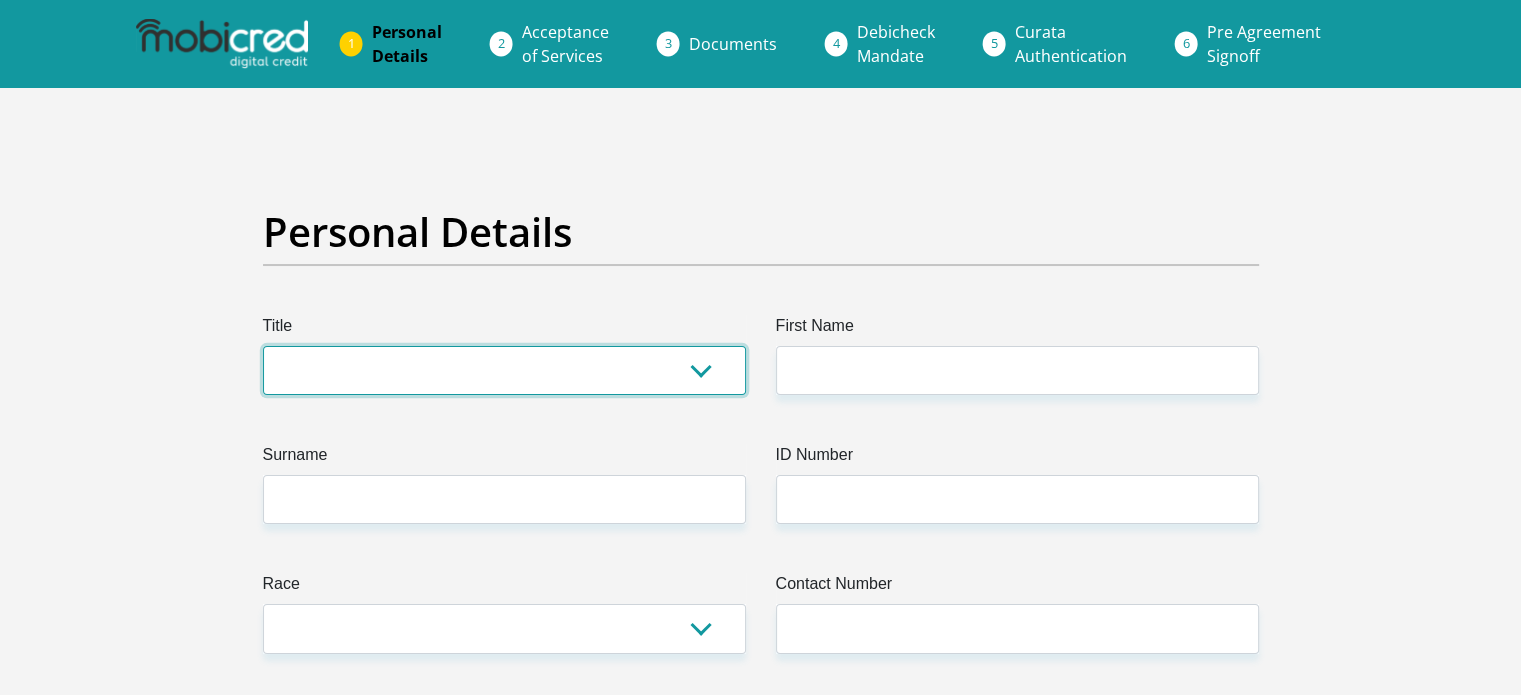 click on "Mr
Ms
Mrs
Dr
Other" at bounding box center [504, 370] 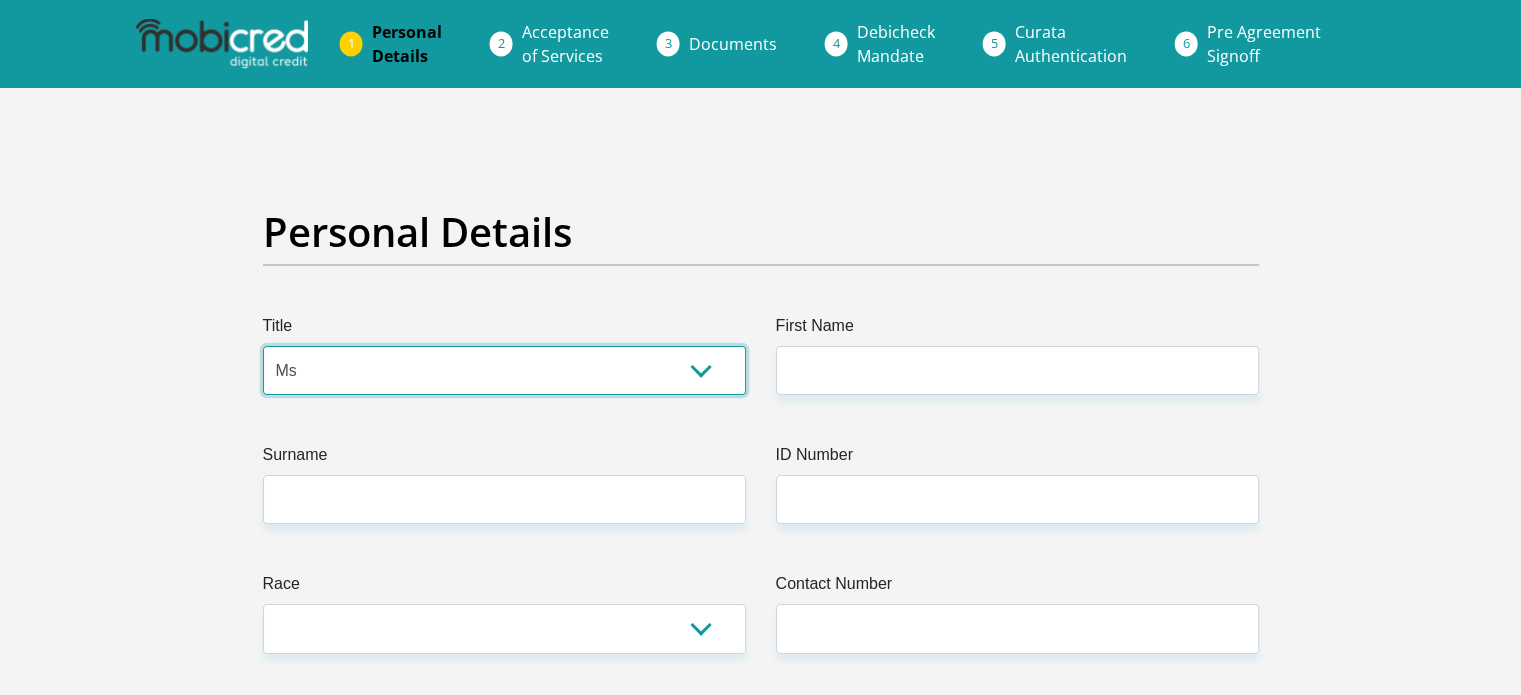 click on "Mr
Ms
Mrs
Dr
Other" at bounding box center (504, 370) 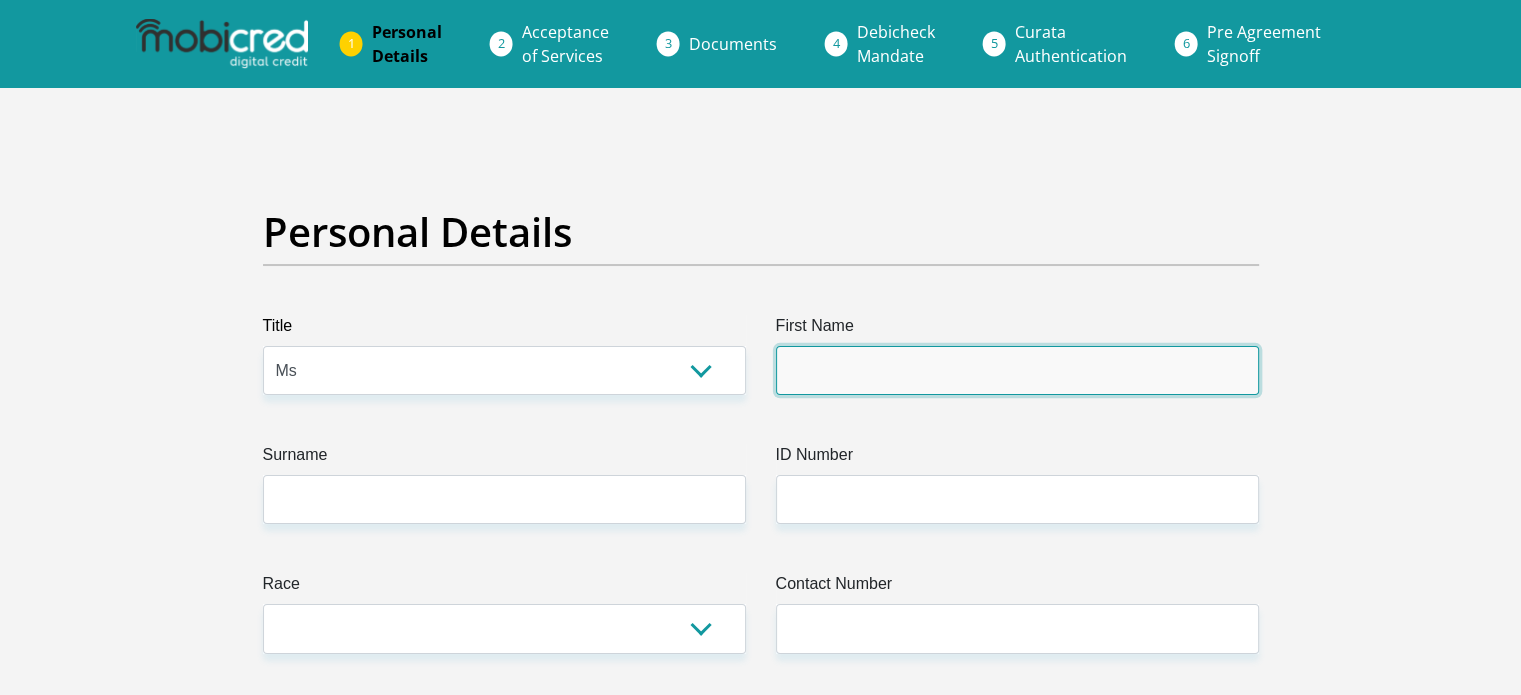 click on "First Name" at bounding box center [1017, 370] 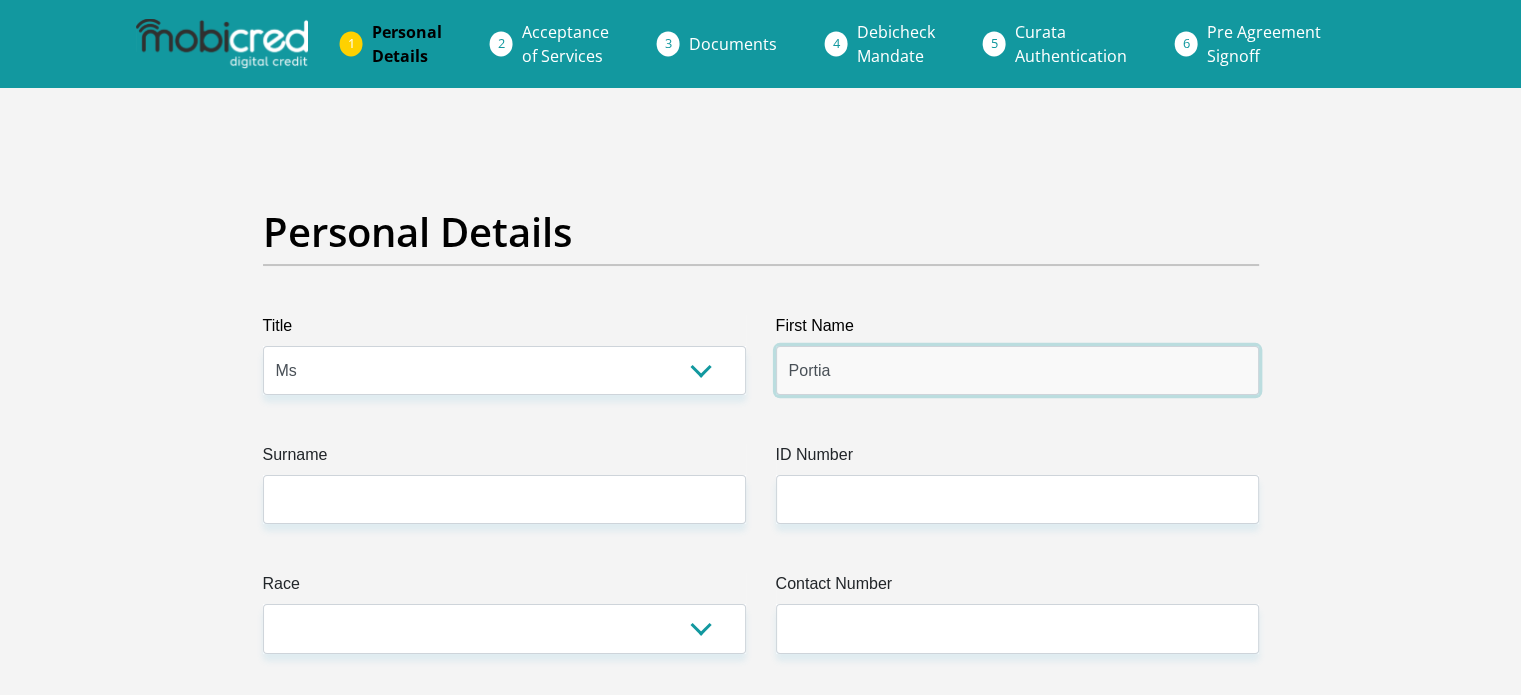 type on "Portia" 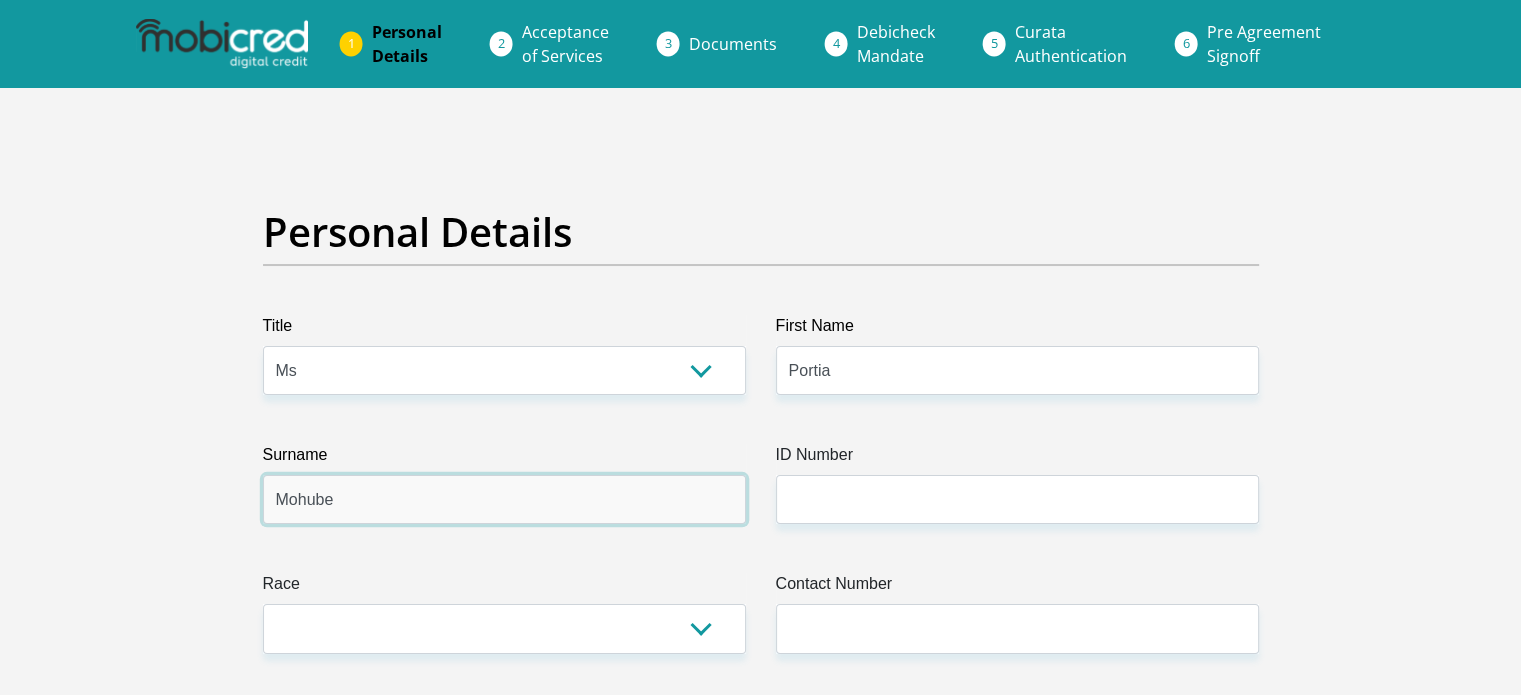 type on "Mohube" 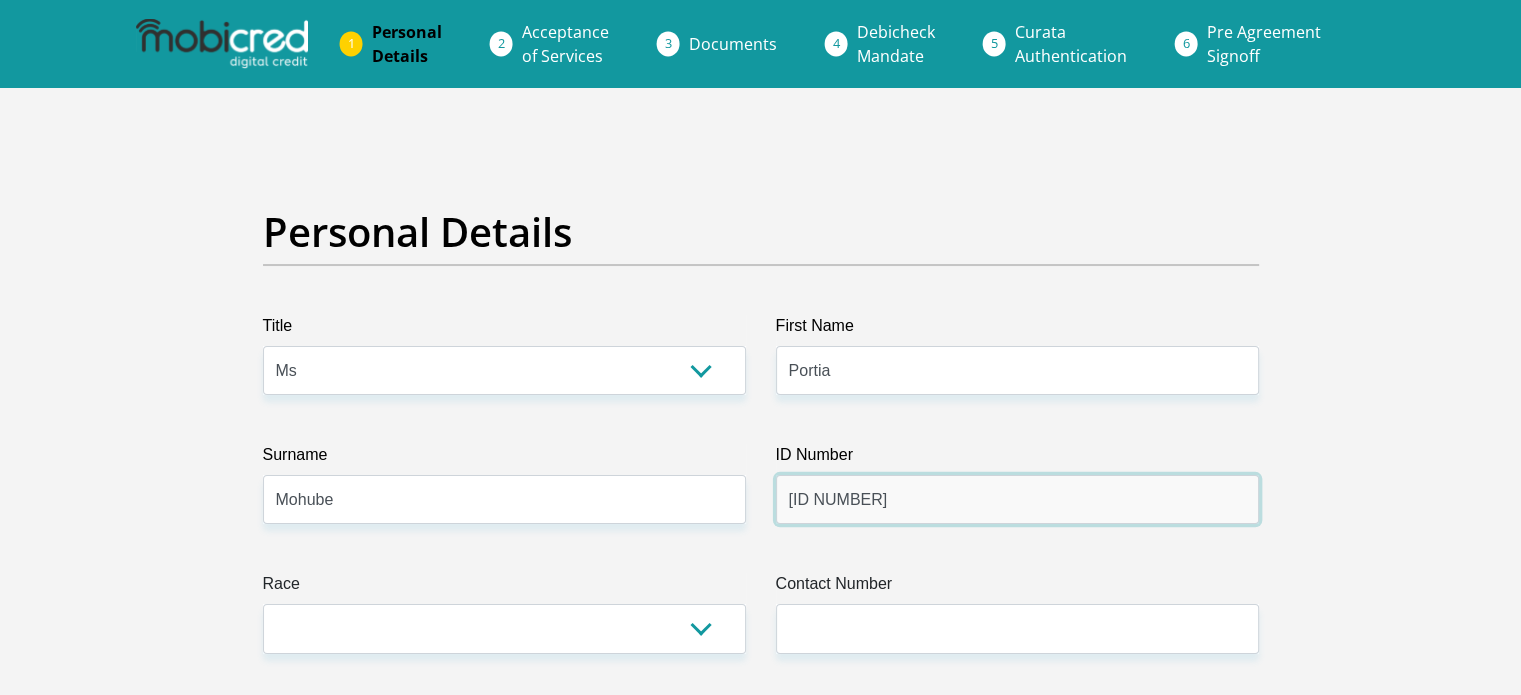 type on "9301060731083" 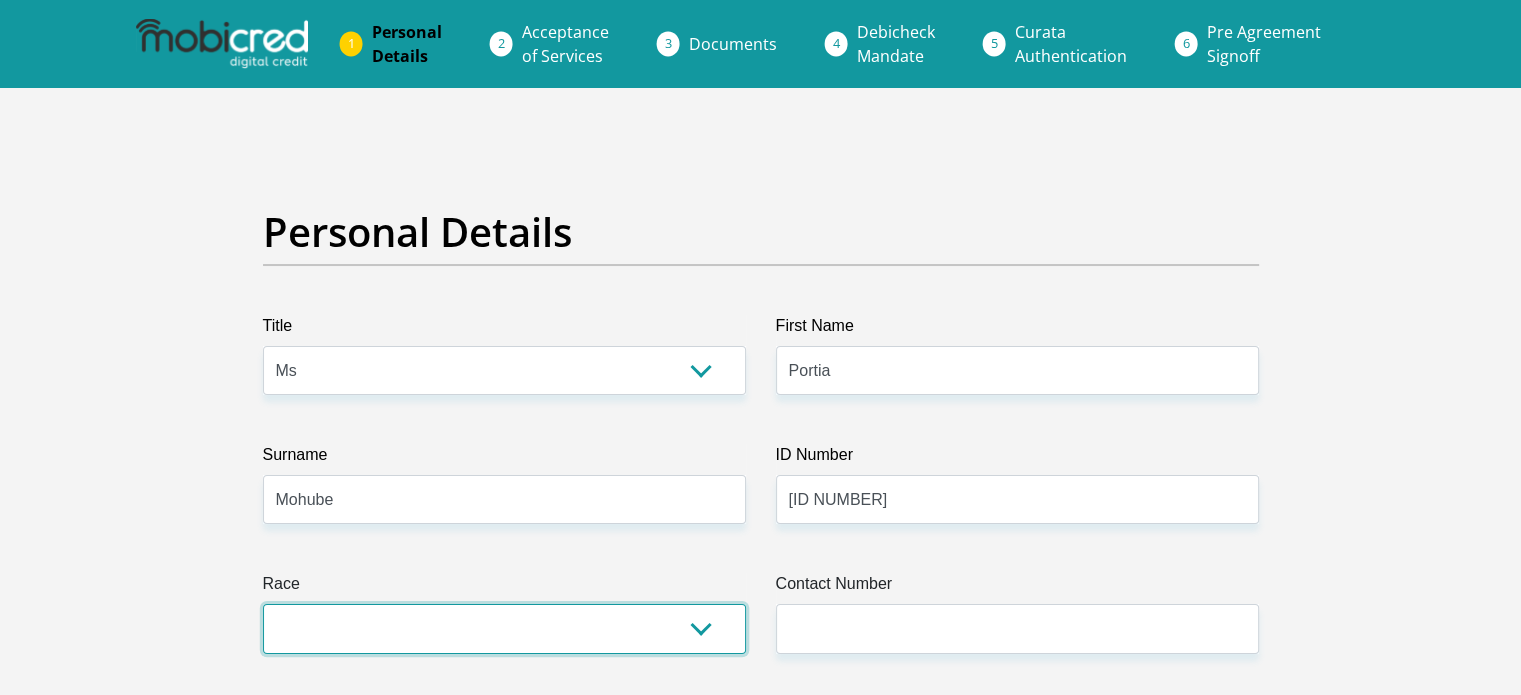 click on "Black
Coloured
Indian
White
Other" at bounding box center [504, 628] 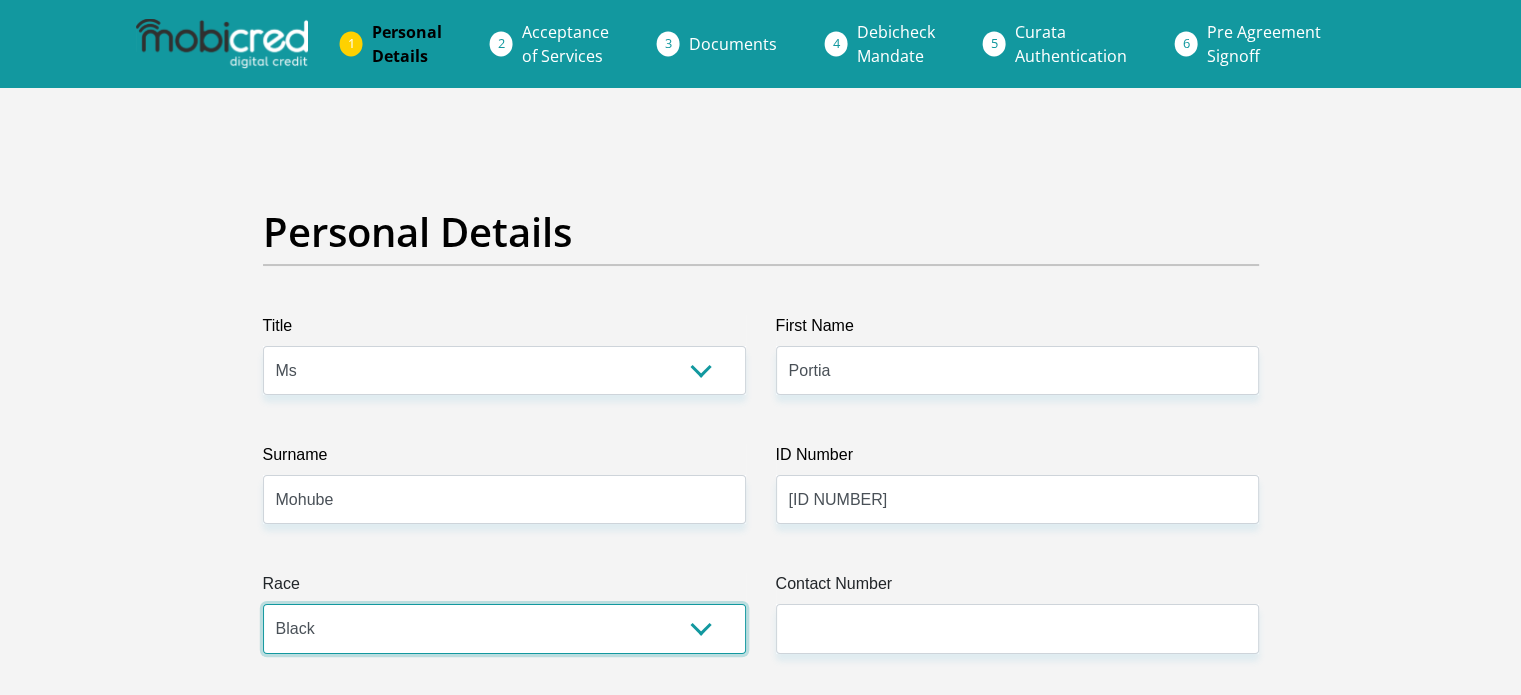 click on "Black
Coloured
Indian
White
Other" at bounding box center [504, 628] 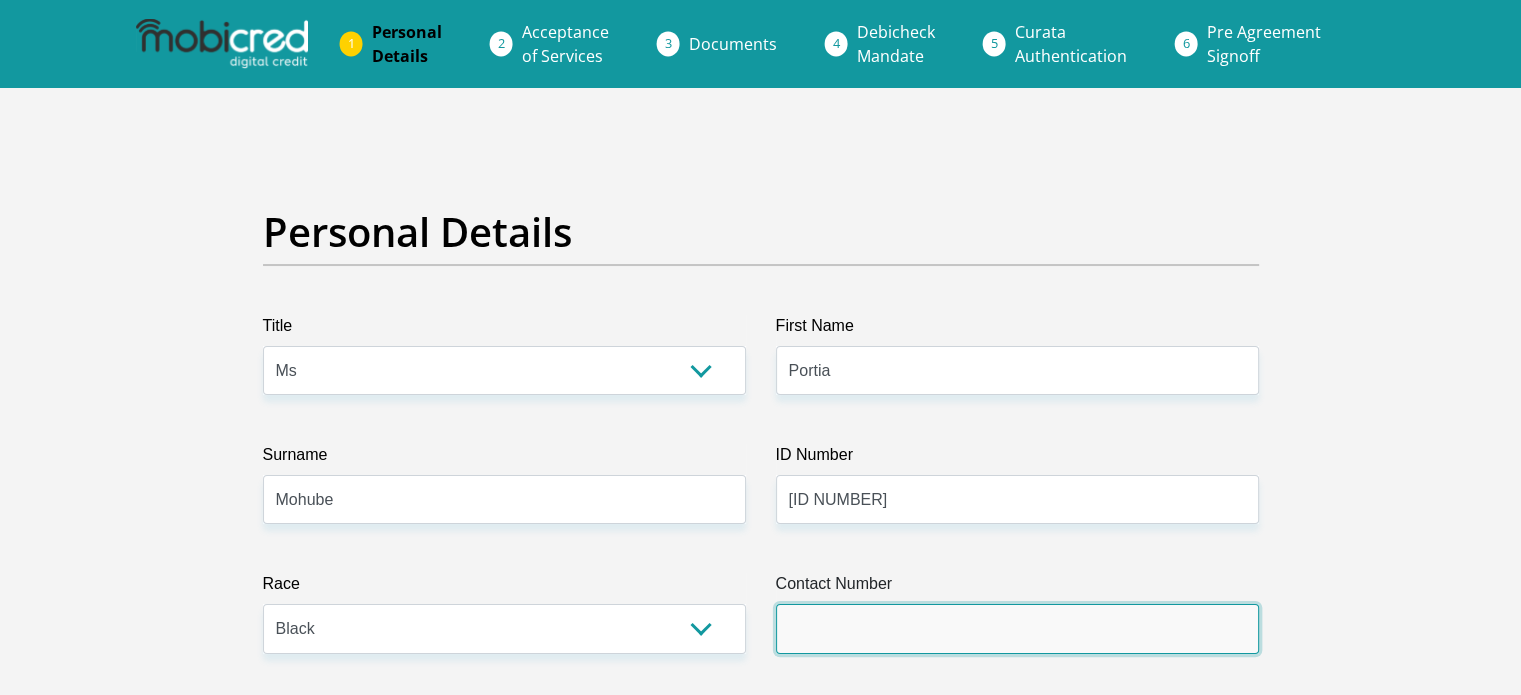 click on "Contact Number" at bounding box center [1017, 628] 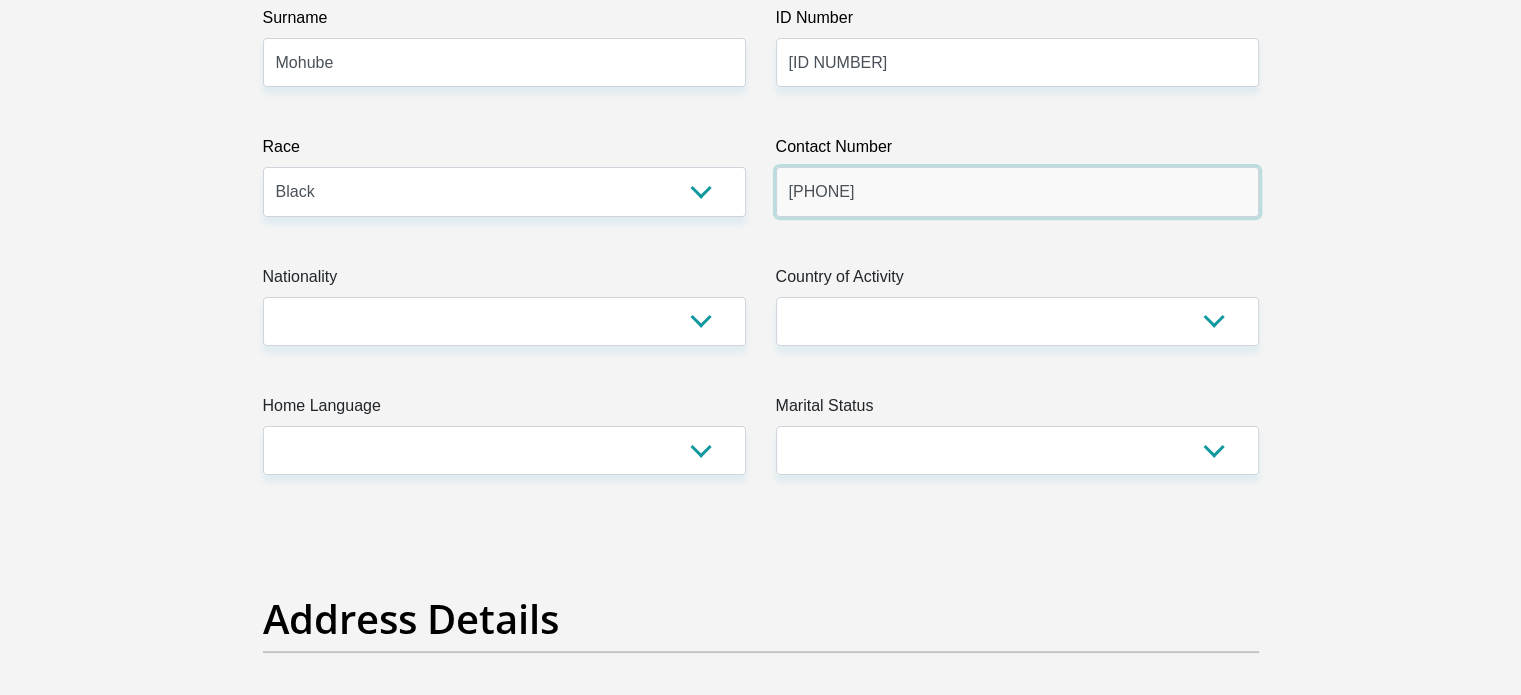 scroll, scrollTop: 647, scrollLeft: 0, axis: vertical 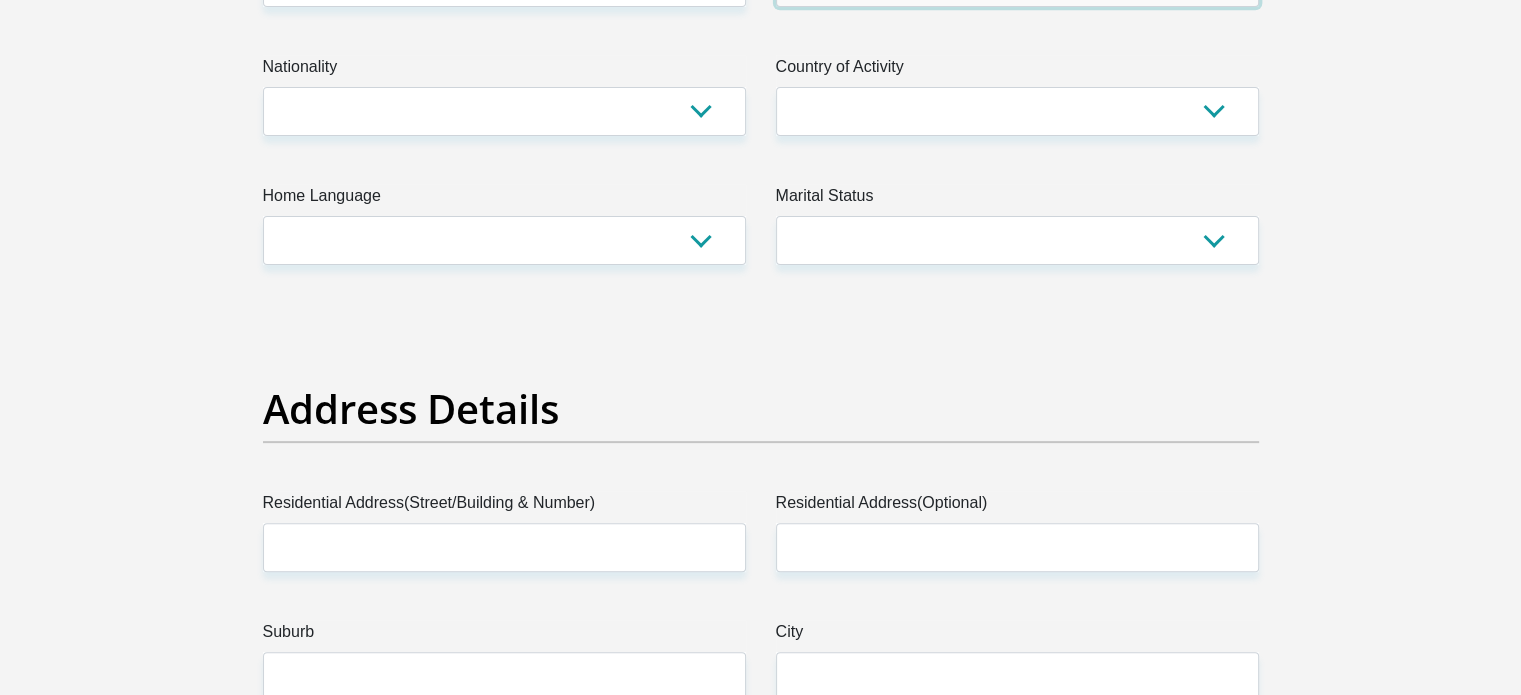 type on "0751967477" 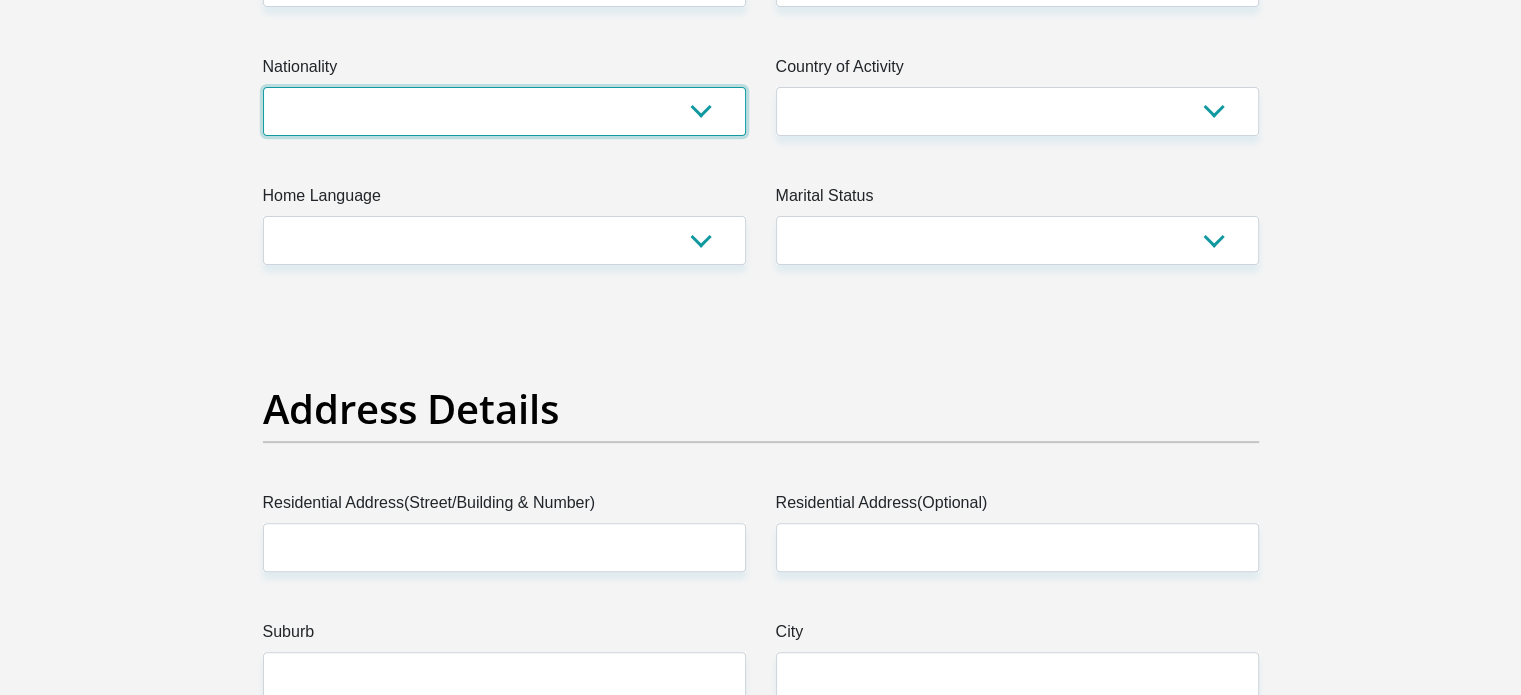 click on "South Africa
Afghanistan
Aland Islands
Albania
Algeria
America Samoa
American Virgin Islands
Andorra
Angola
Anguilla
Antarctica
Antigua and Barbuda
Argentina
Armenia
Aruba
Ascension Island
Australia
Austria
Azerbaijan
Bahamas
Bahrain
Bangladesh
Barbados
Chad" at bounding box center (504, 111) 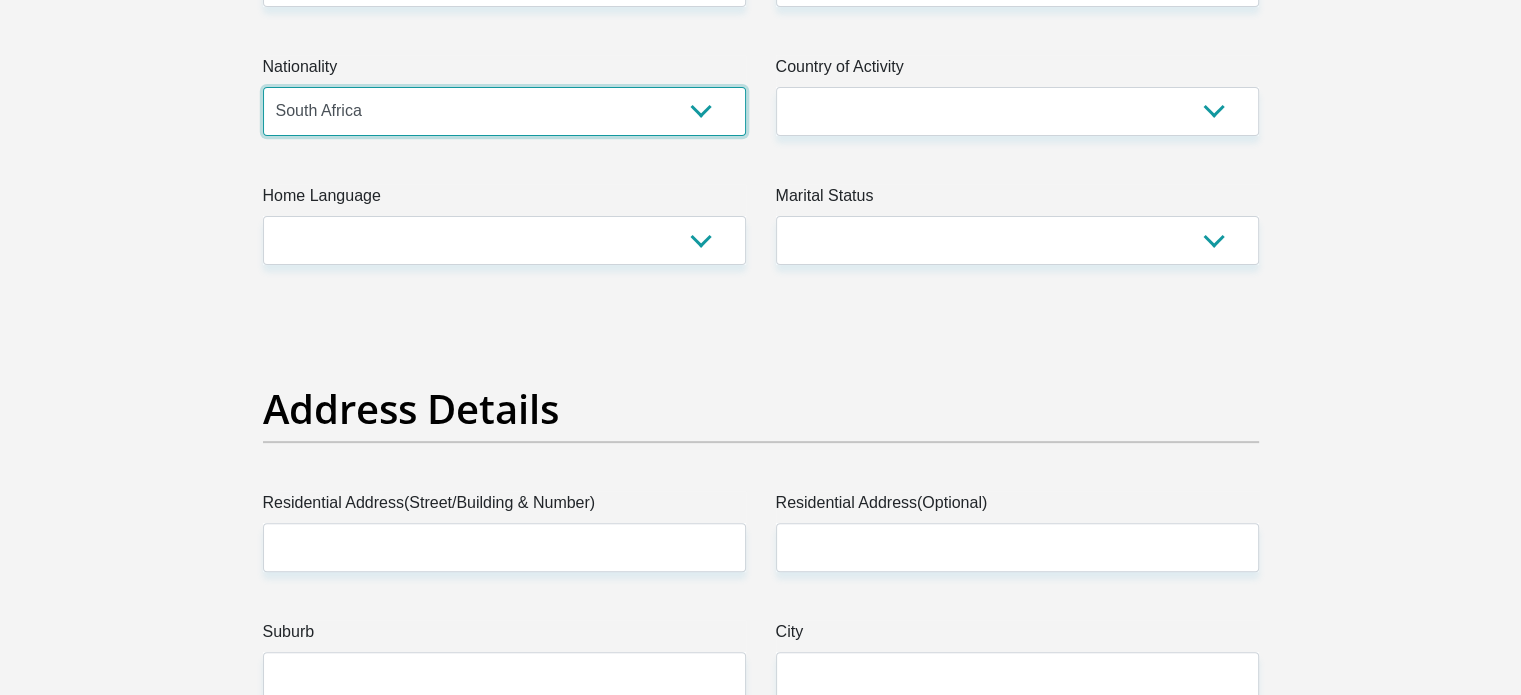 click on "South Africa
Afghanistan
Aland Islands
Albania
Algeria
America Samoa
American Virgin Islands
Andorra
Angola
Anguilla
Antarctica
Antigua and Barbuda
Argentina
Armenia
Aruba
Ascension Island
Australia
Austria
Azerbaijan
Bahamas
Bahrain
Bangladesh
Barbados
Chad" at bounding box center (504, 111) 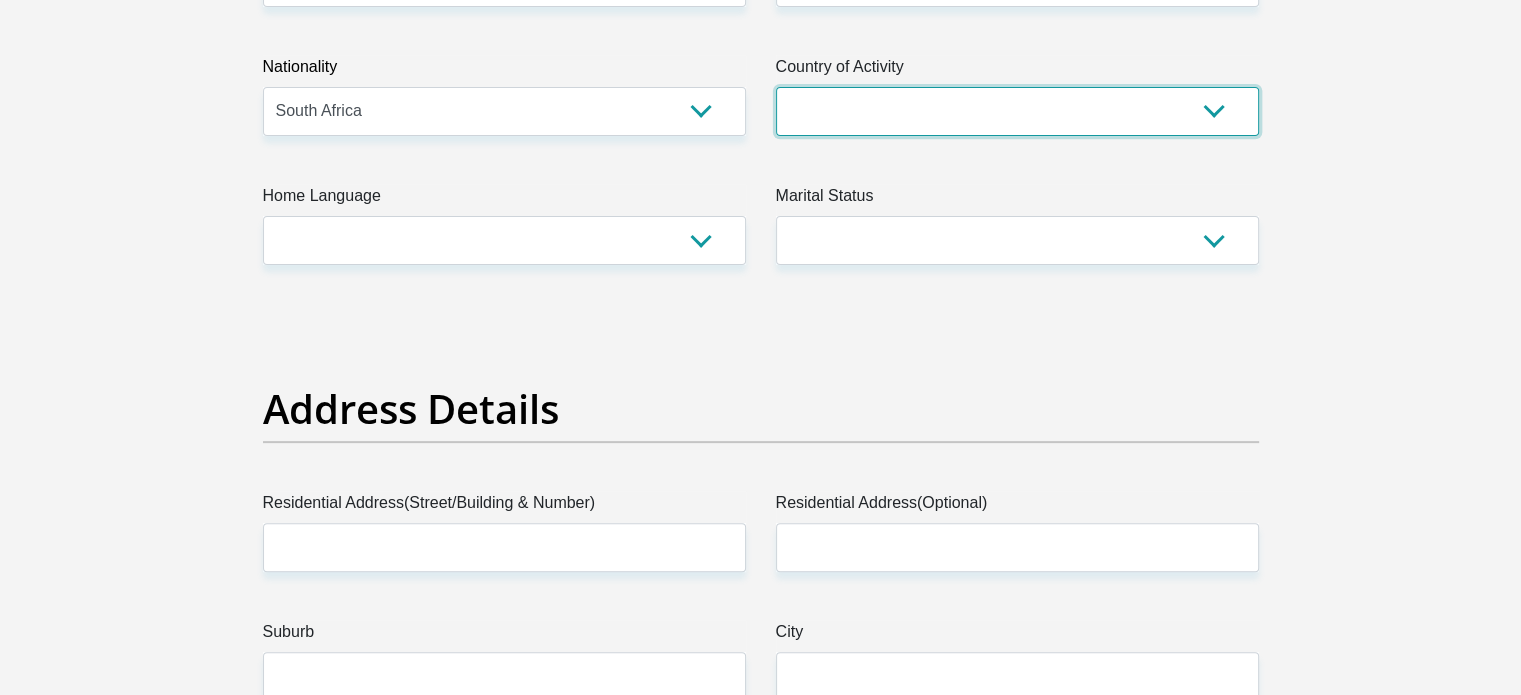 click on "South Africa
Afghanistan
Aland Islands
Albania
Algeria
America Samoa
American Virgin Islands
Andorra
Angola
Anguilla
Antarctica
Antigua and Barbuda
Argentina
Armenia
Aruba
Ascension Island
Australia
Austria
Azerbaijan
Chad" at bounding box center (1017, 111) 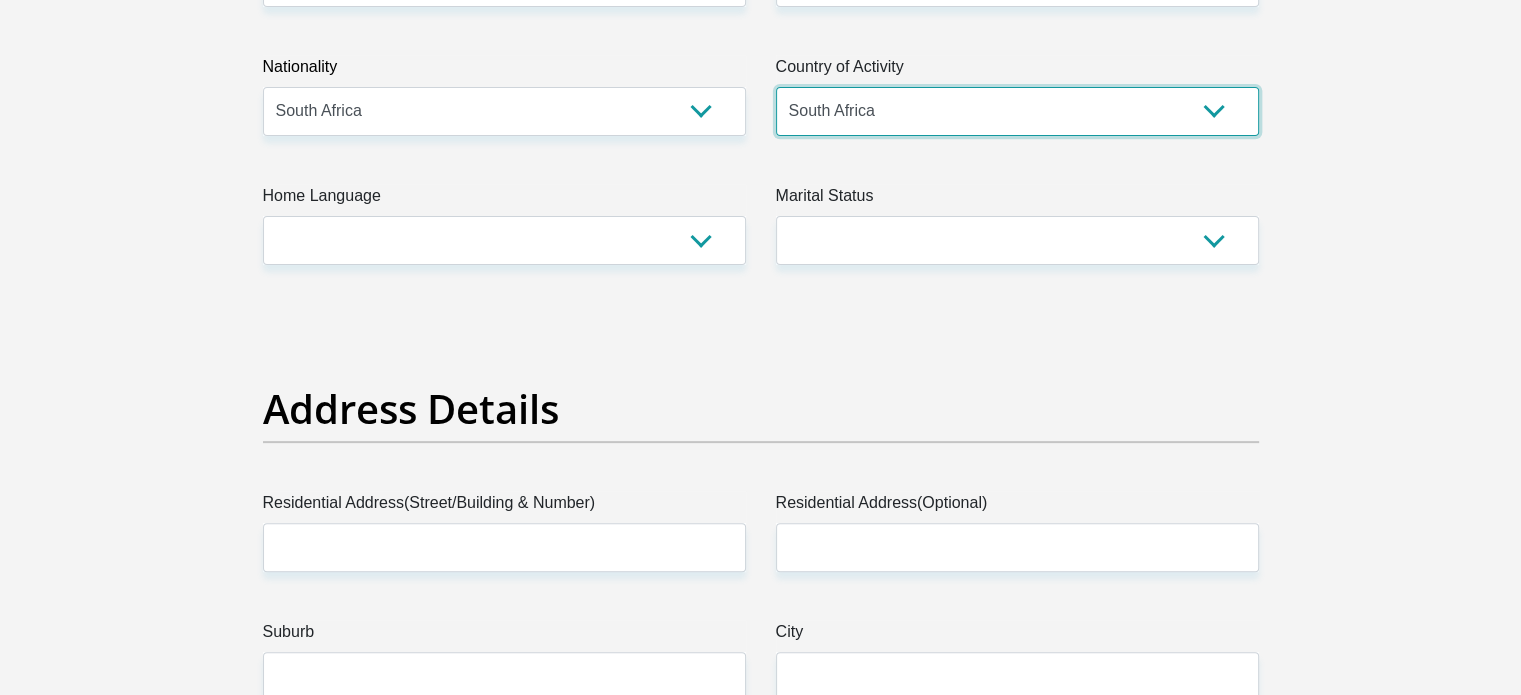 click on "South Africa
Afghanistan
Aland Islands
Albania
Algeria
America Samoa
American Virgin Islands
Andorra
Angola
Anguilla
Antarctica
Antigua and Barbuda
Argentina
Armenia
Aruba
Ascension Island
Australia
Austria
Azerbaijan
Chad" at bounding box center (1017, 111) 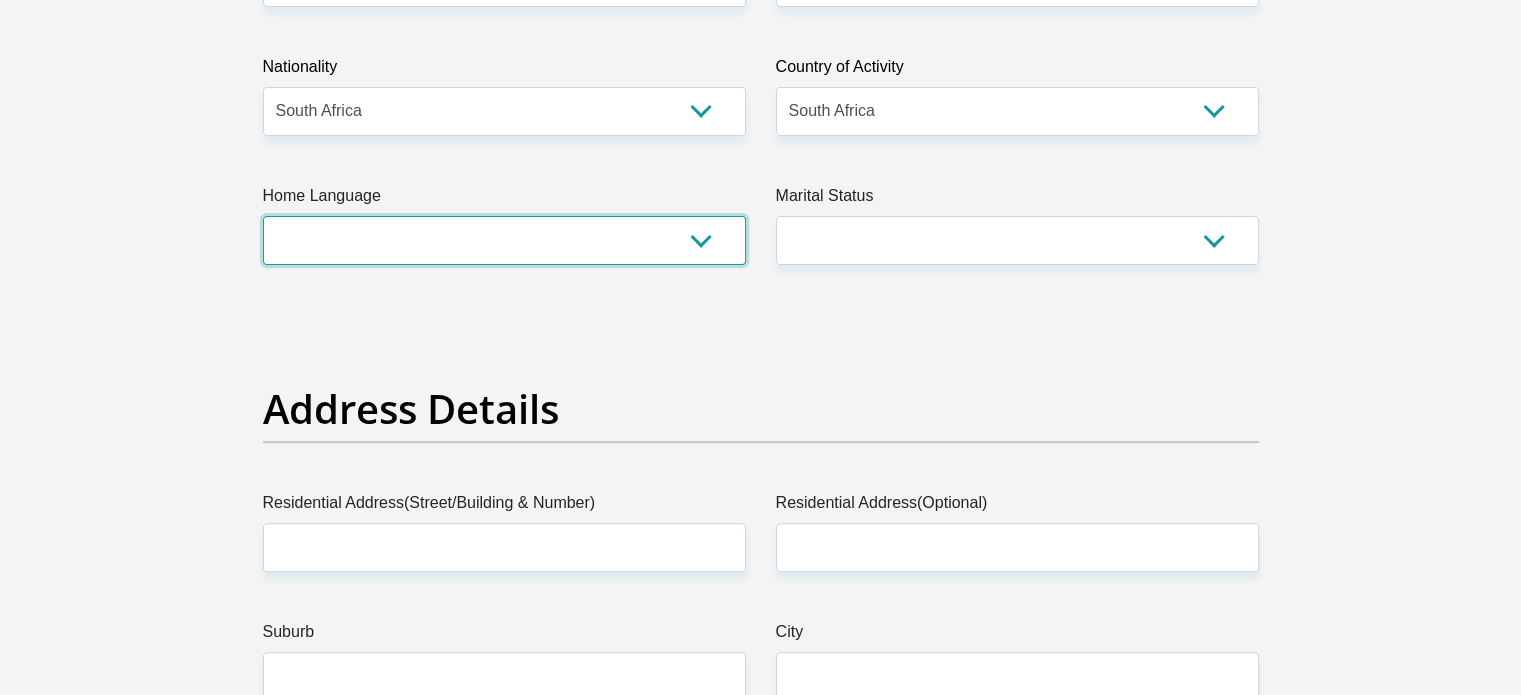 click on "Afrikaans
English
Sepedi
South Ndebele
Southern Sotho
Swati
Tsonga
Tswana
Venda
Xhosa
Zulu
Other" at bounding box center [504, 240] 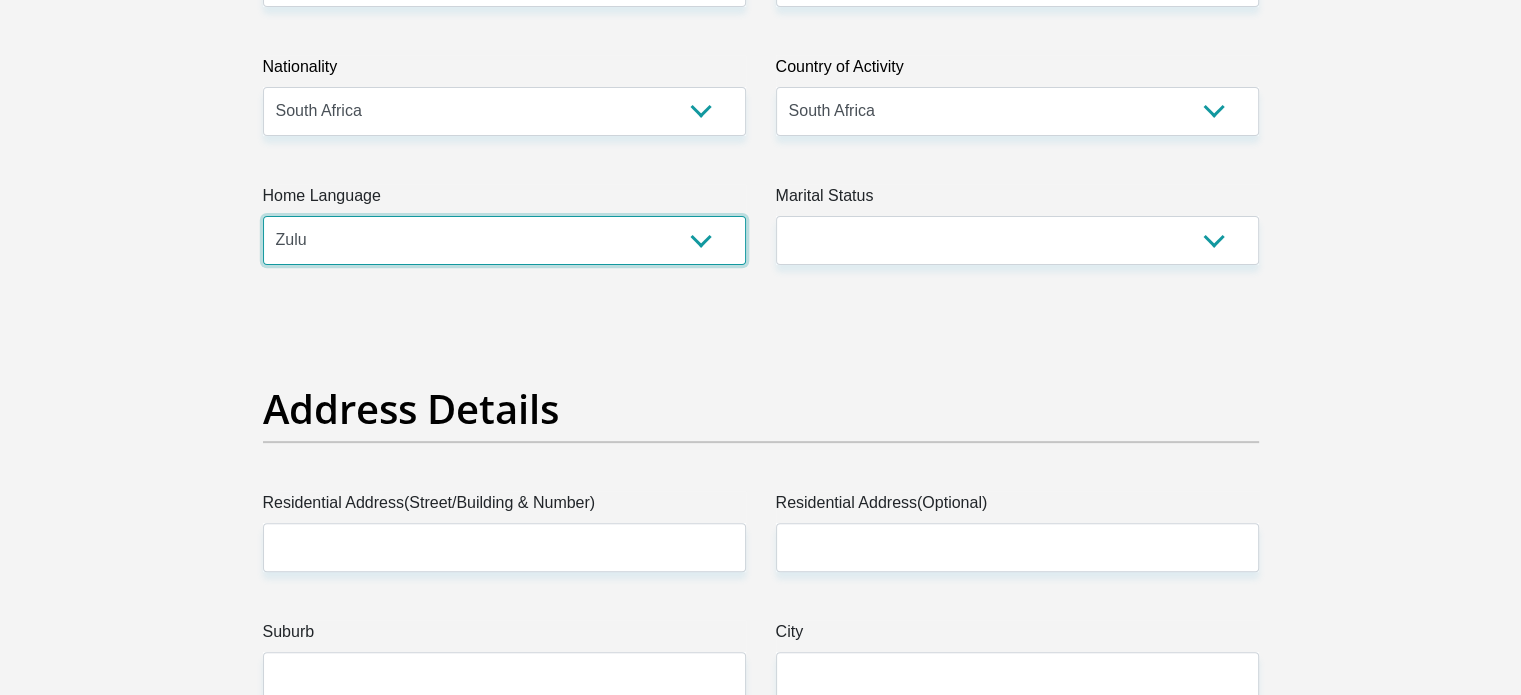 click on "Afrikaans
English
Sepedi
South Ndebele
Southern Sotho
Swati
Tsonga
Tswana
Venda
Xhosa
Zulu
Other" at bounding box center [504, 240] 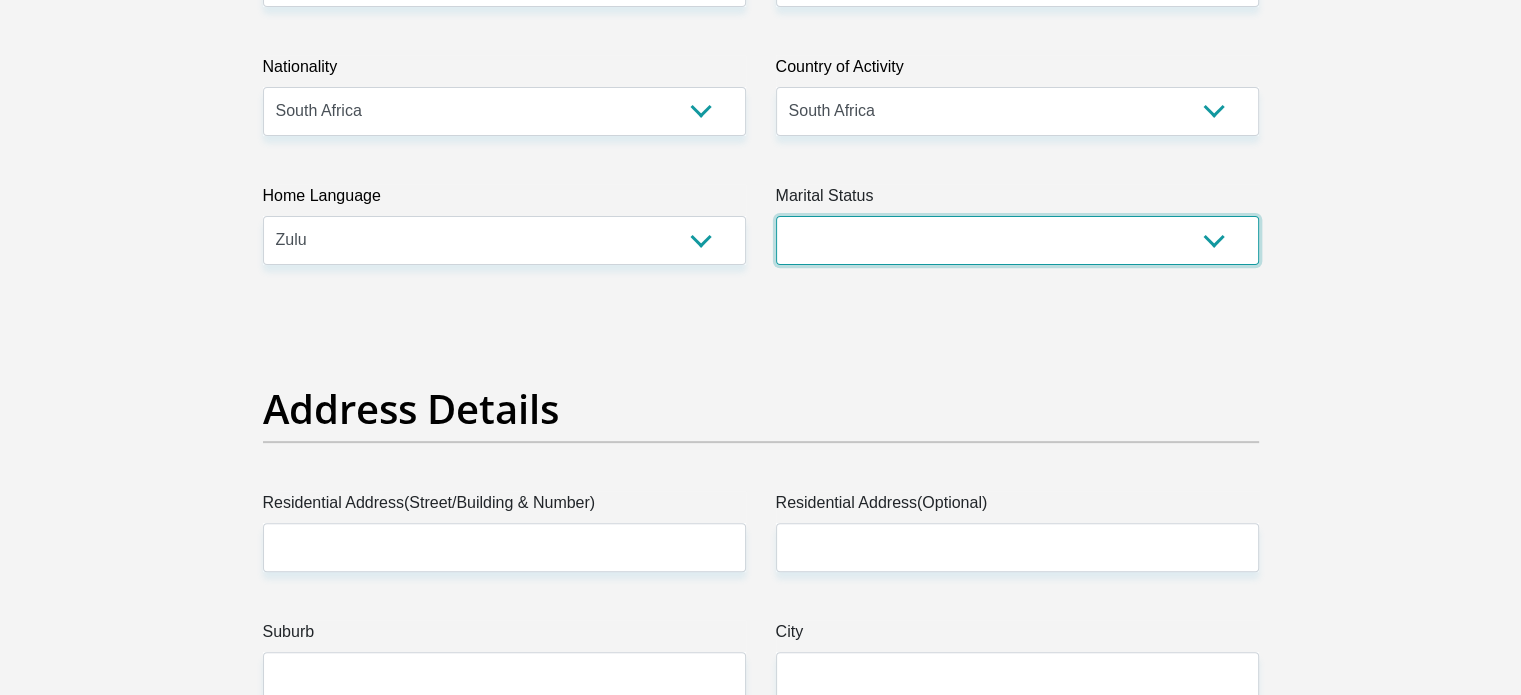 click on "Married ANC
Single
Divorced
Widowed
Married COP or Customary Law" at bounding box center [1017, 240] 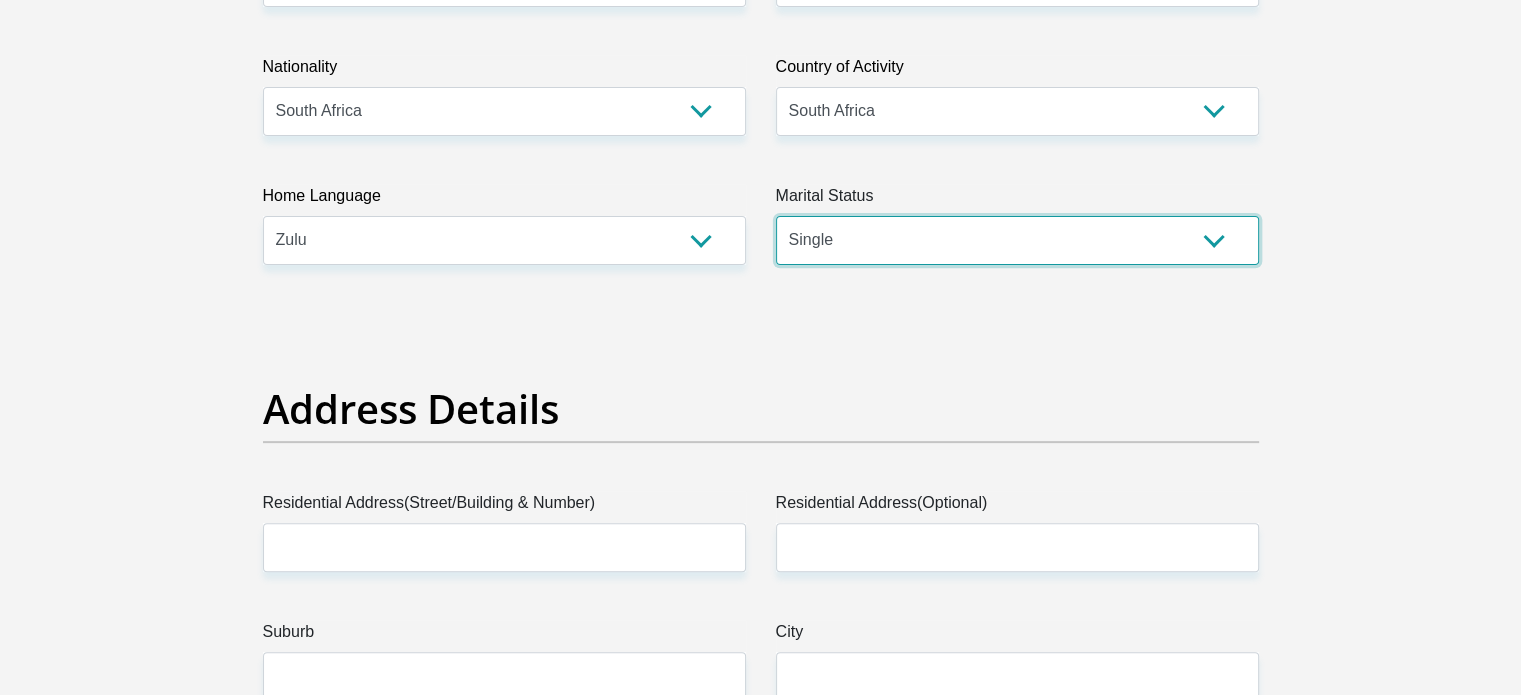 click on "Married ANC
Single
Divorced
Widowed
Married COP or Customary Law" at bounding box center (1017, 240) 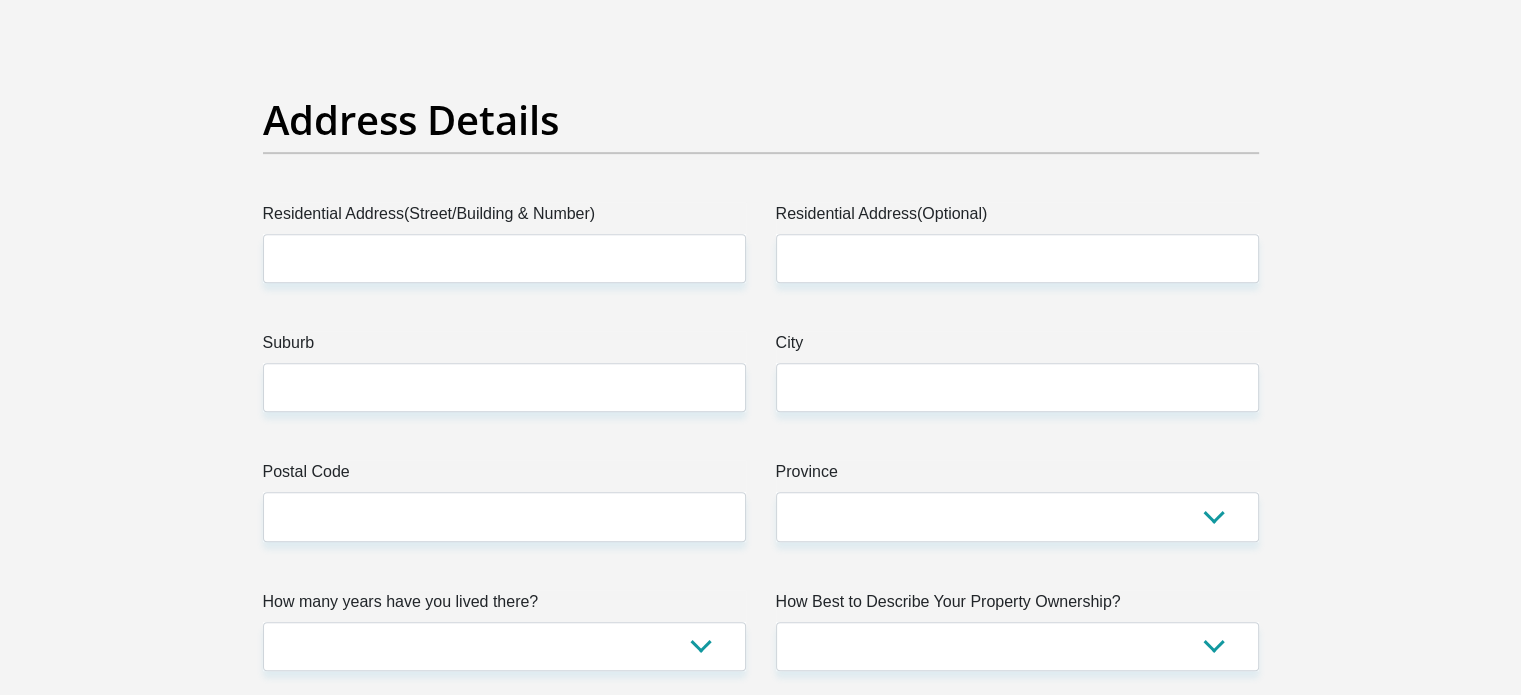 scroll, scrollTop: 1050, scrollLeft: 0, axis: vertical 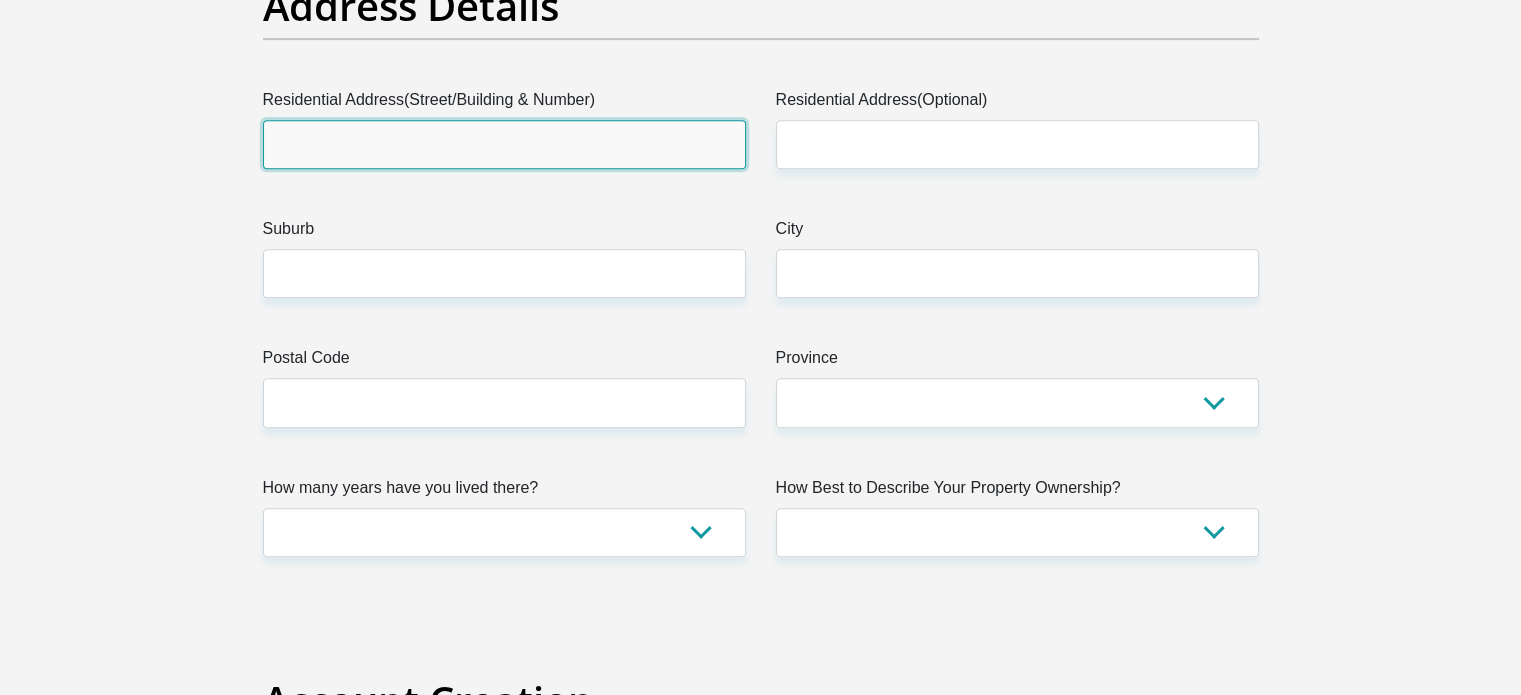click on "Residential Address(Street/Building & Number)" at bounding box center (504, 144) 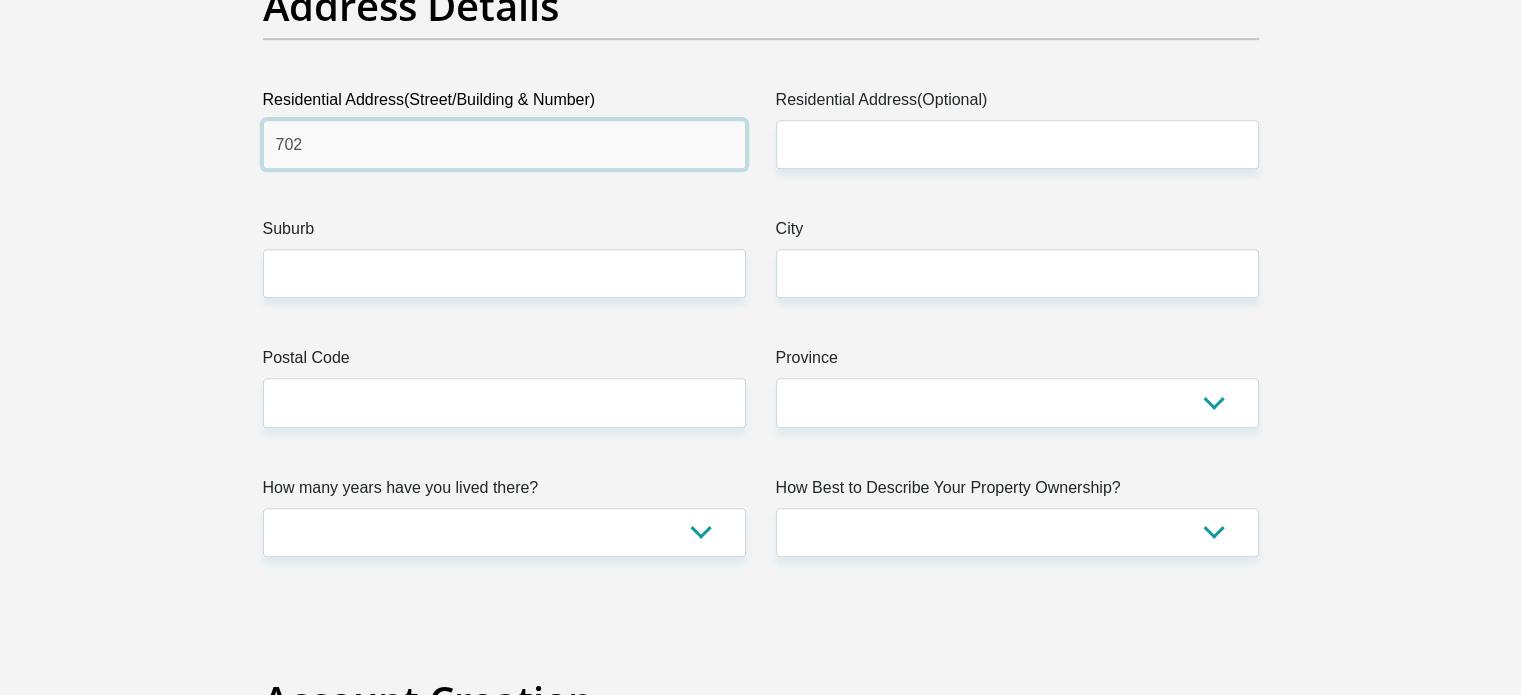 type on "702" 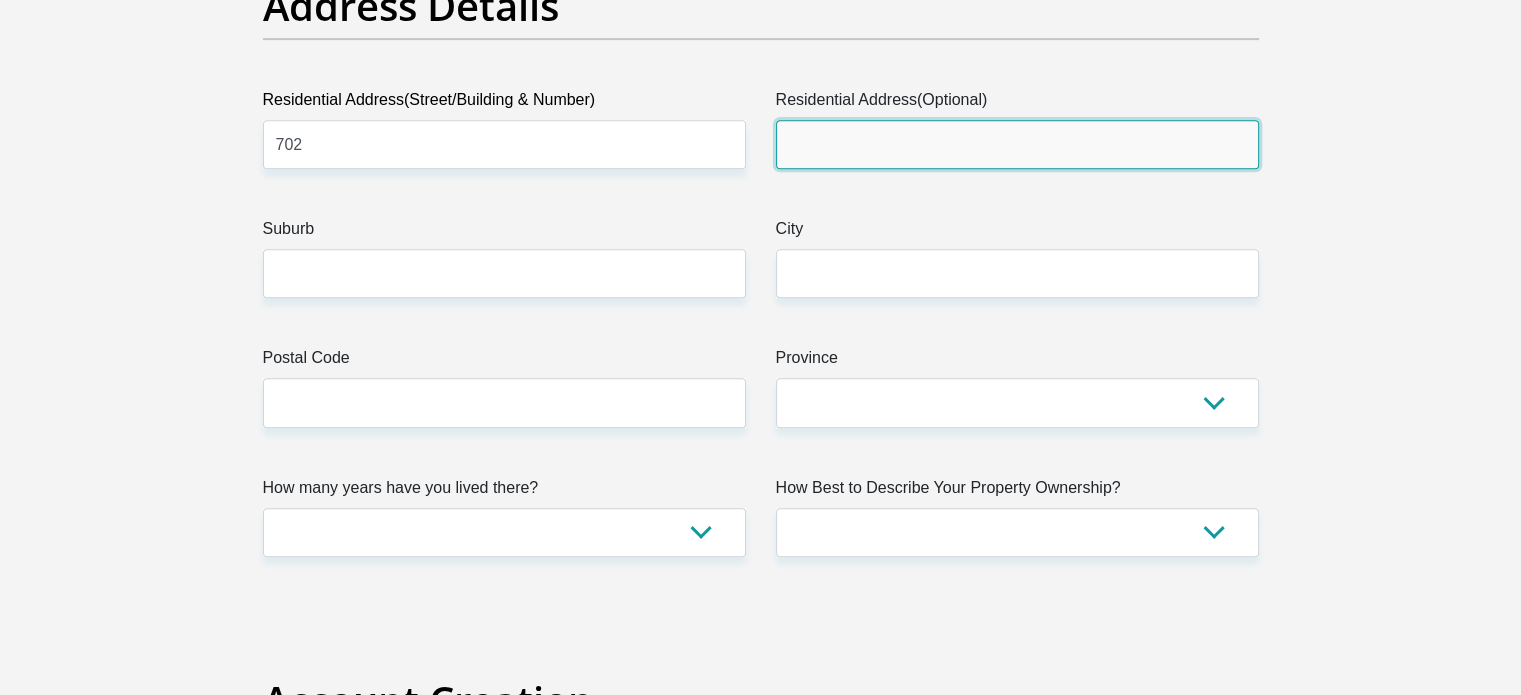 click on "Residential Address(Optional)" at bounding box center (1017, 144) 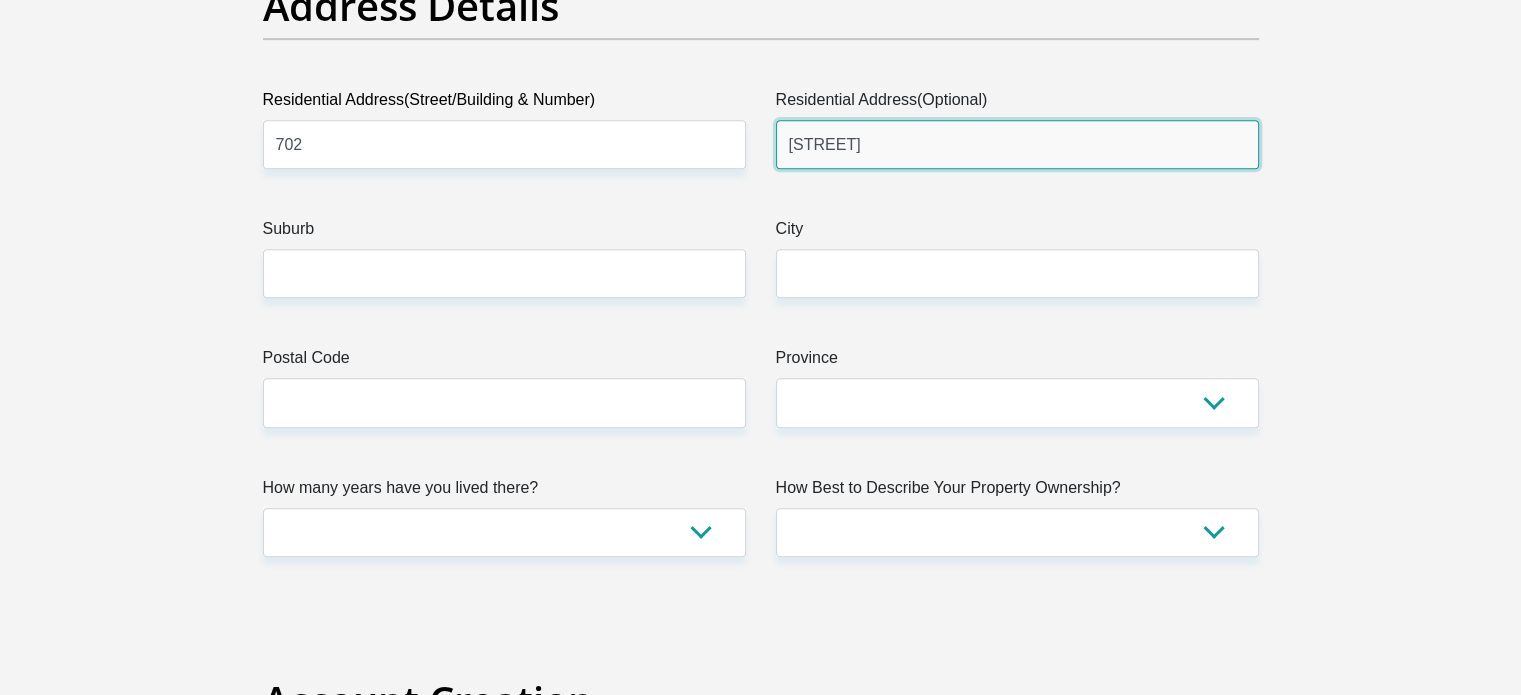 type on "qibisa street" 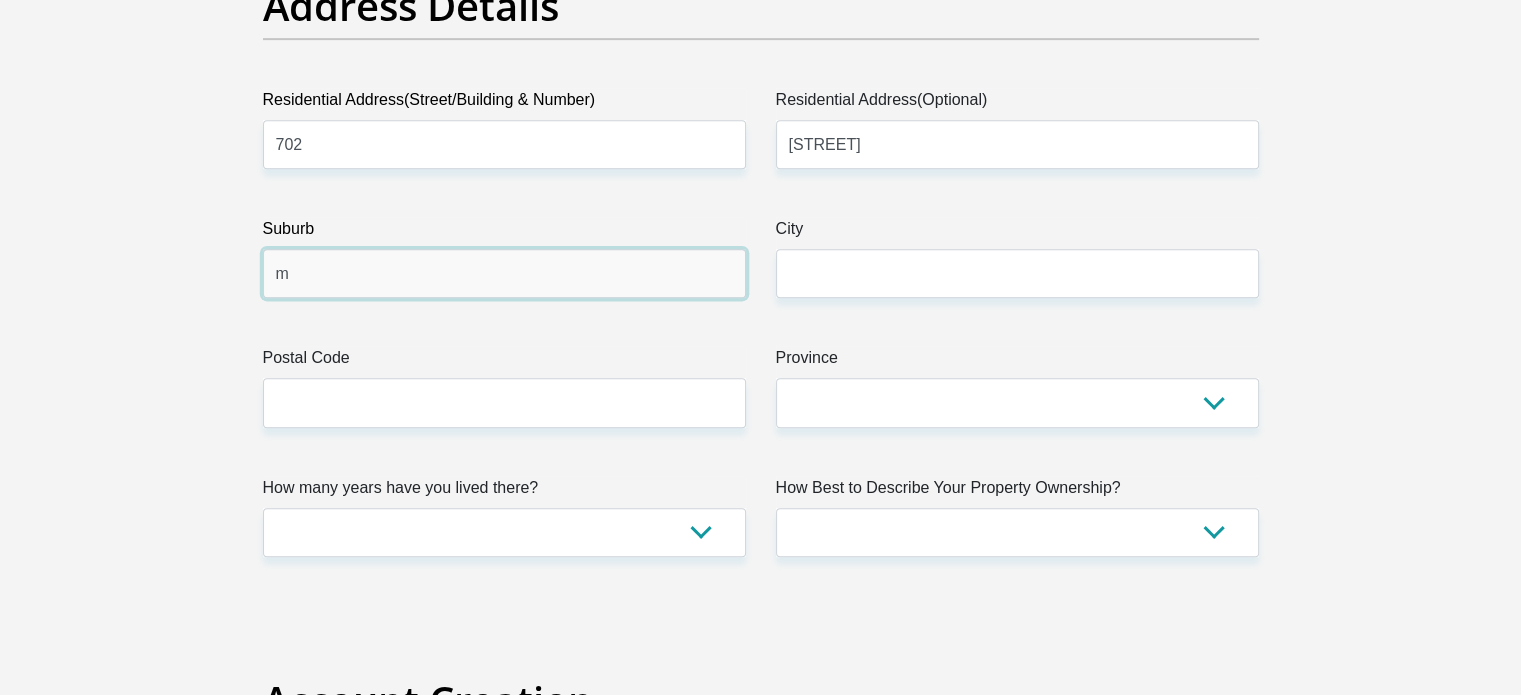 type on "m" 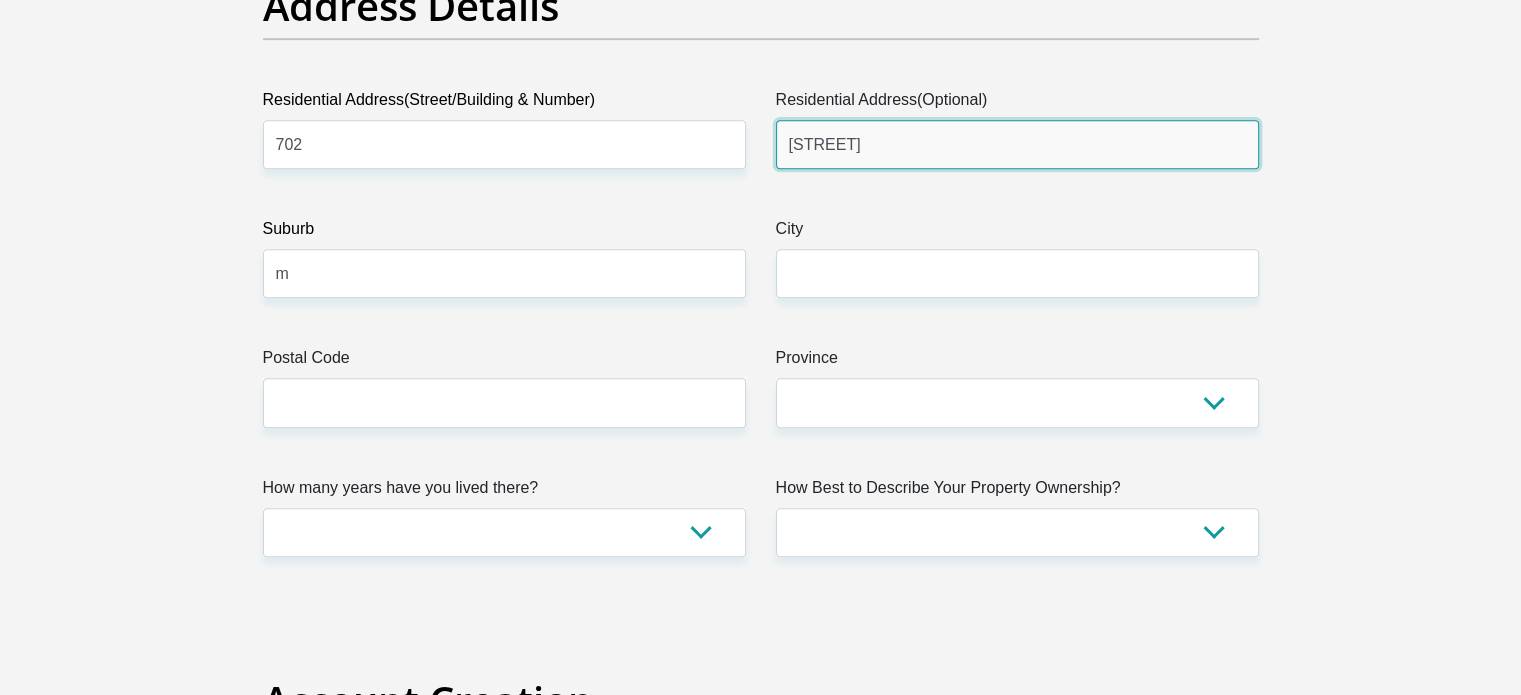 click on "qibisa street" at bounding box center (1017, 144) 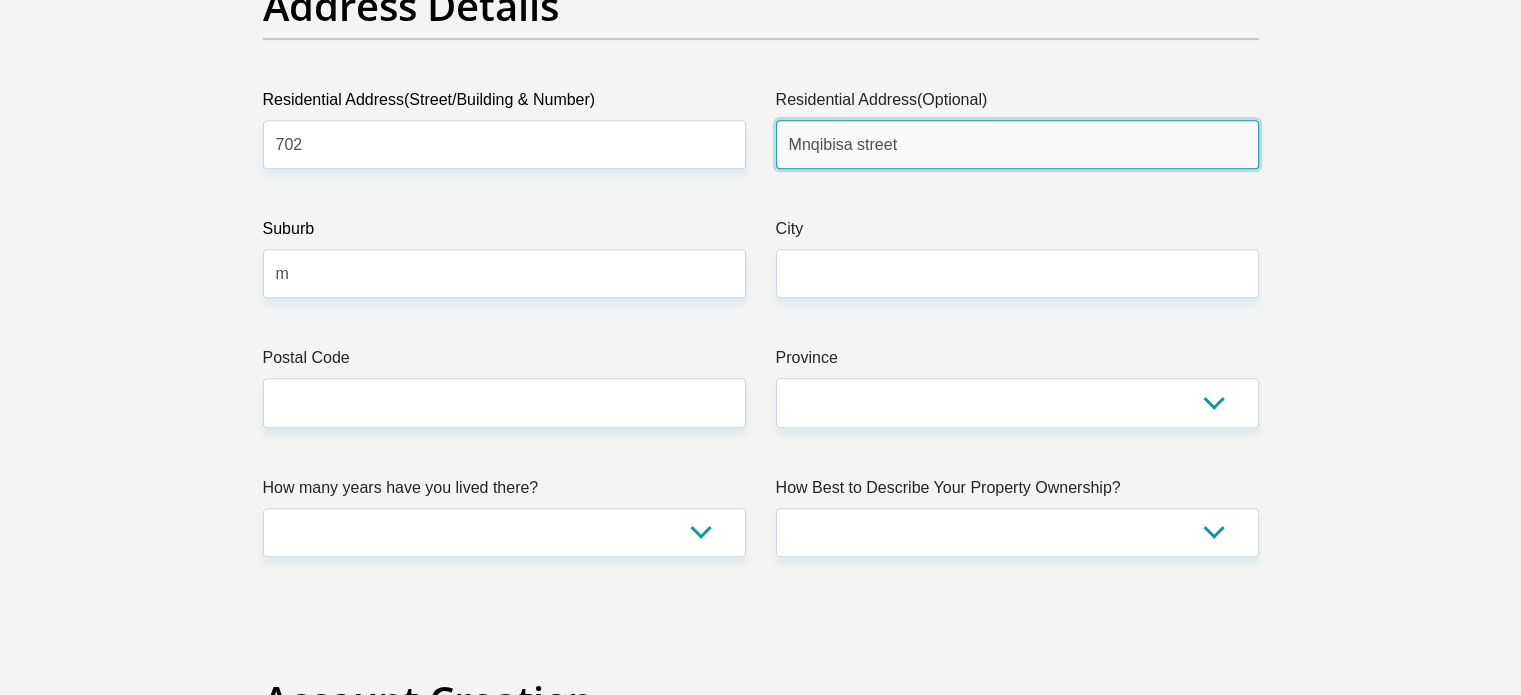 type on "Mnqibisa street" 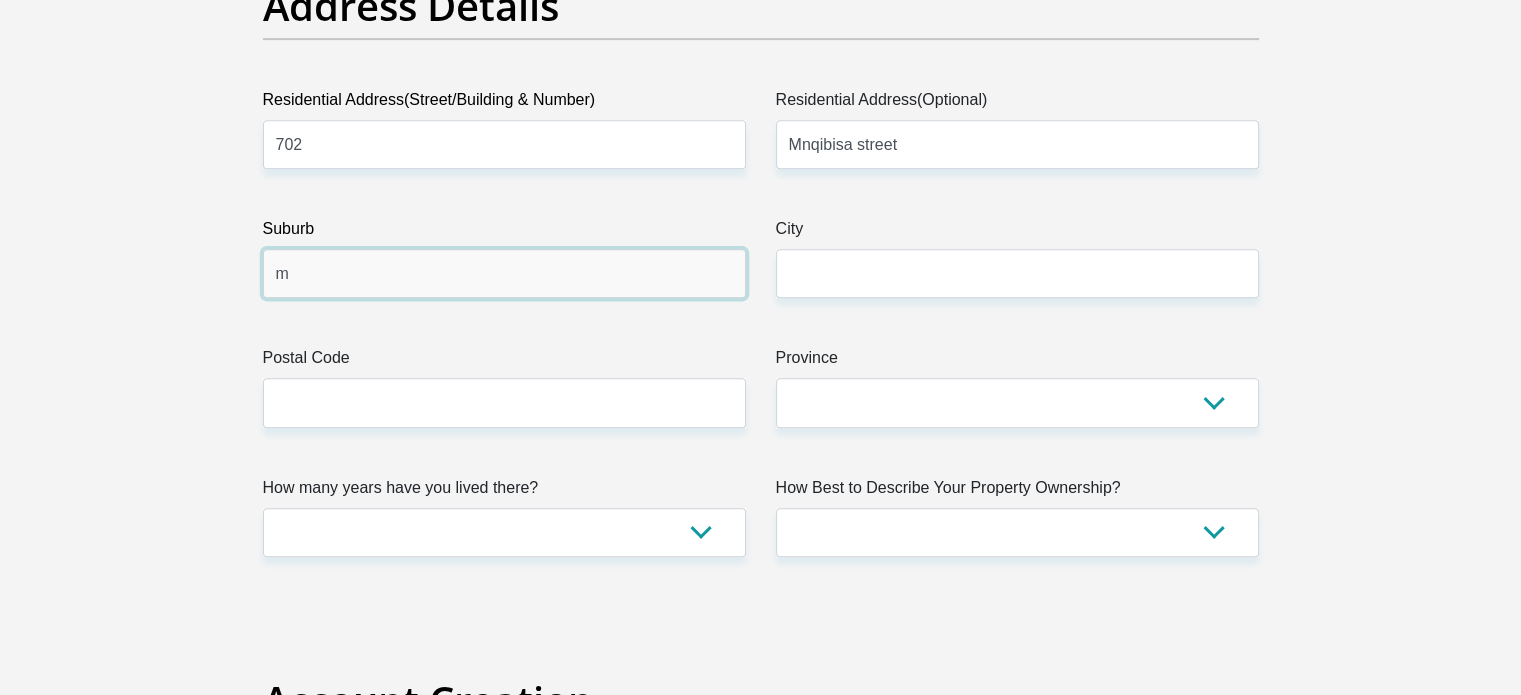 click on "m" at bounding box center (504, 273) 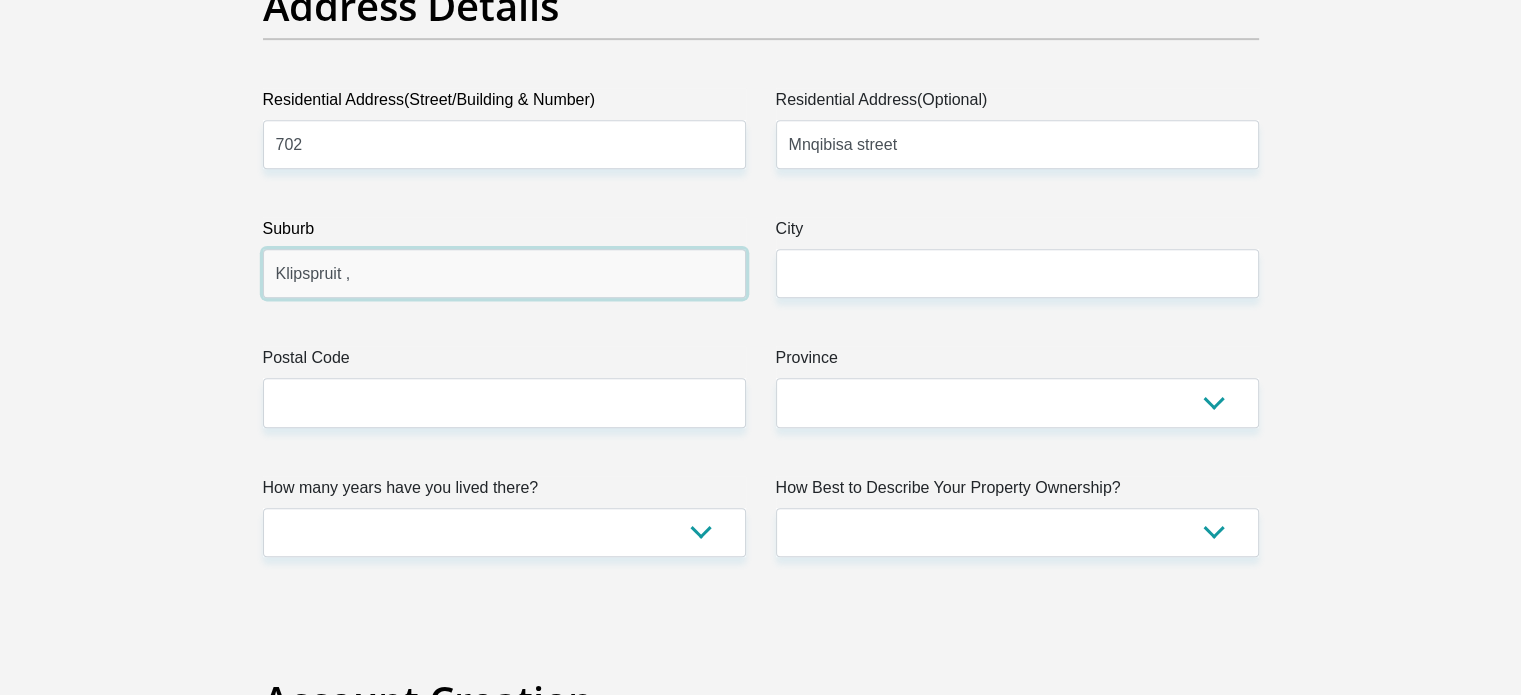 type on "Klipspruit ," 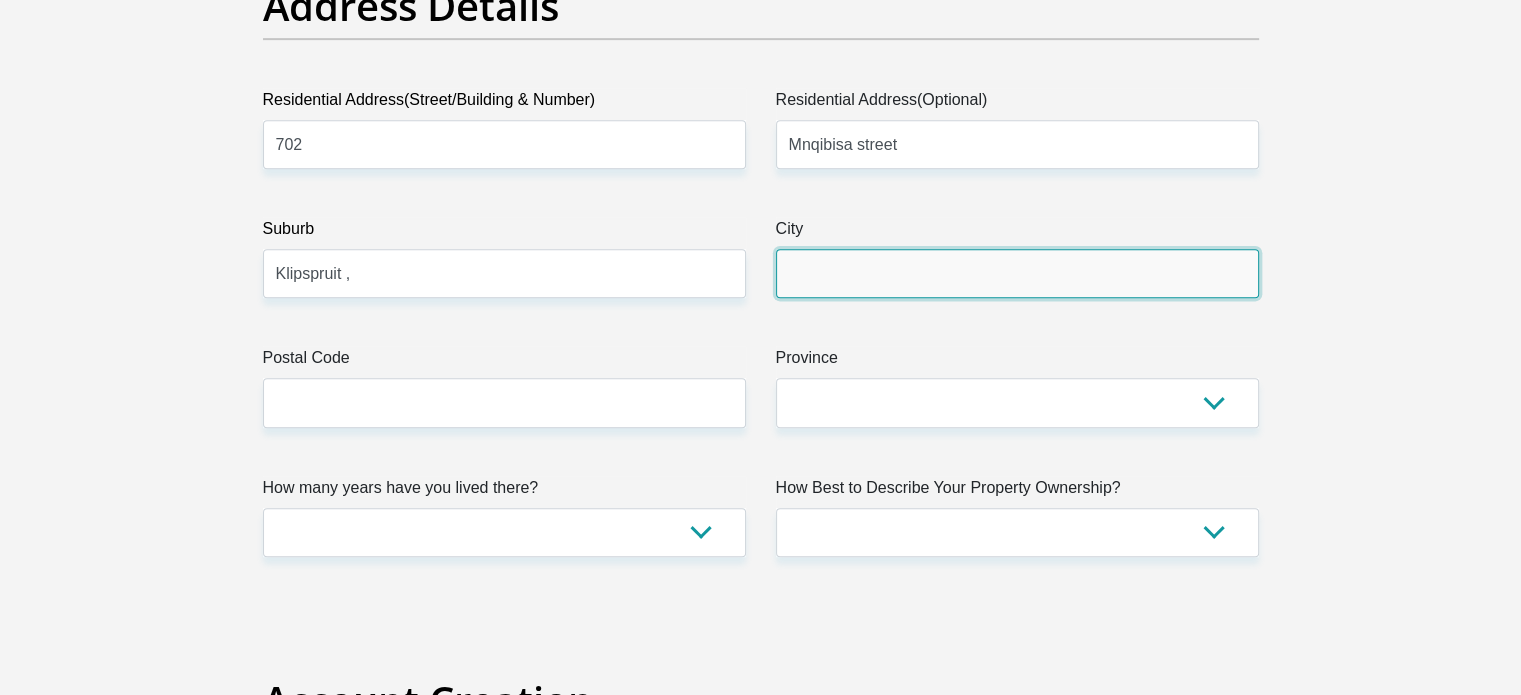 click on "City" at bounding box center (1017, 273) 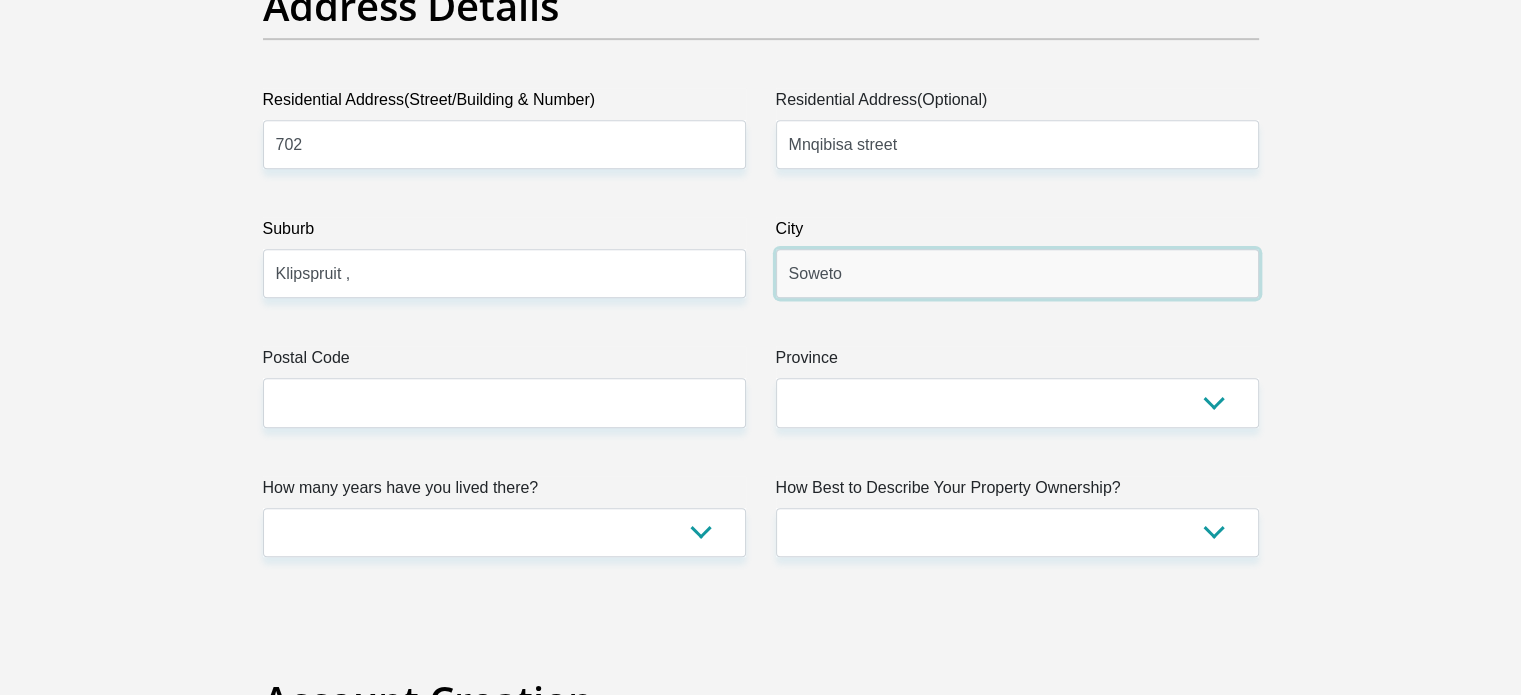 type on "Soweto" 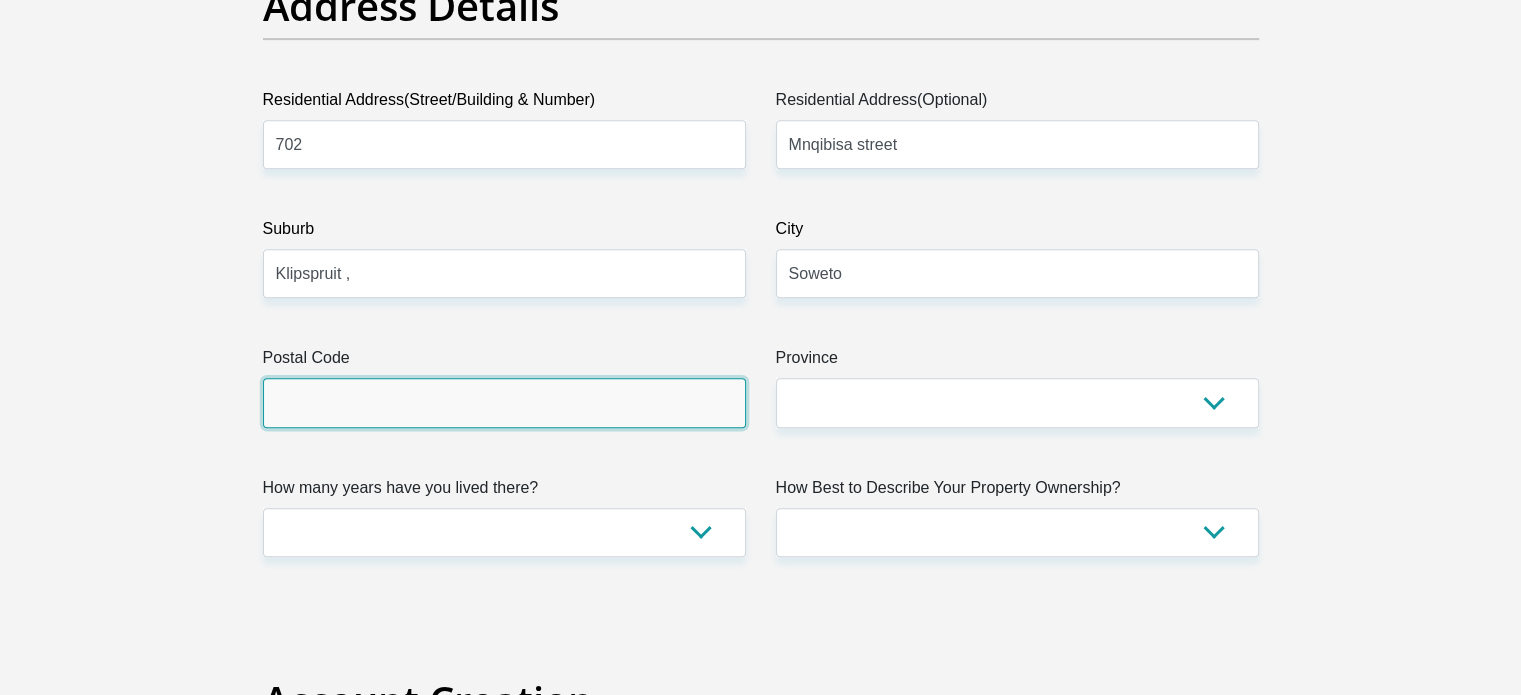 click on "Postal Code" at bounding box center [504, 402] 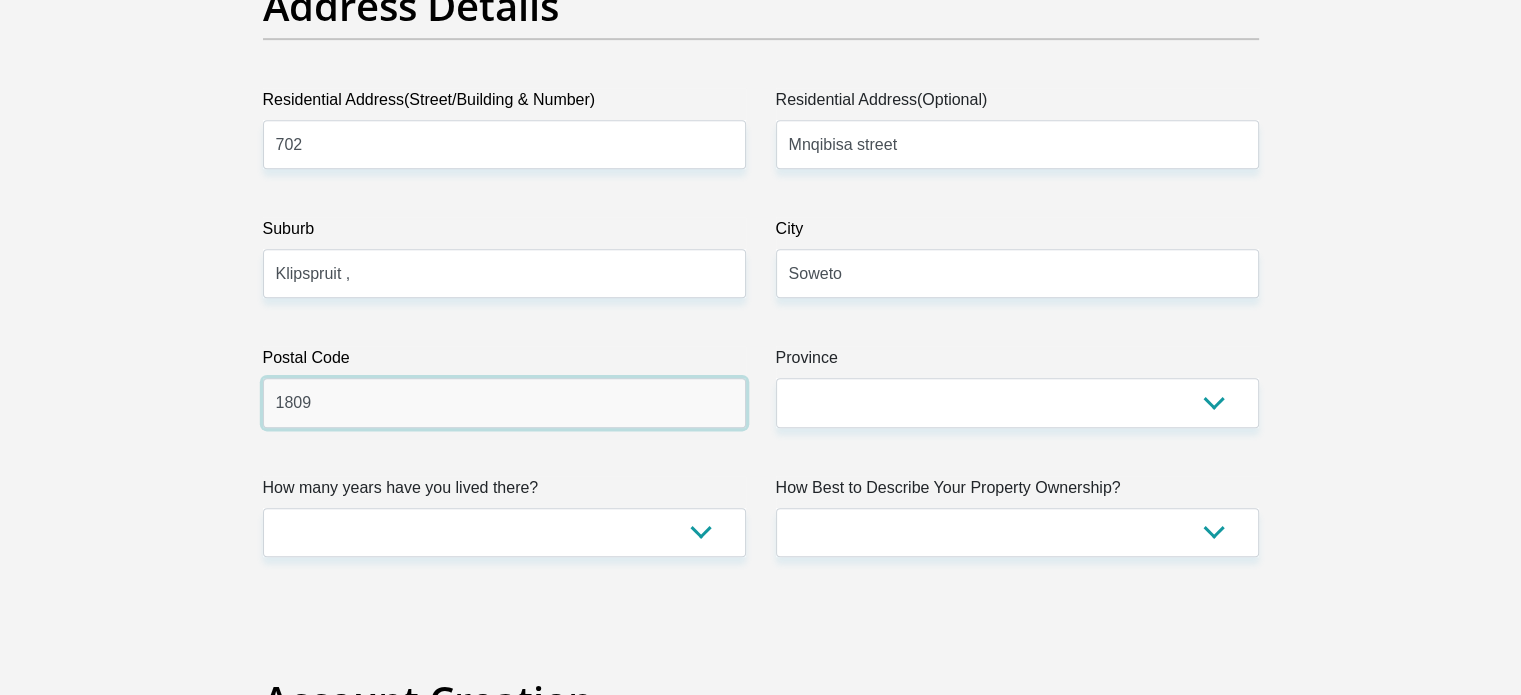 type on "1809" 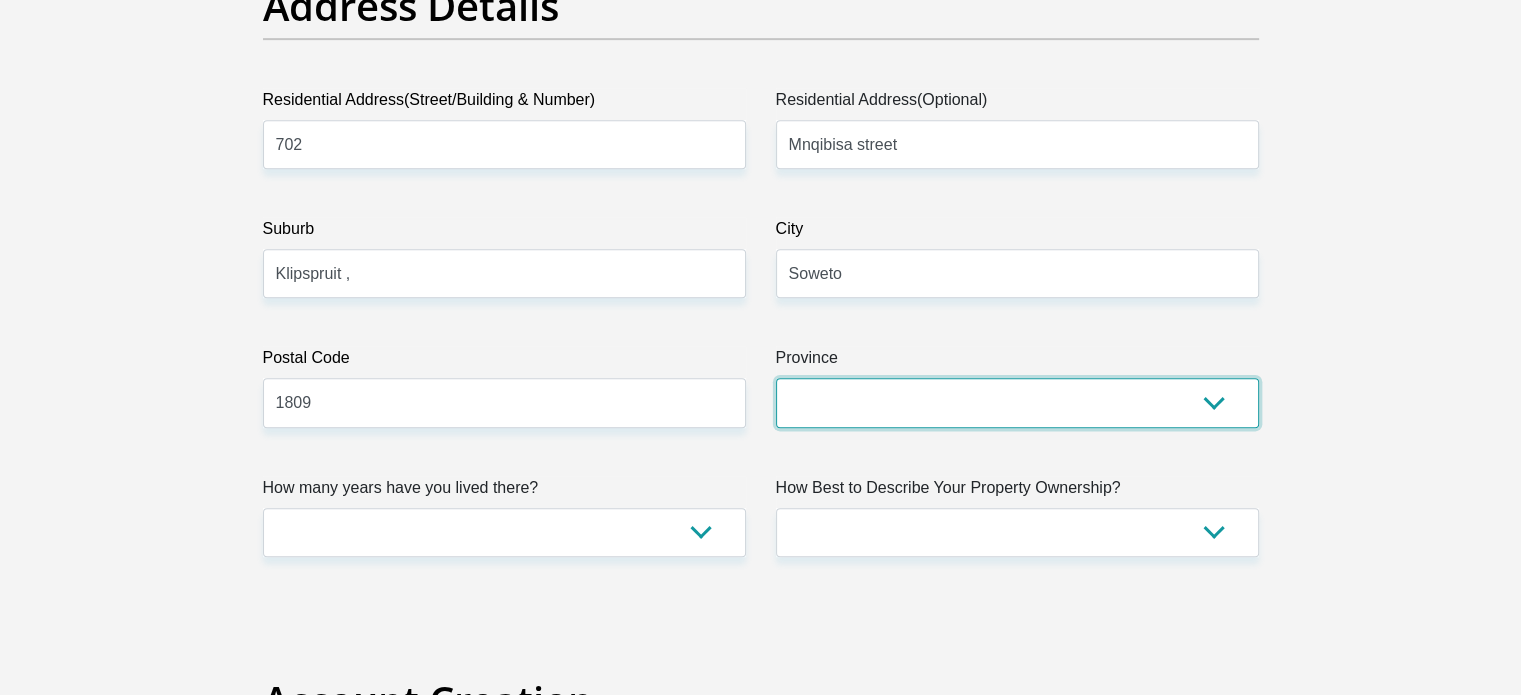 click on "Eastern Cape
Free State
Gauteng
KwaZulu-Natal
Limpopo
Mpumalanga
Northern Cape
North West
Western Cape" at bounding box center (1017, 402) 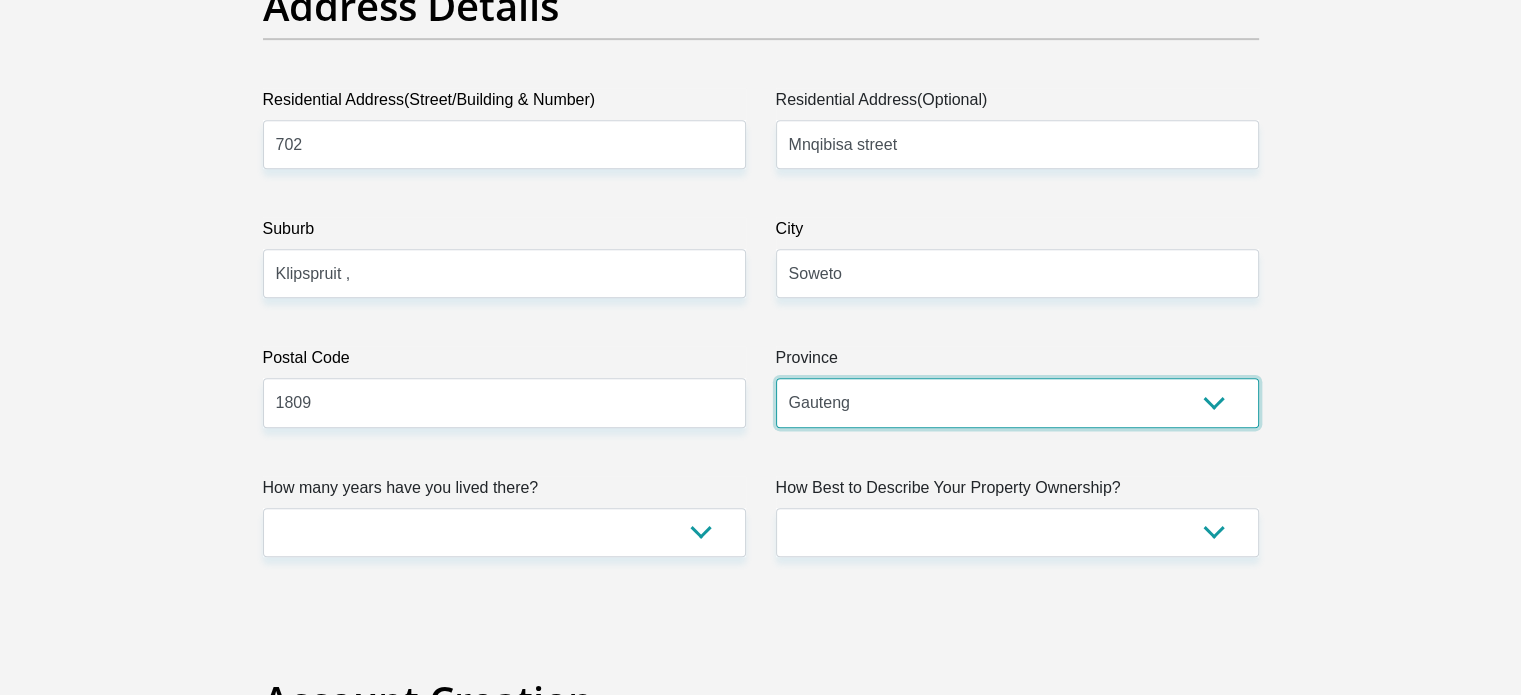 click on "Eastern Cape
Free State
Gauteng
KwaZulu-Natal
Limpopo
Mpumalanga
Northern Cape
North West
Western Cape" at bounding box center (1017, 402) 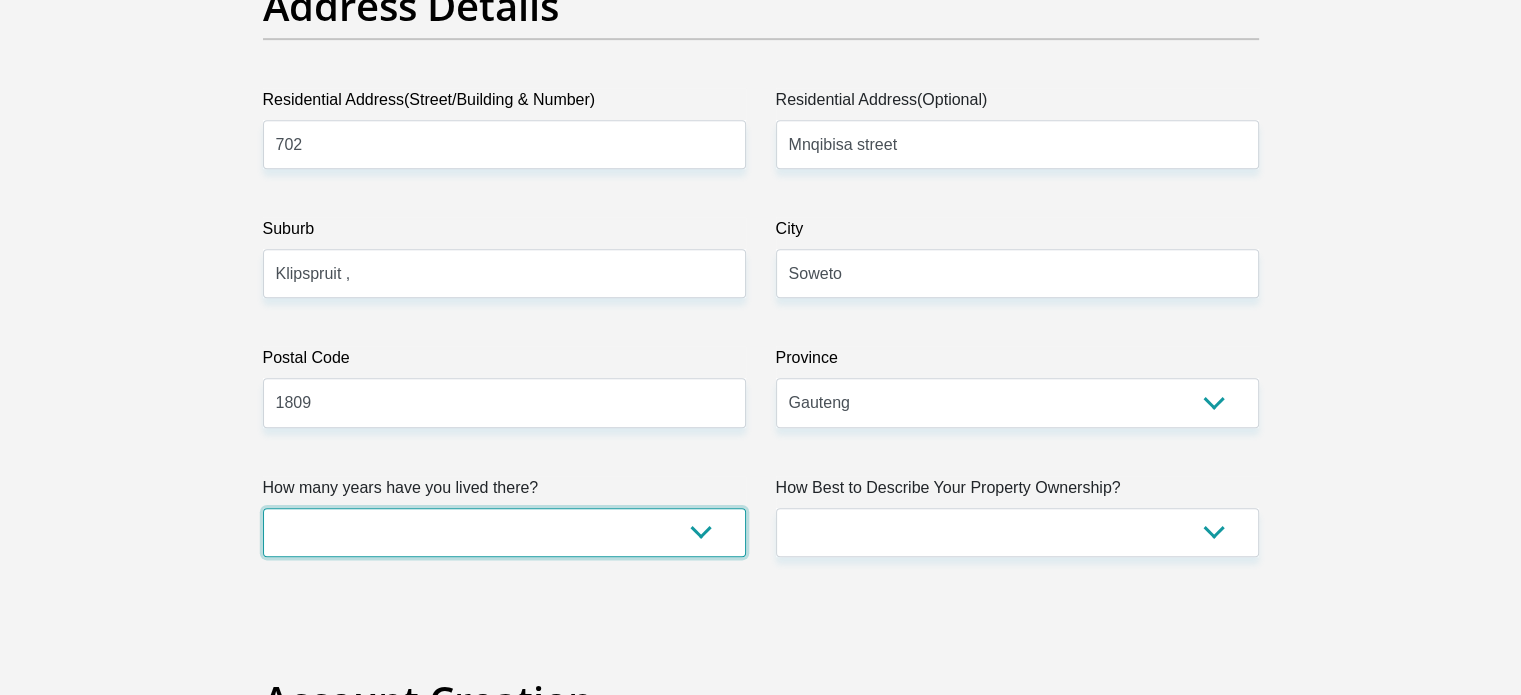 click on "less than 1 year
1-3 years
3-5 years
5+ years" at bounding box center (504, 532) 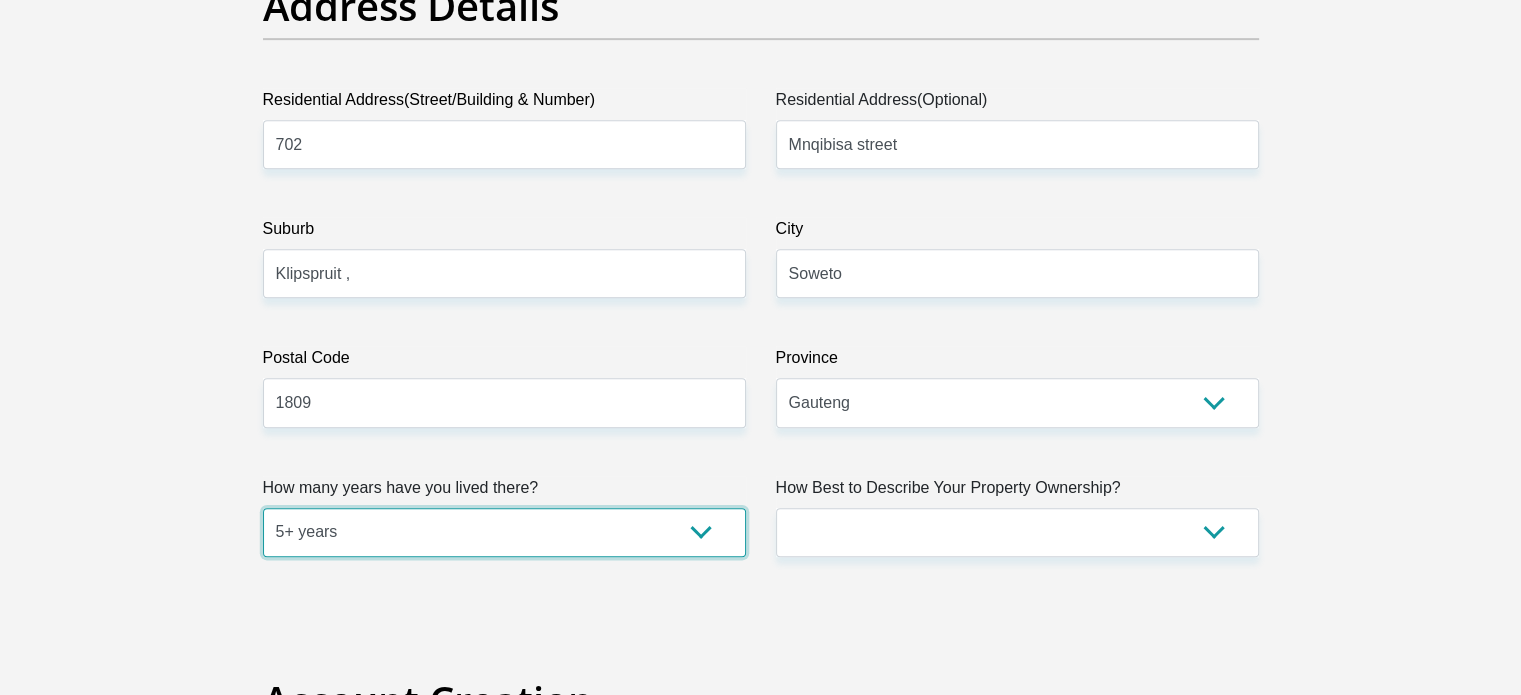 click on "less than 1 year
1-3 years
3-5 years
5+ years" at bounding box center [504, 532] 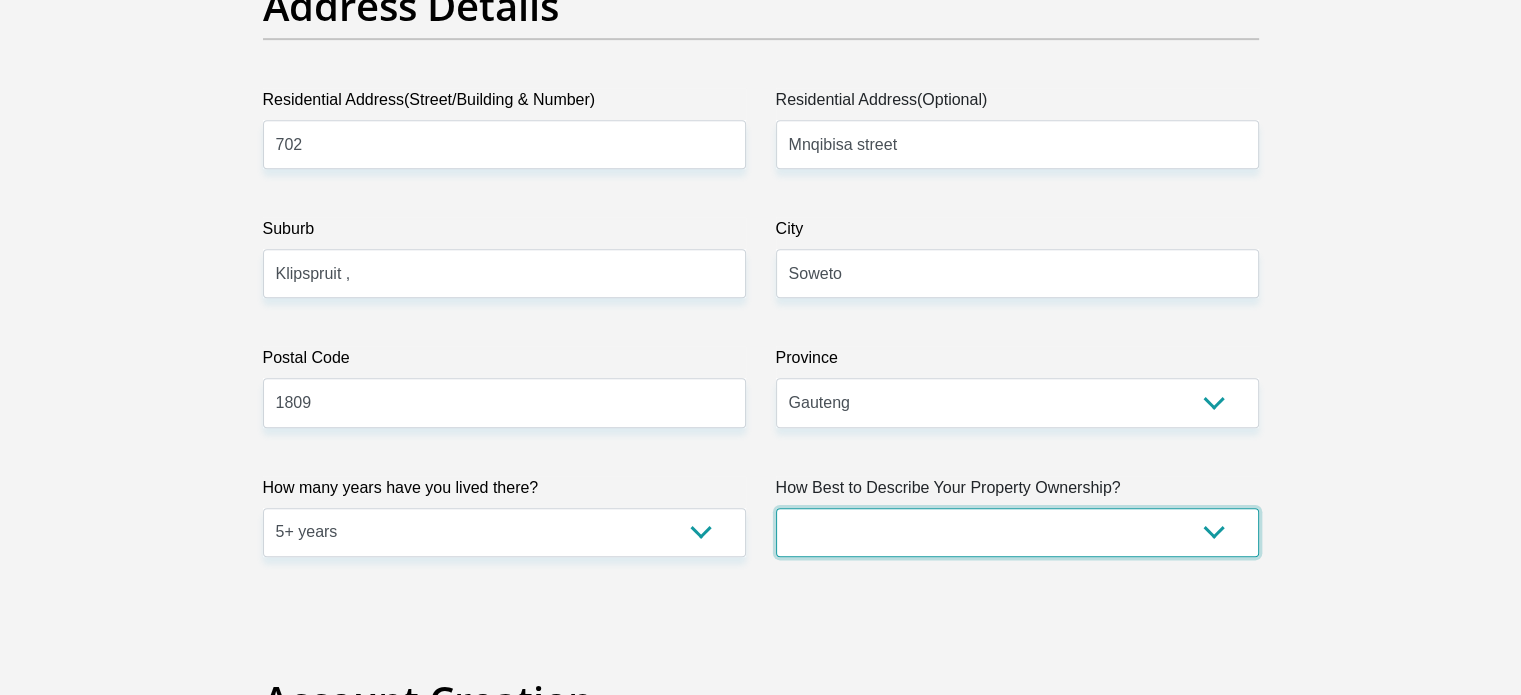 click on "Owned
Rented
Family Owned
Company Dwelling" at bounding box center [1017, 532] 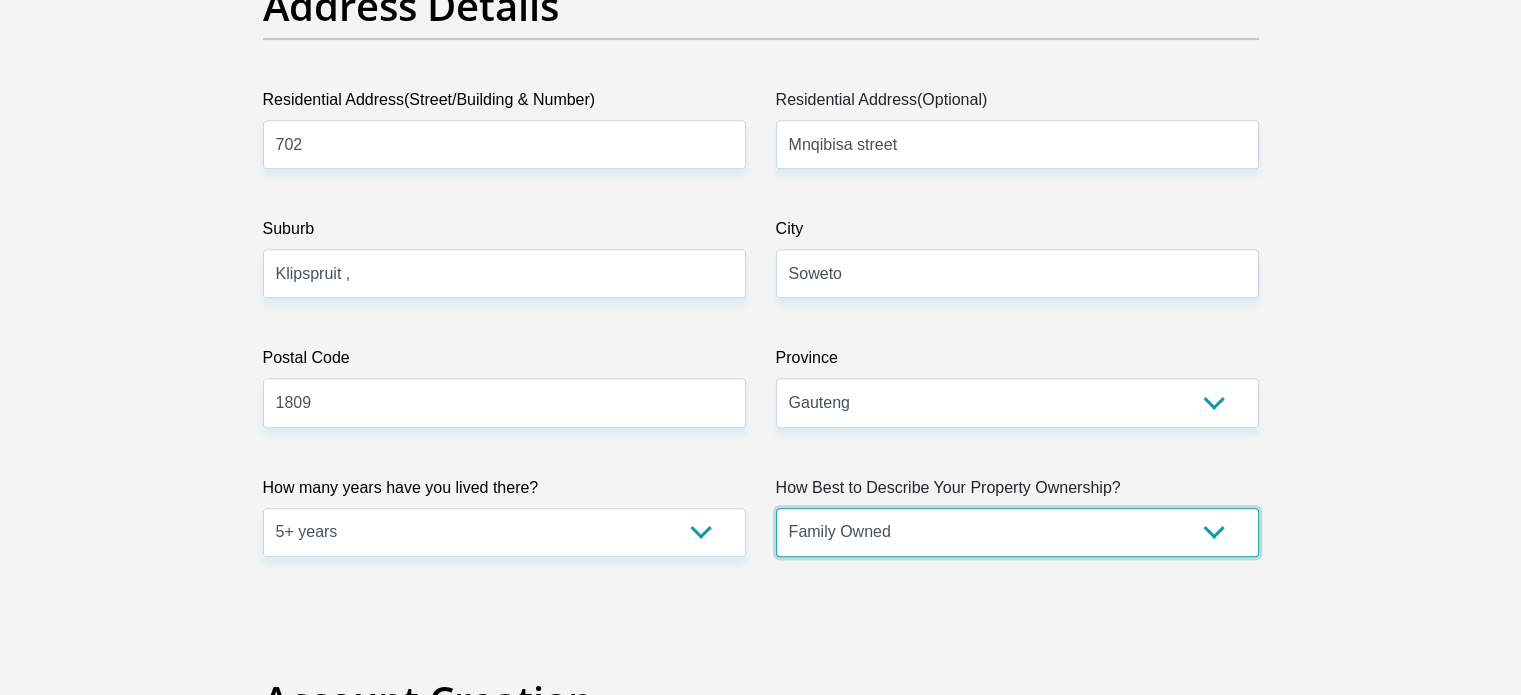 click on "Owned
Rented
Family Owned
Company Dwelling" at bounding box center [1017, 532] 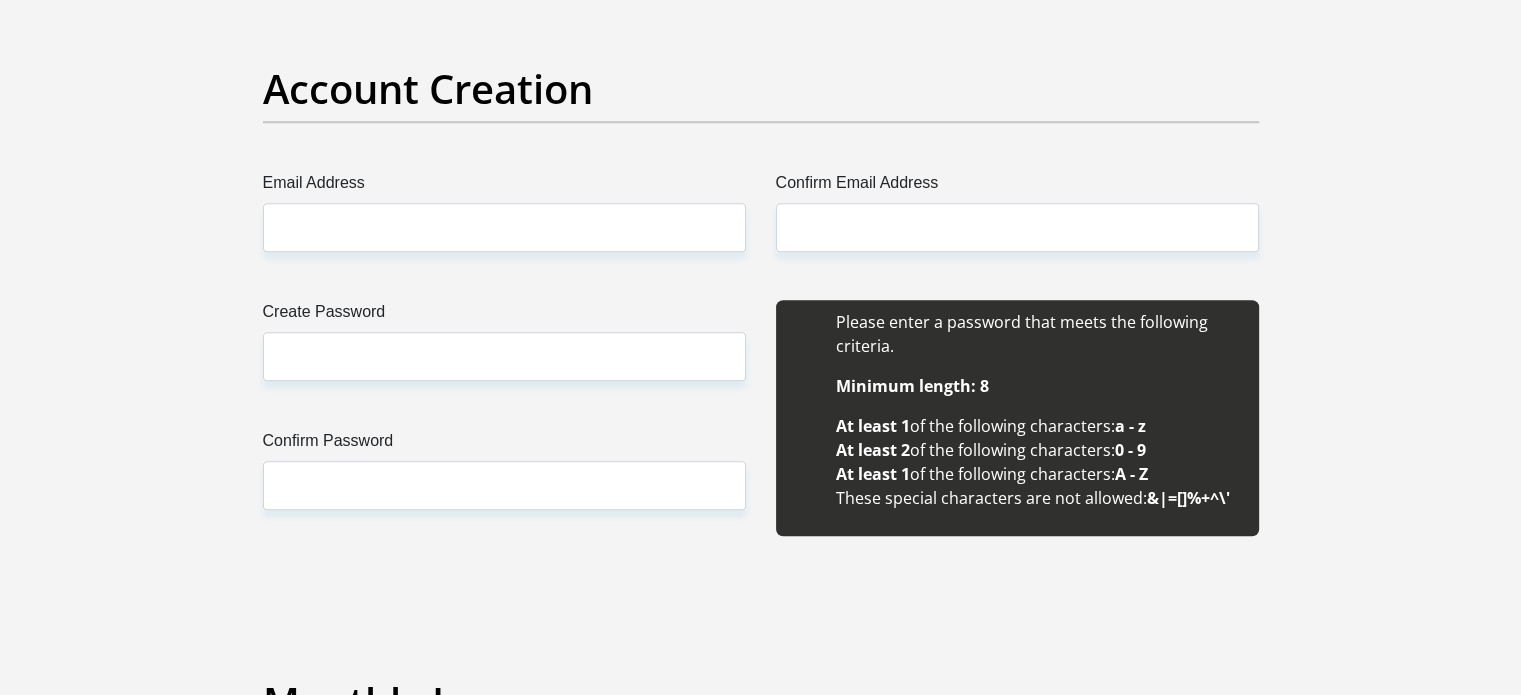 scroll, scrollTop: 1671, scrollLeft: 0, axis: vertical 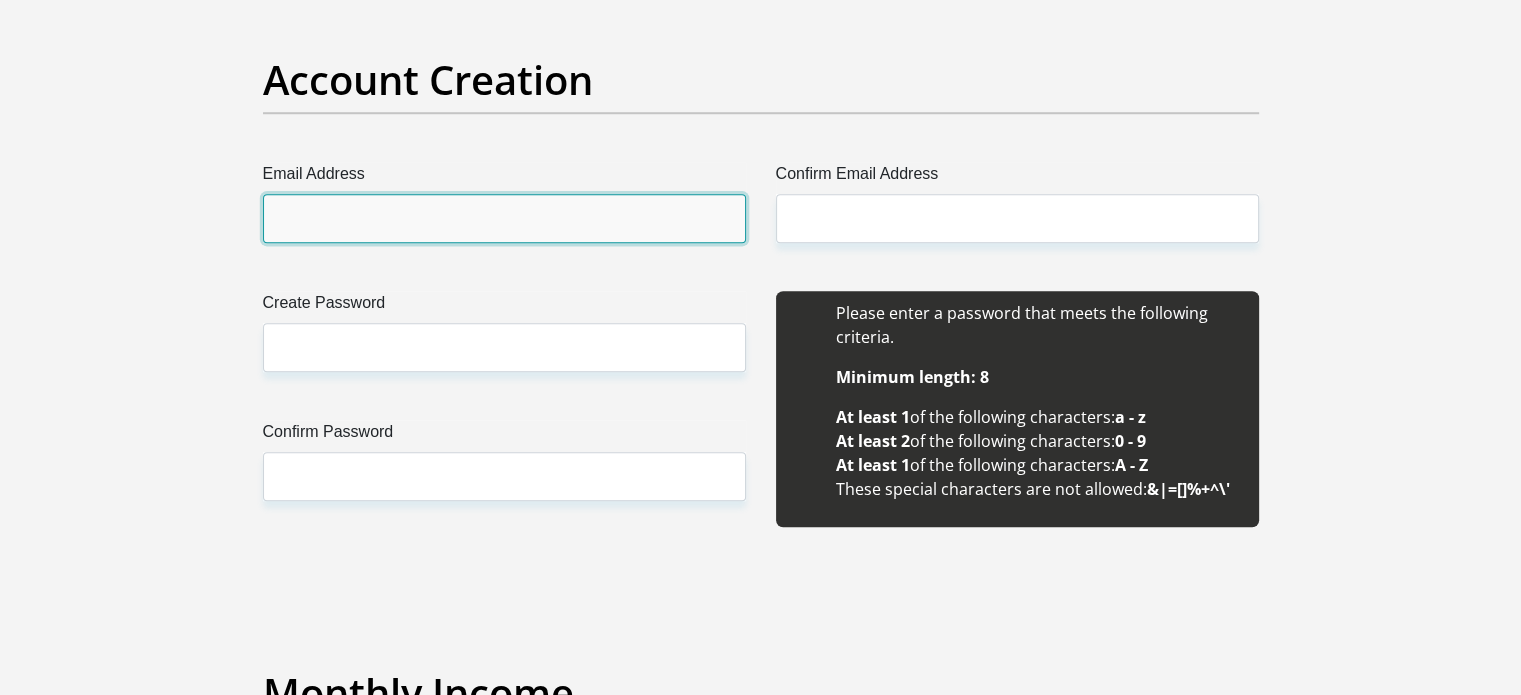 click on "Email Address" at bounding box center [504, 218] 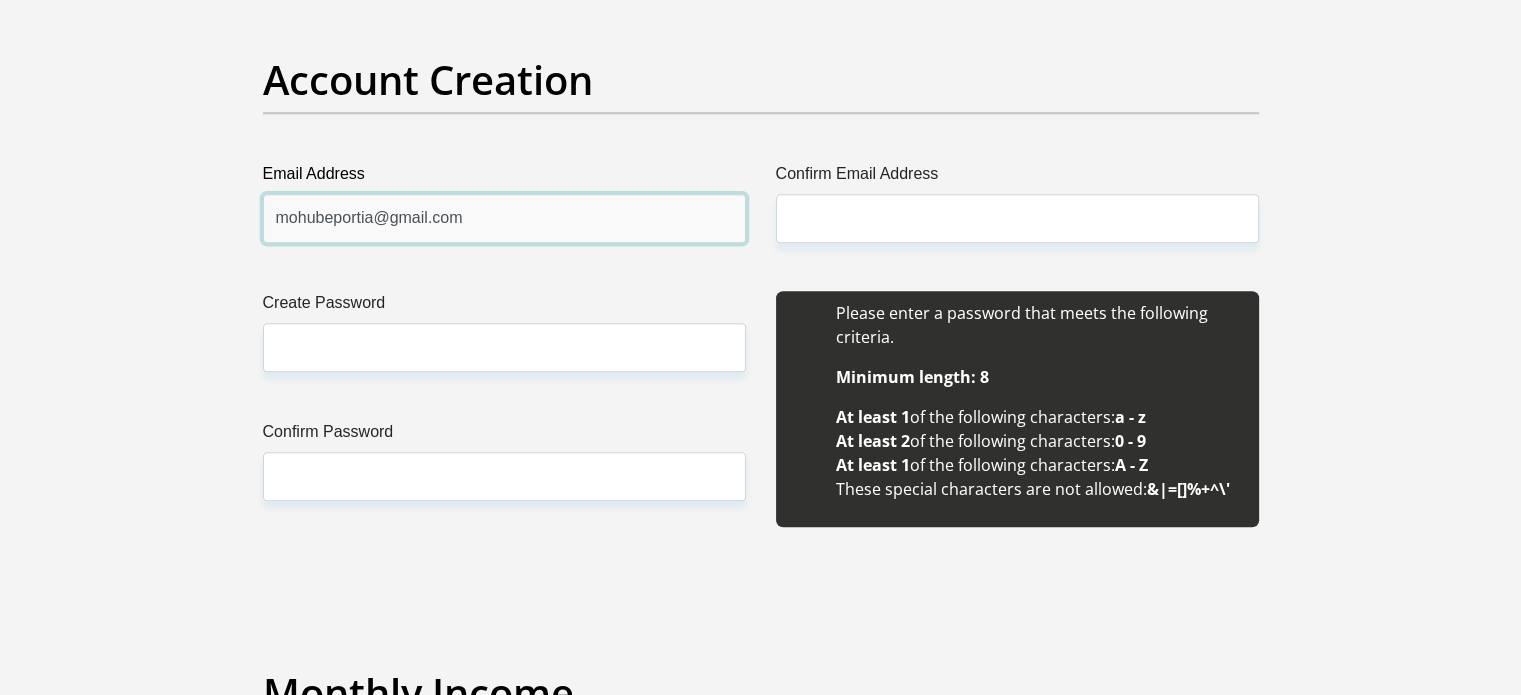 drag, startPoint x: 504, startPoint y: 227, endPoint x: 272, endPoint y: 228, distance: 232.00215 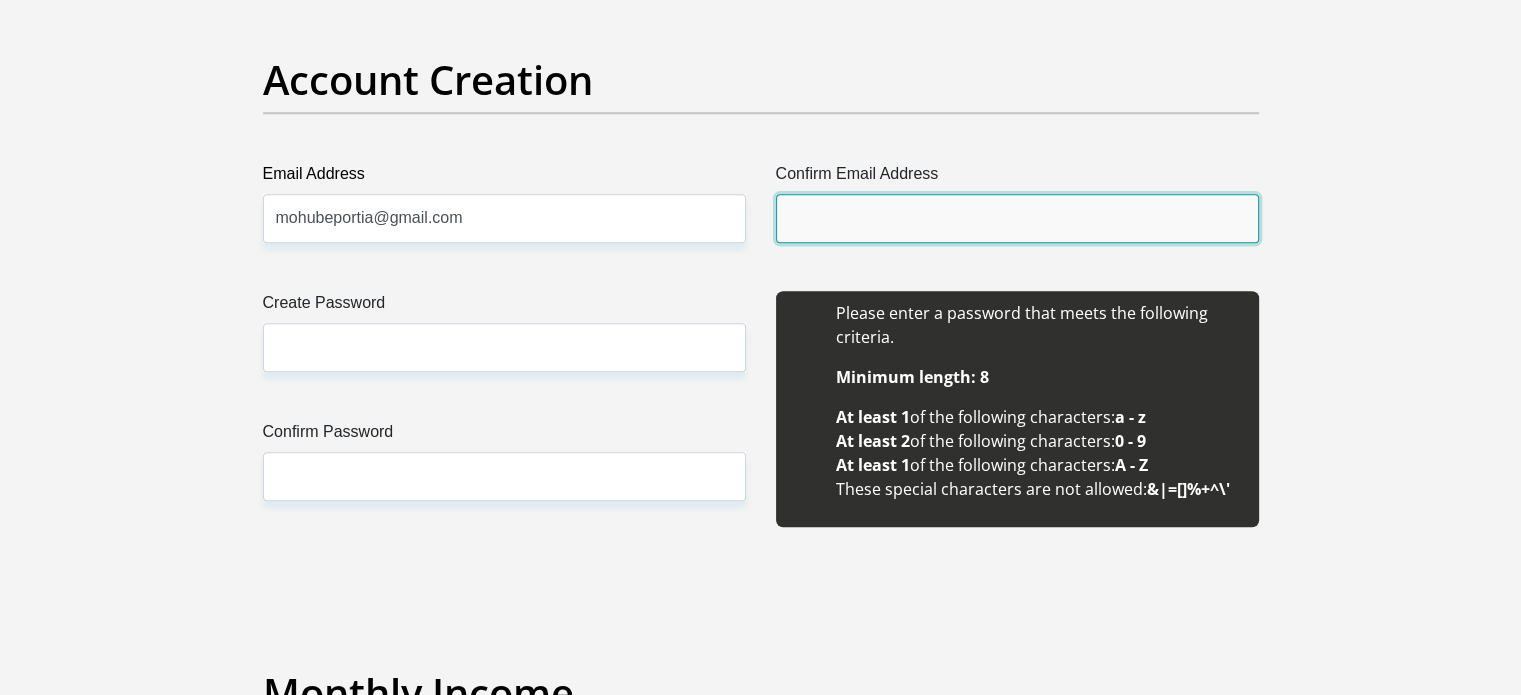 click on "Confirm Email Address" at bounding box center [1017, 218] 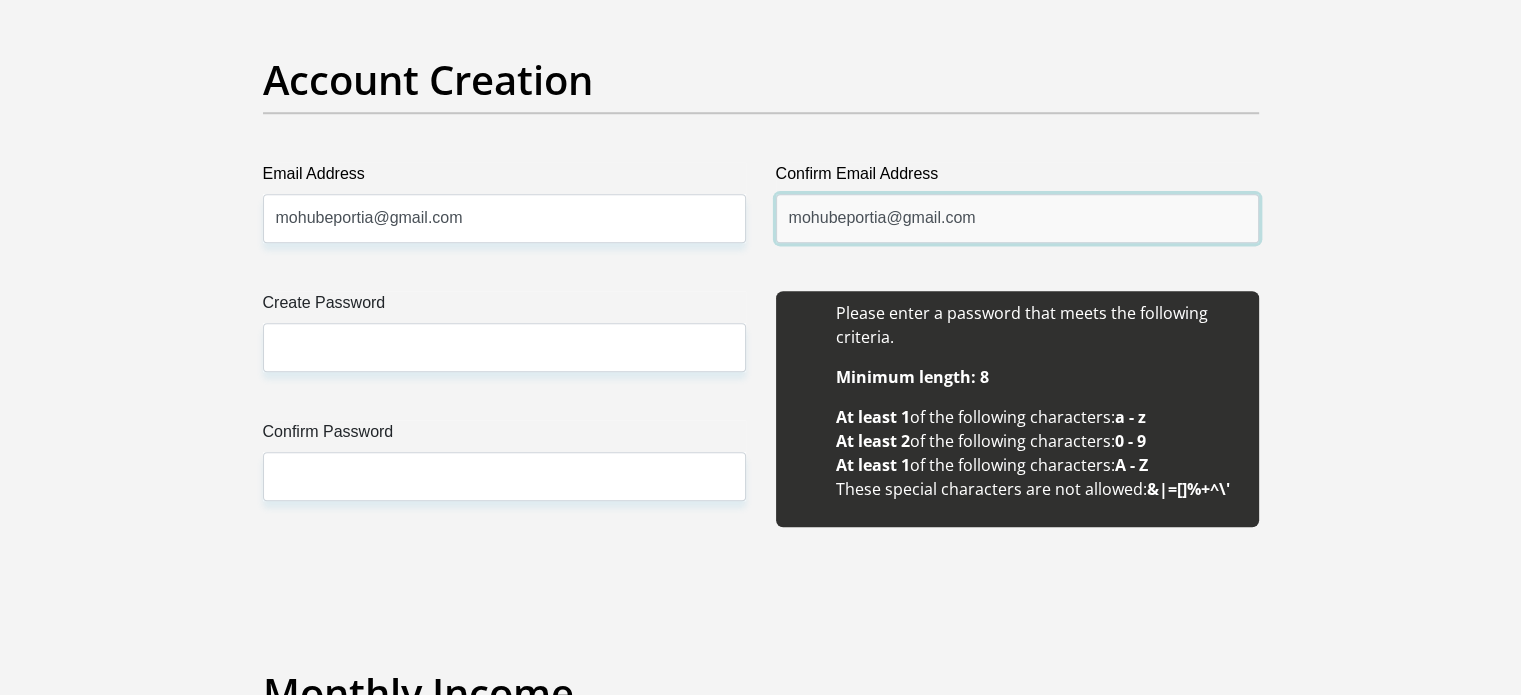 type on "mohubeportia@gmail.com" 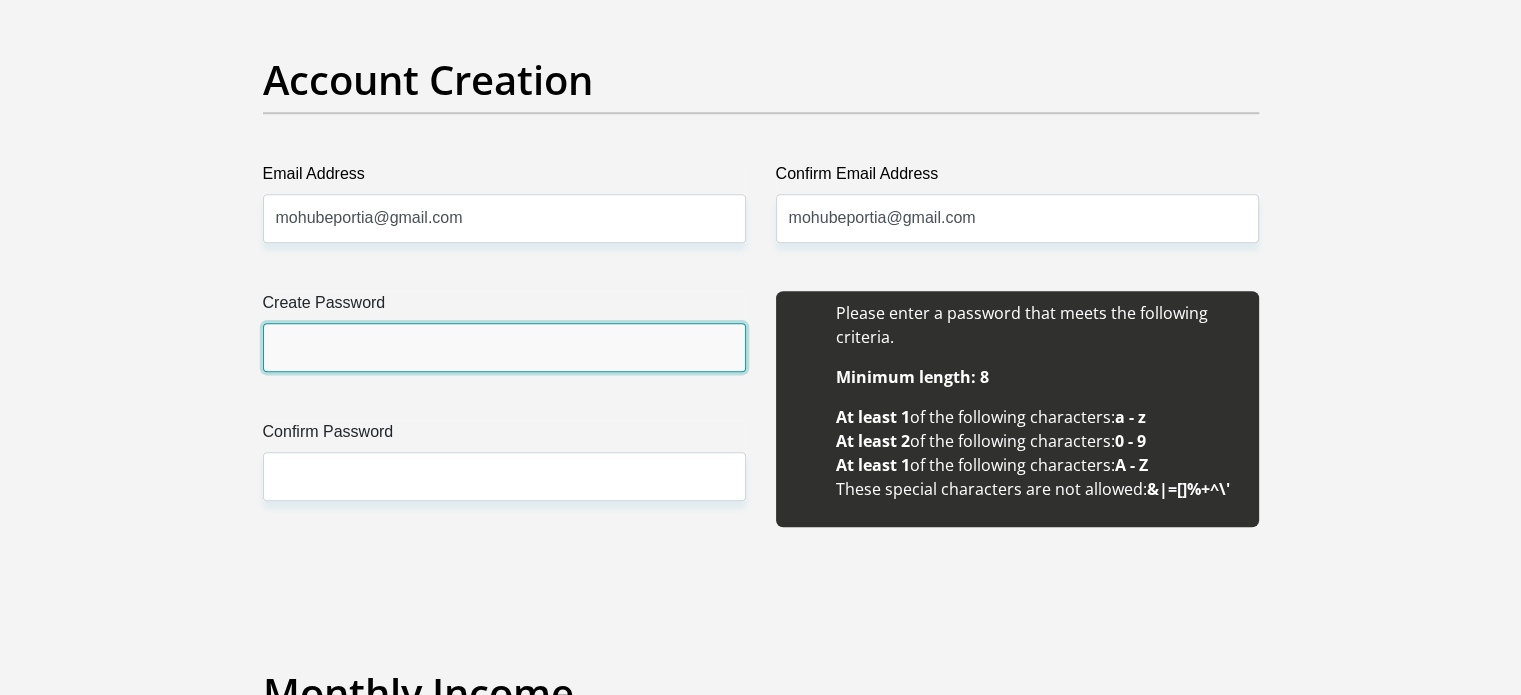 click on "Create Password" at bounding box center (504, 347) 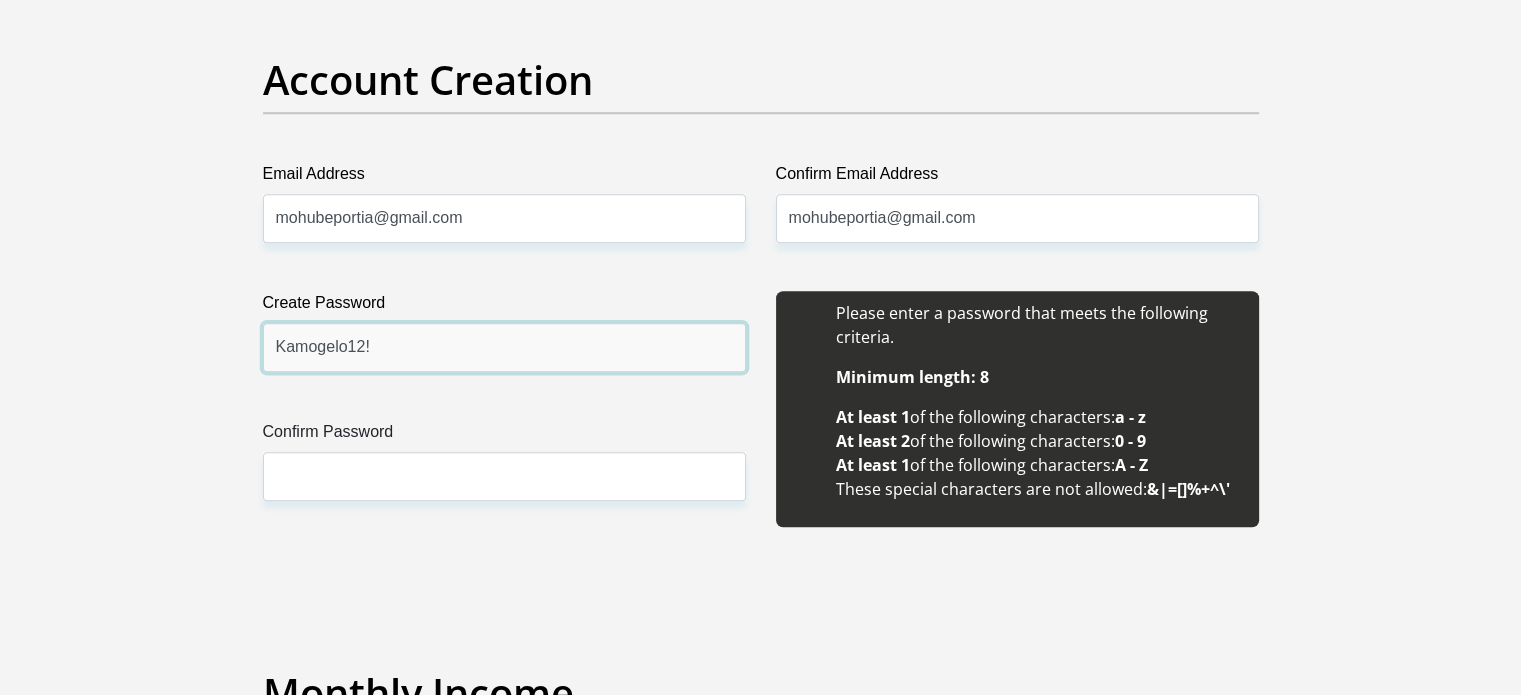 type on "Kamogelo12!" 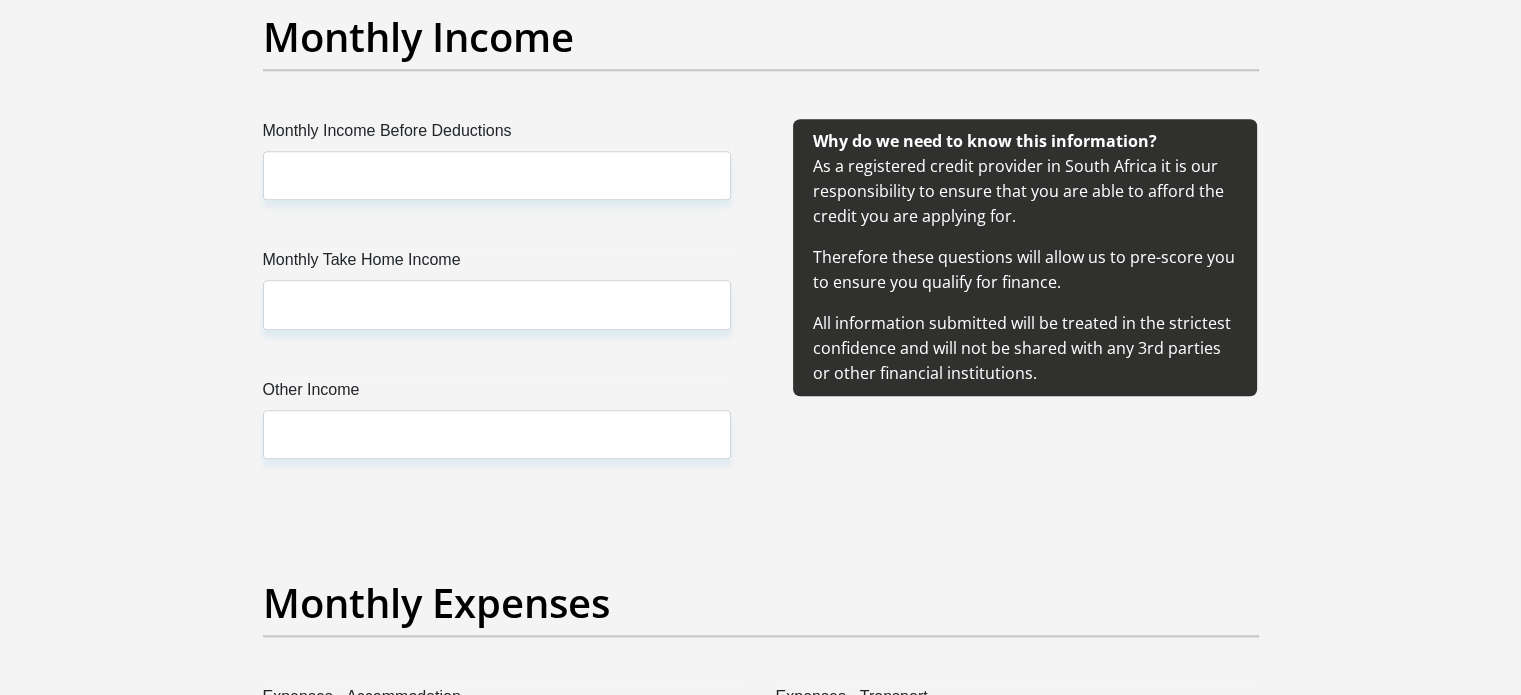 scroll, scrollTop: 2213, scrollLeft: 0, axis: vertical 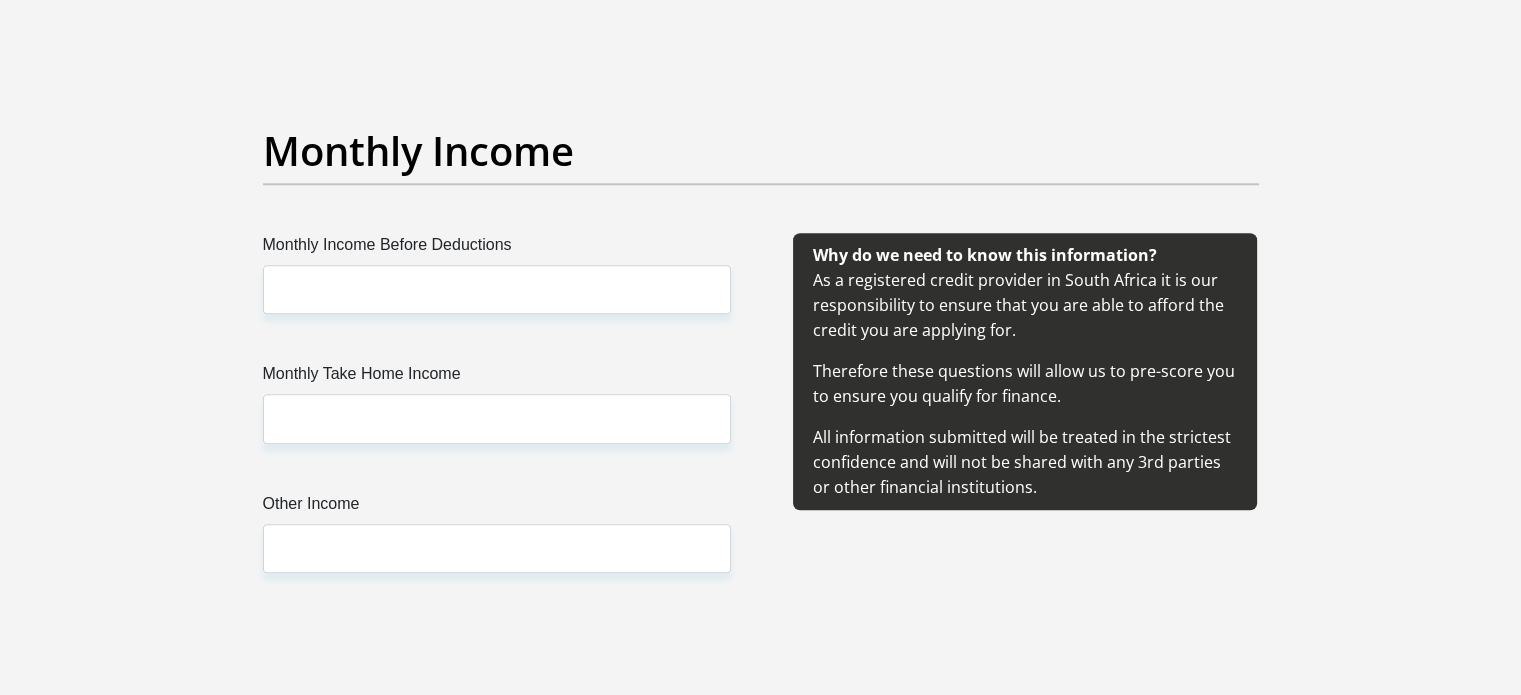type on "Kamogelo12!" 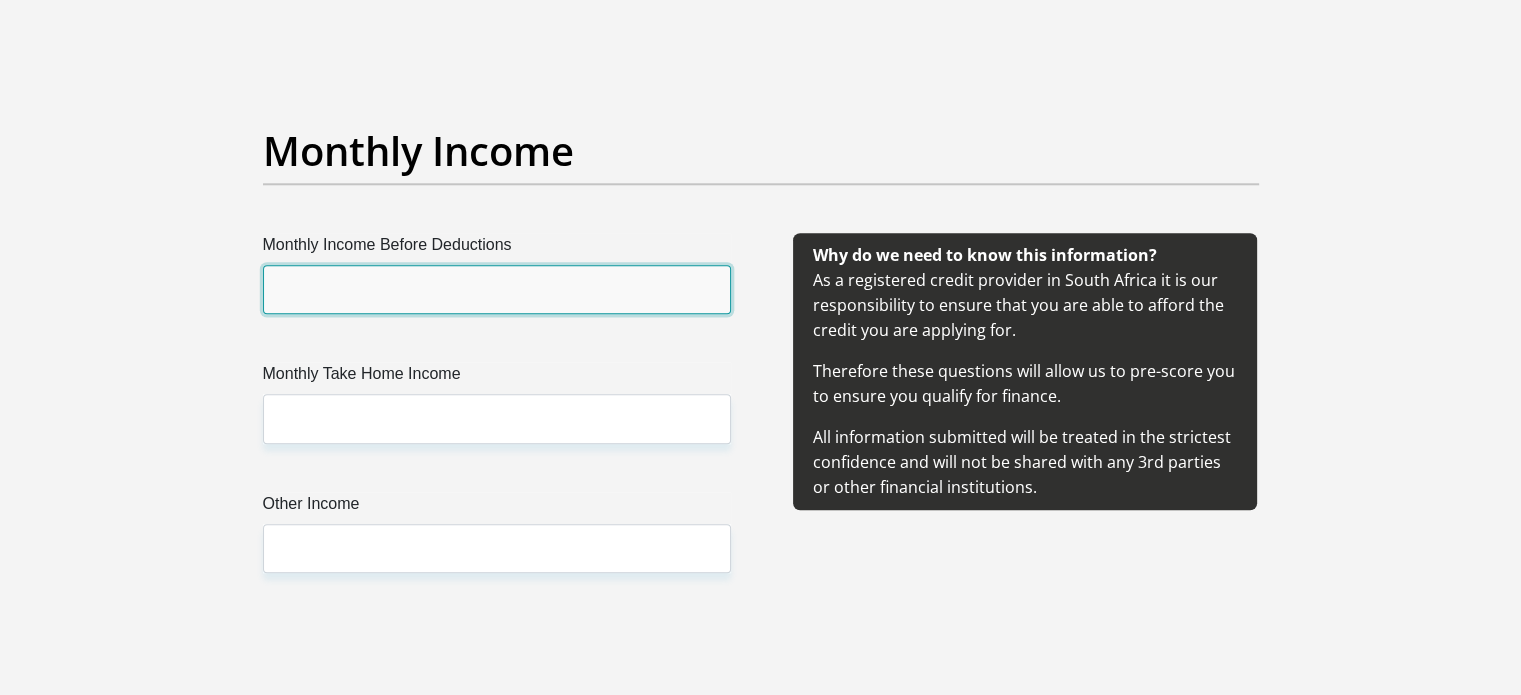 click on "Monthly Income Before Deductions" at bounding box center [497, 289] 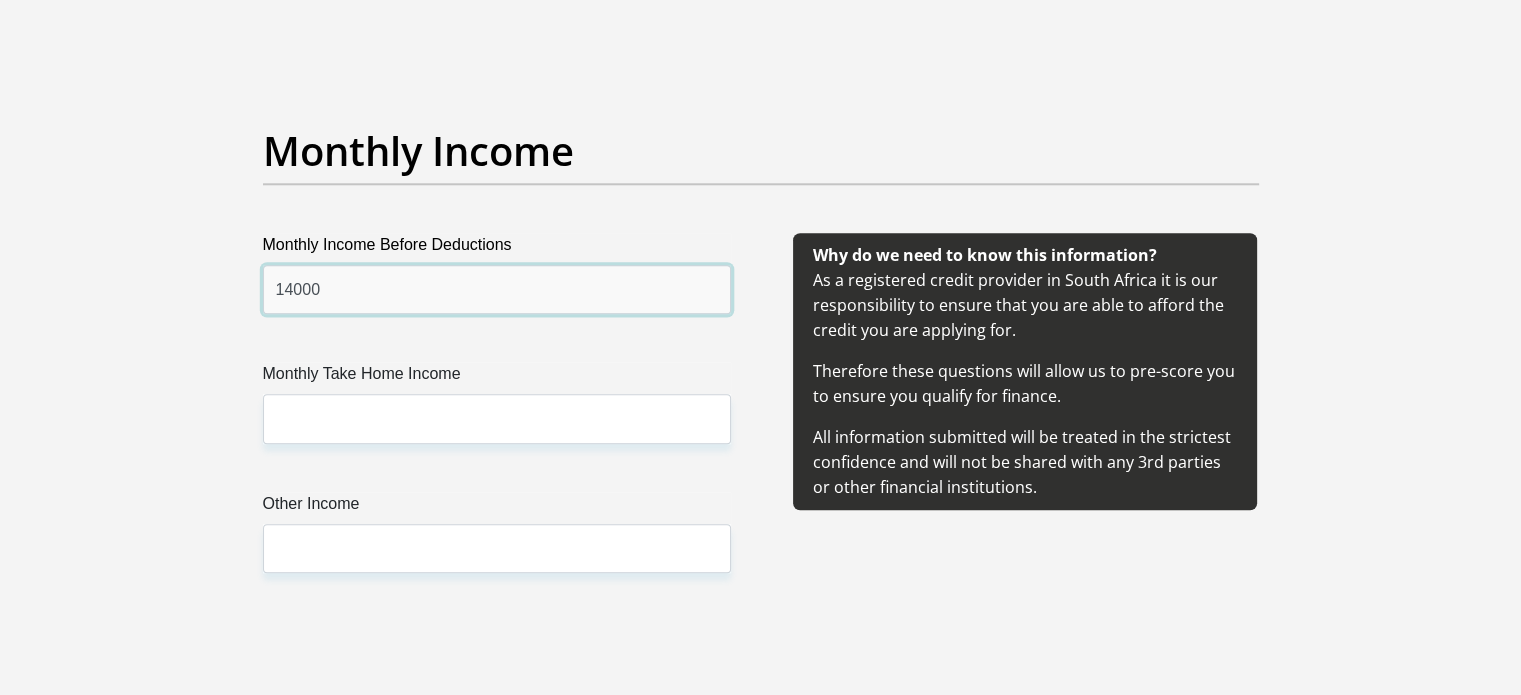 type on "14000" 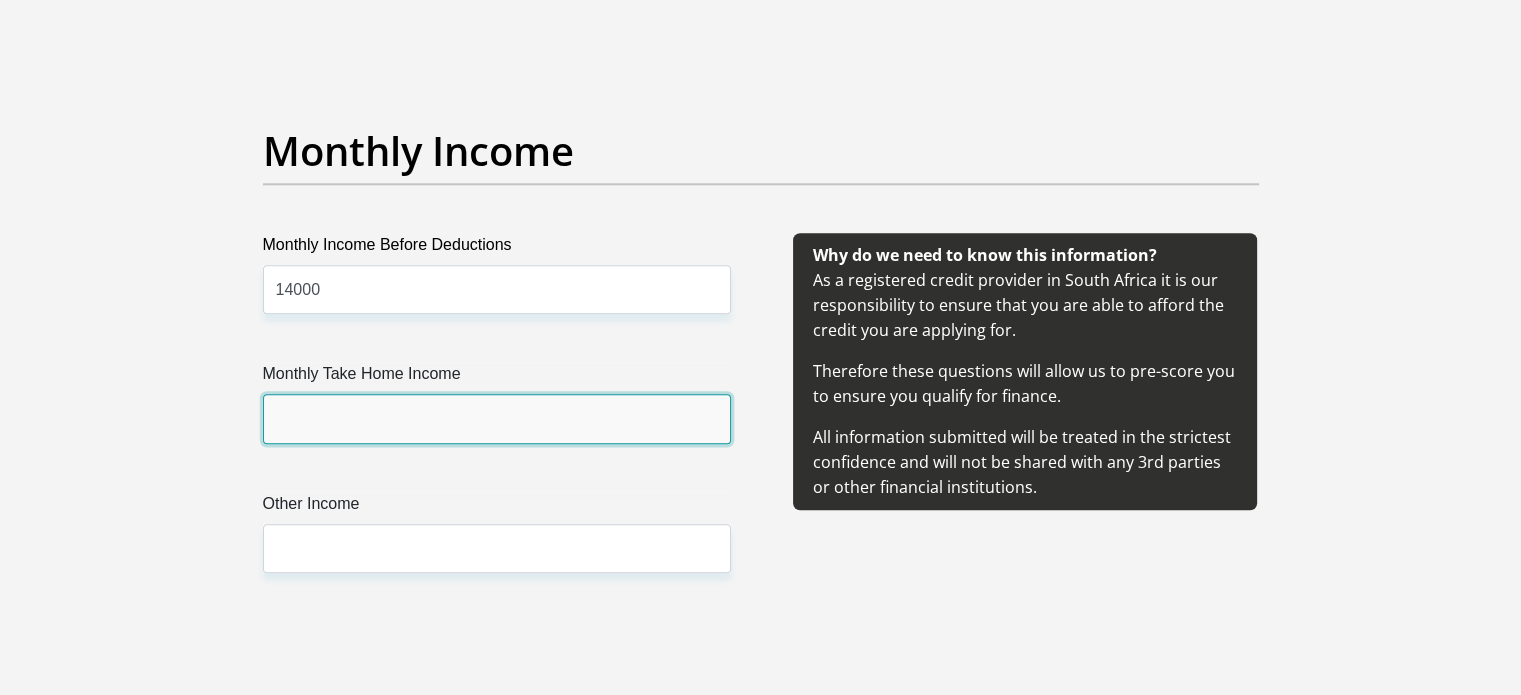 click on "Monthly Take Home Income" at bounding box center [497, 418] 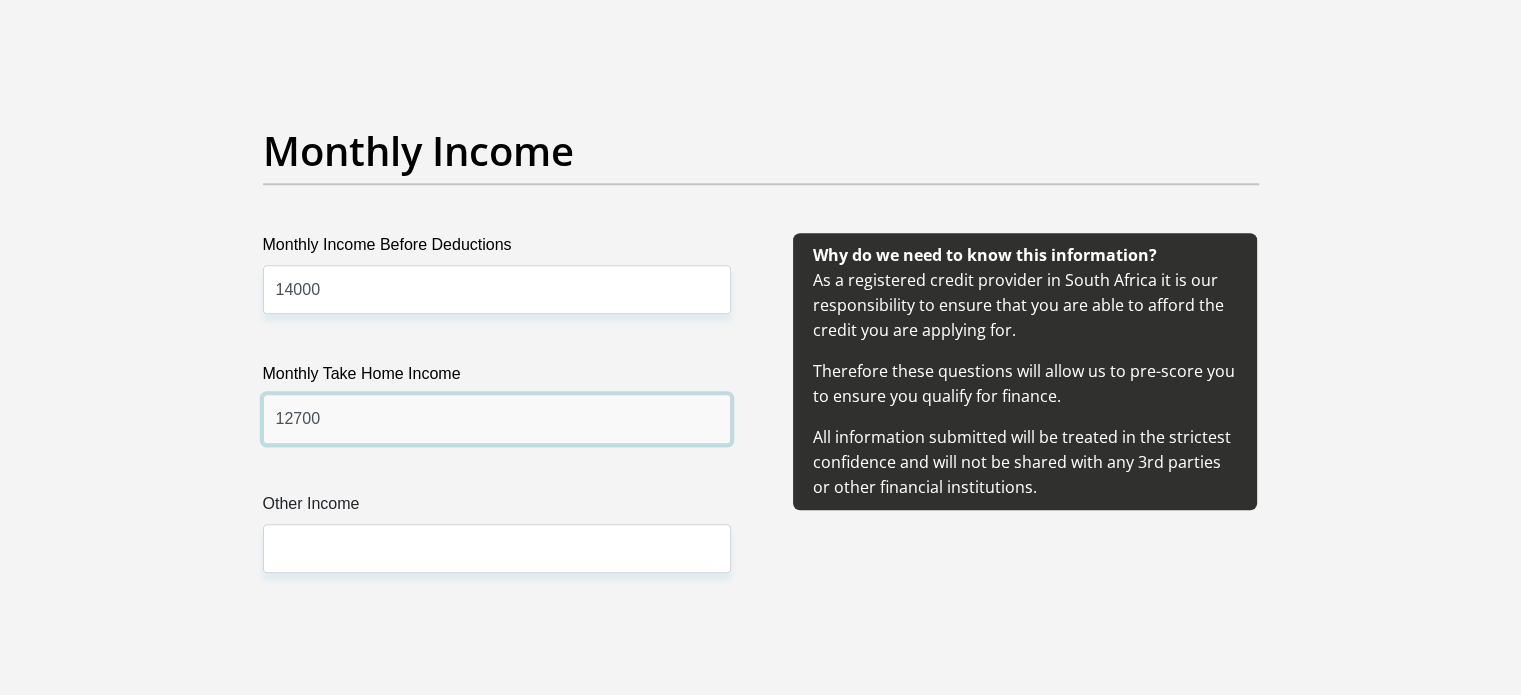 type on "12700" 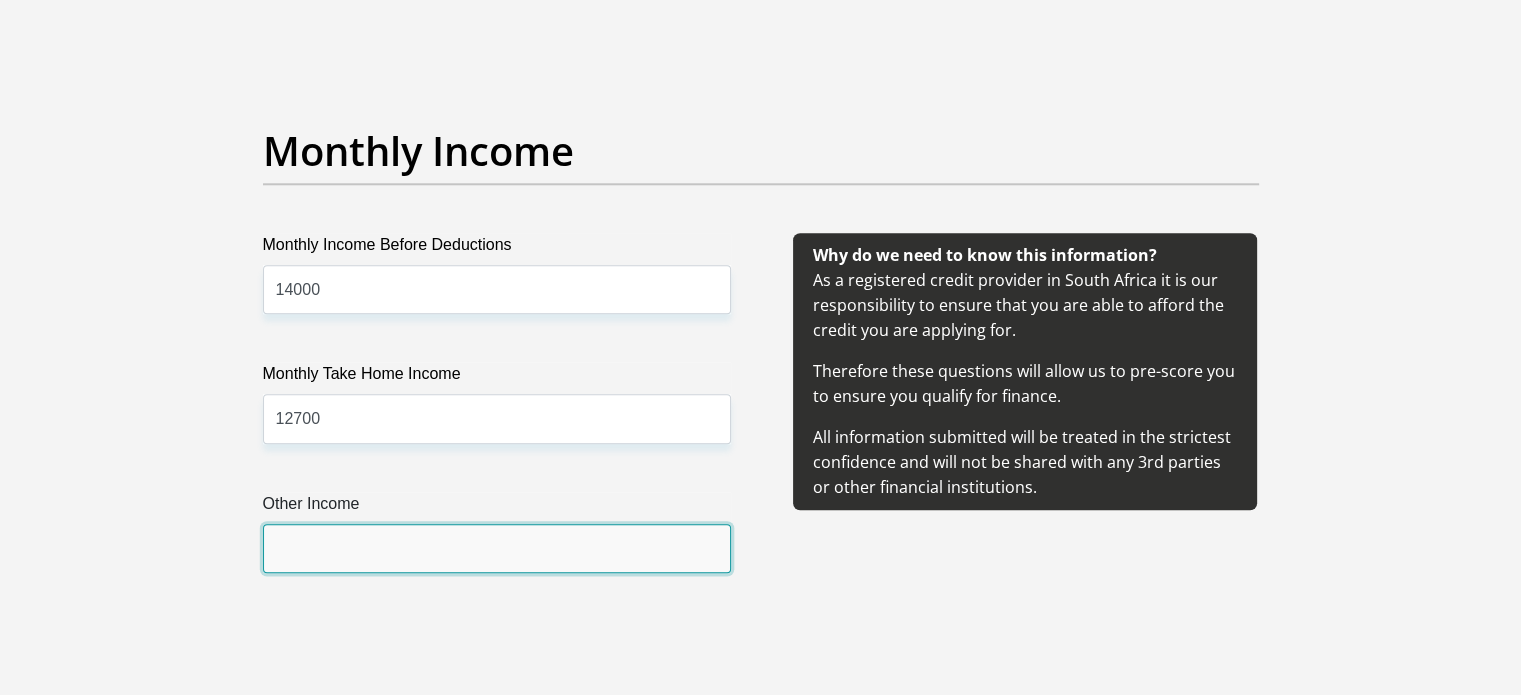 click on "Other Income" at bounding box center (497, 548) 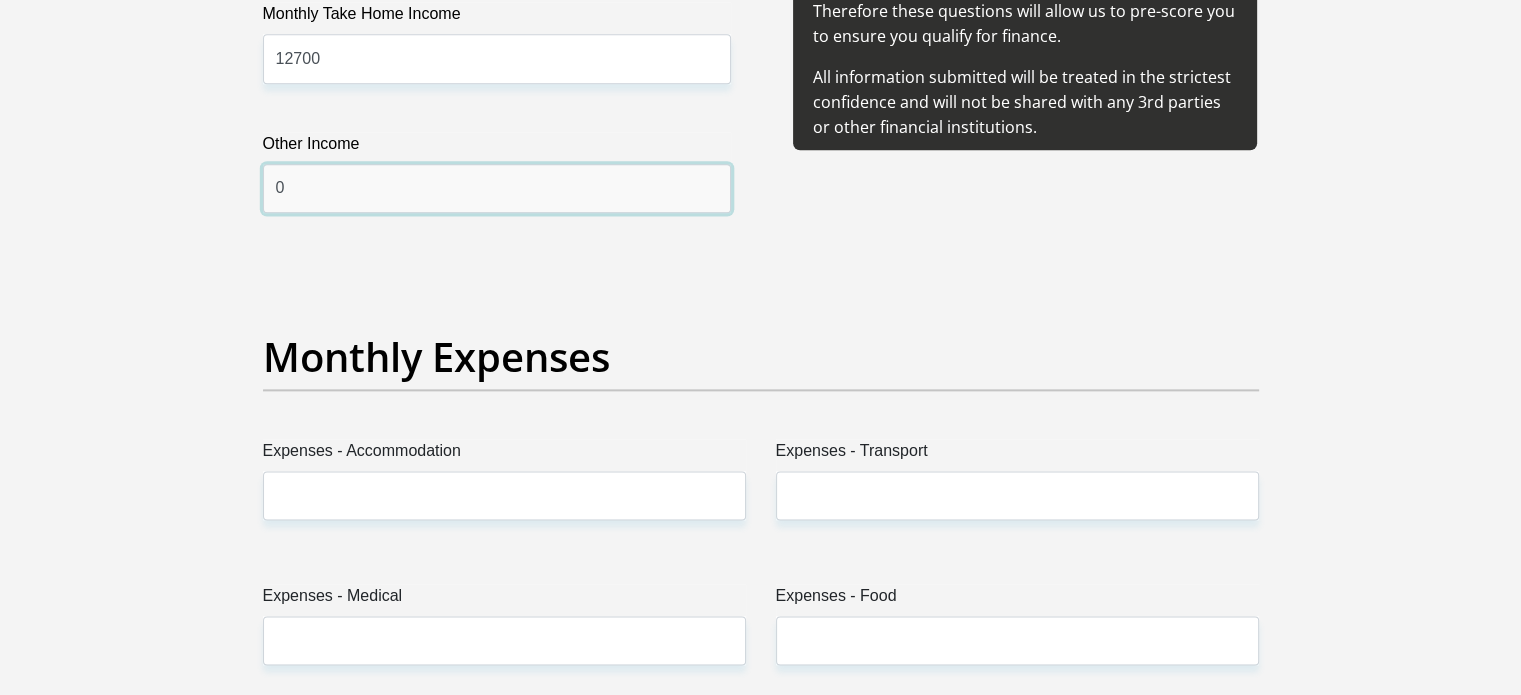 scroll, scrollTop: 2739, scrollLeft: 0, axis: vertical 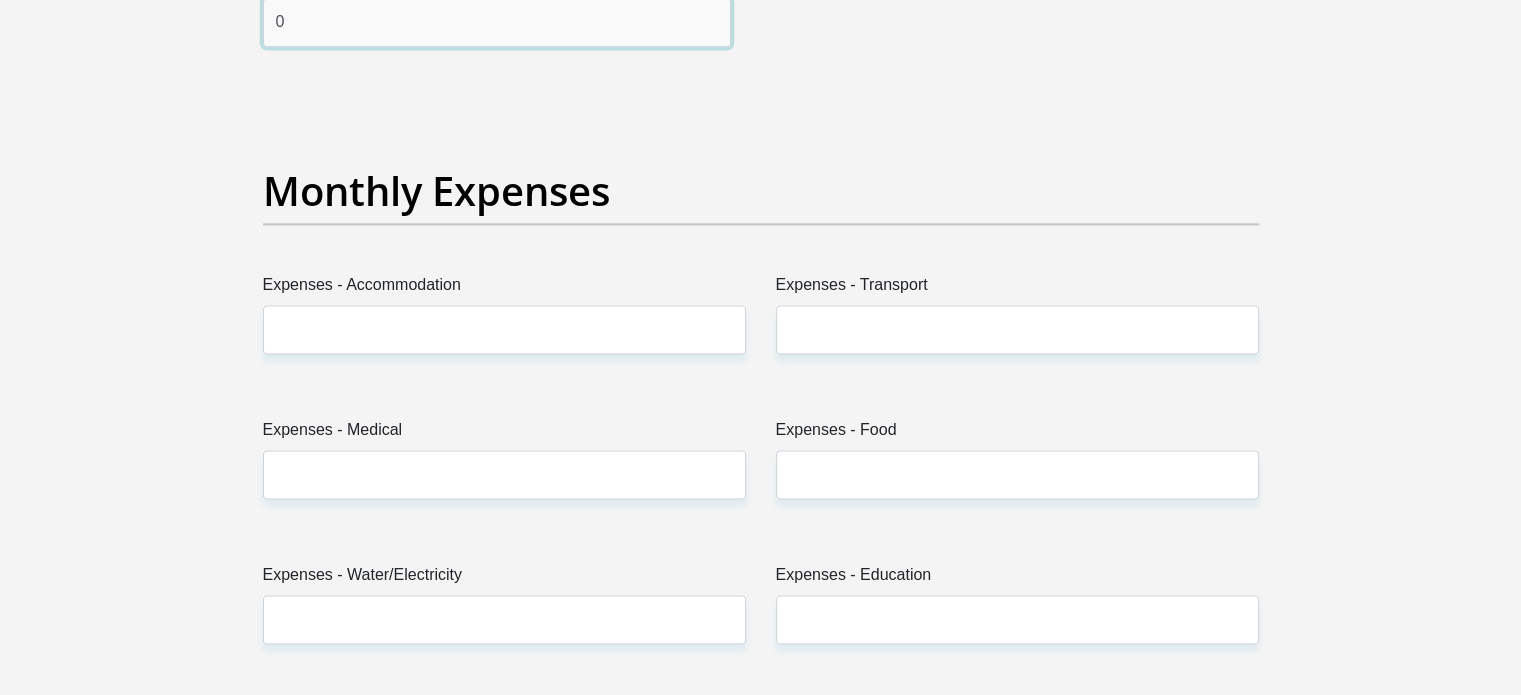 type on "0" 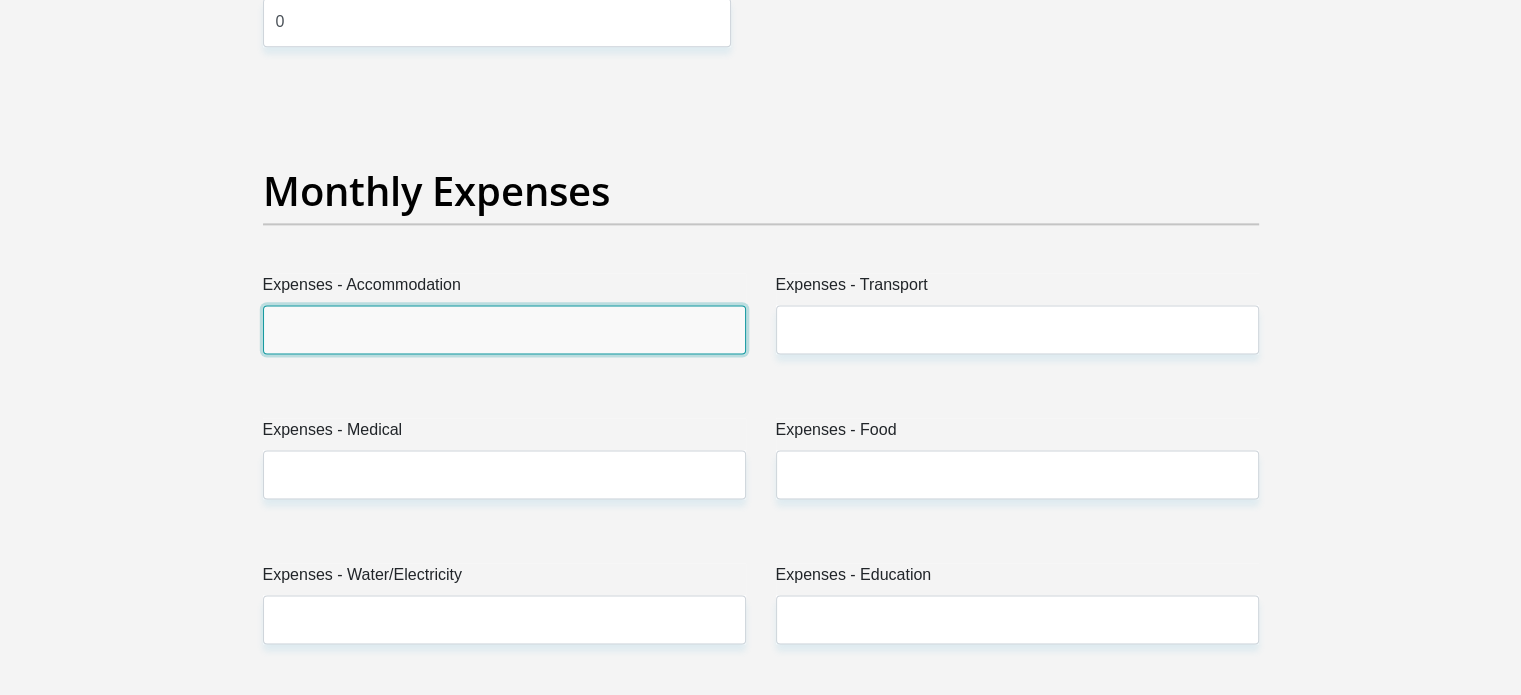 click on "Expenses - Accommodation" at bounding box center (504, 329) 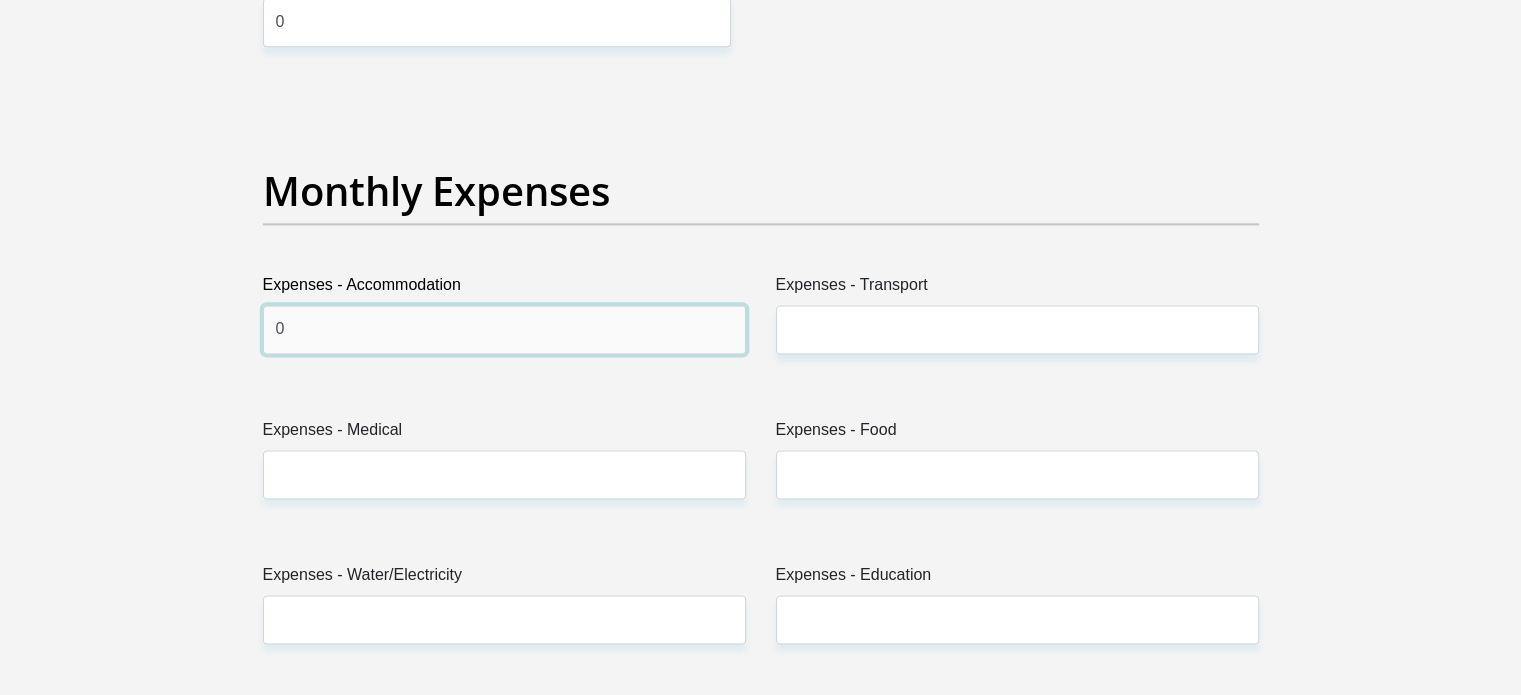type on "0" 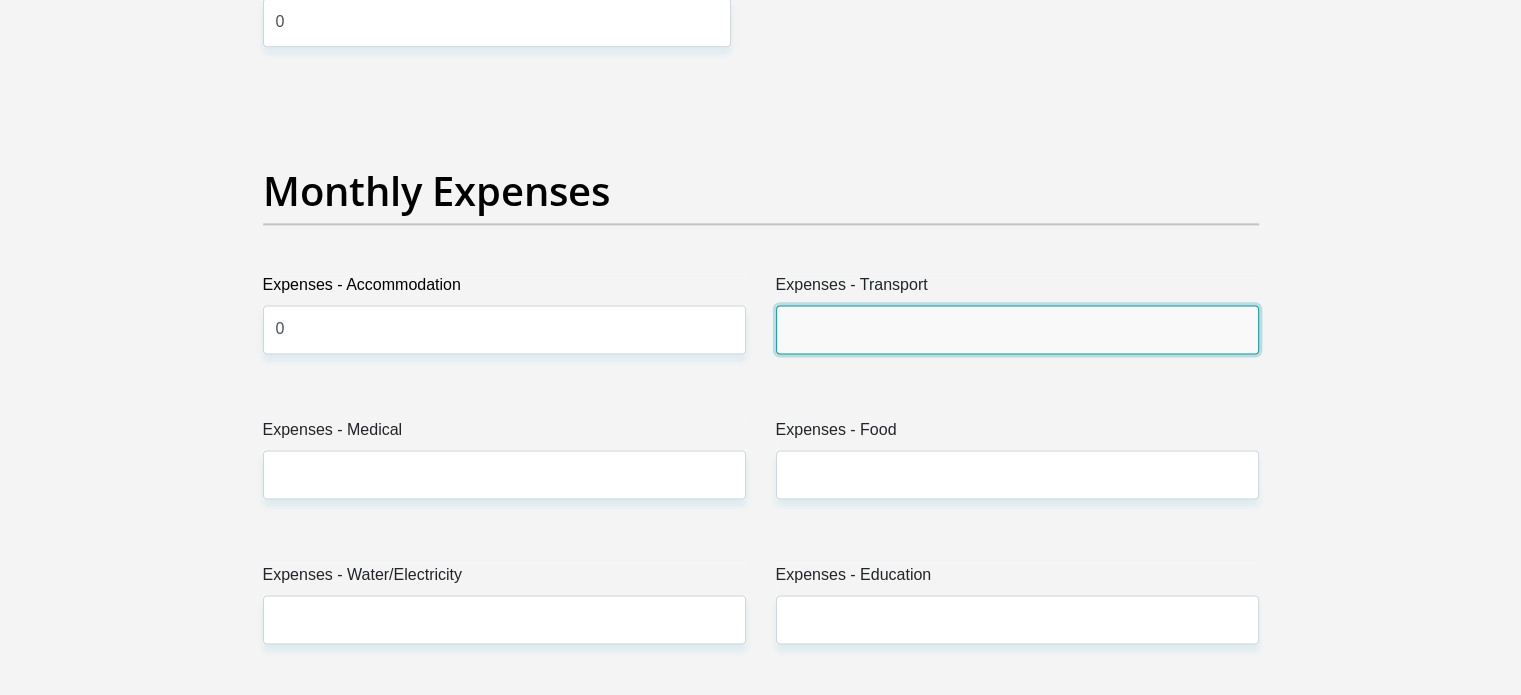 click on "Expenses - Transport" at bounding box center (1017, 329) 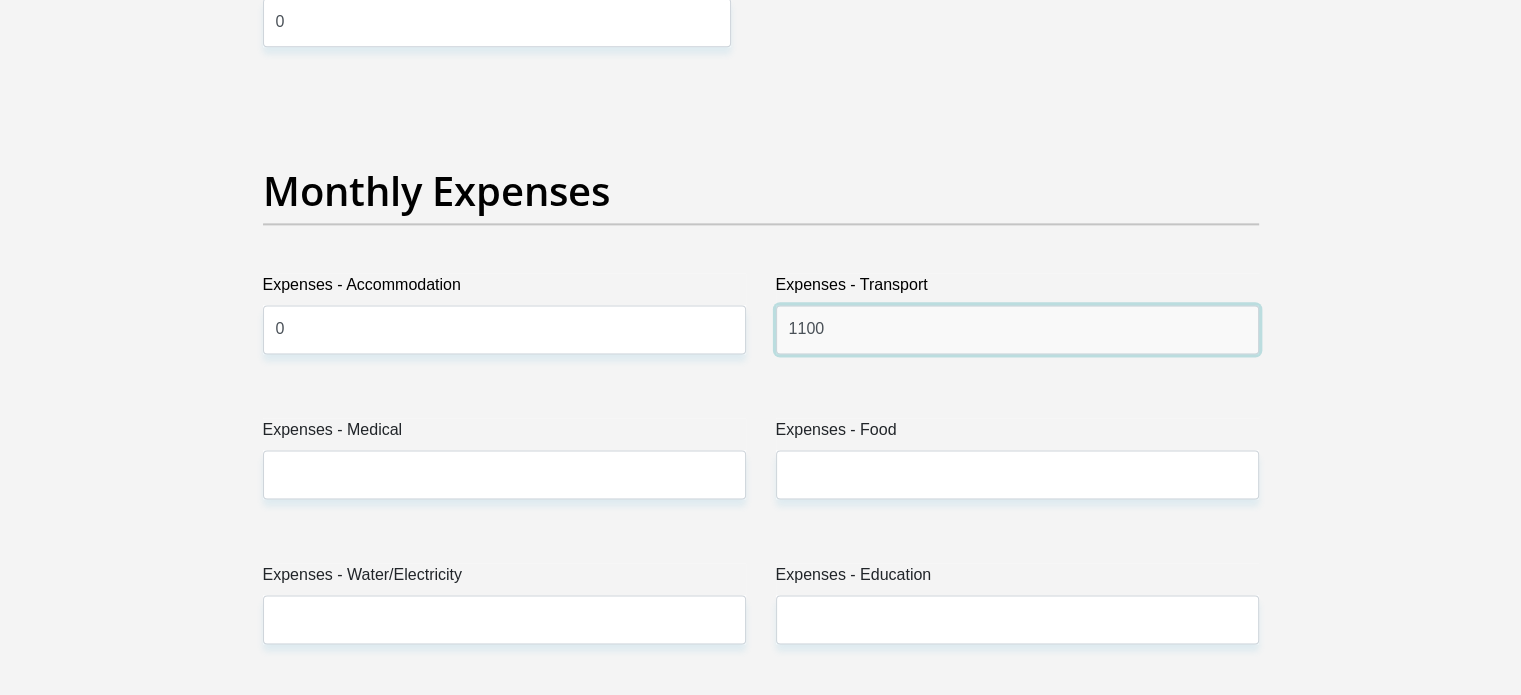 type on "1100" 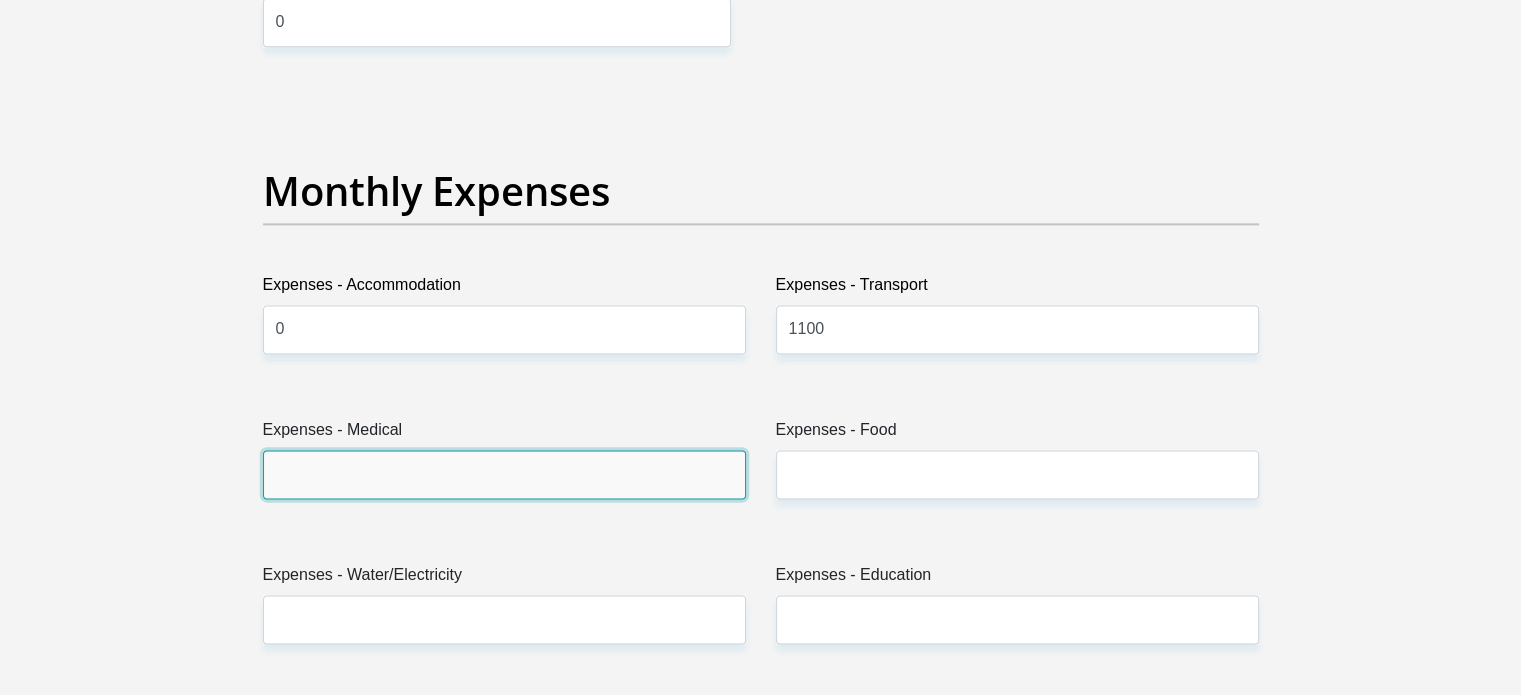 click on "Expenses - Medical" at bounding box center [504, 474] 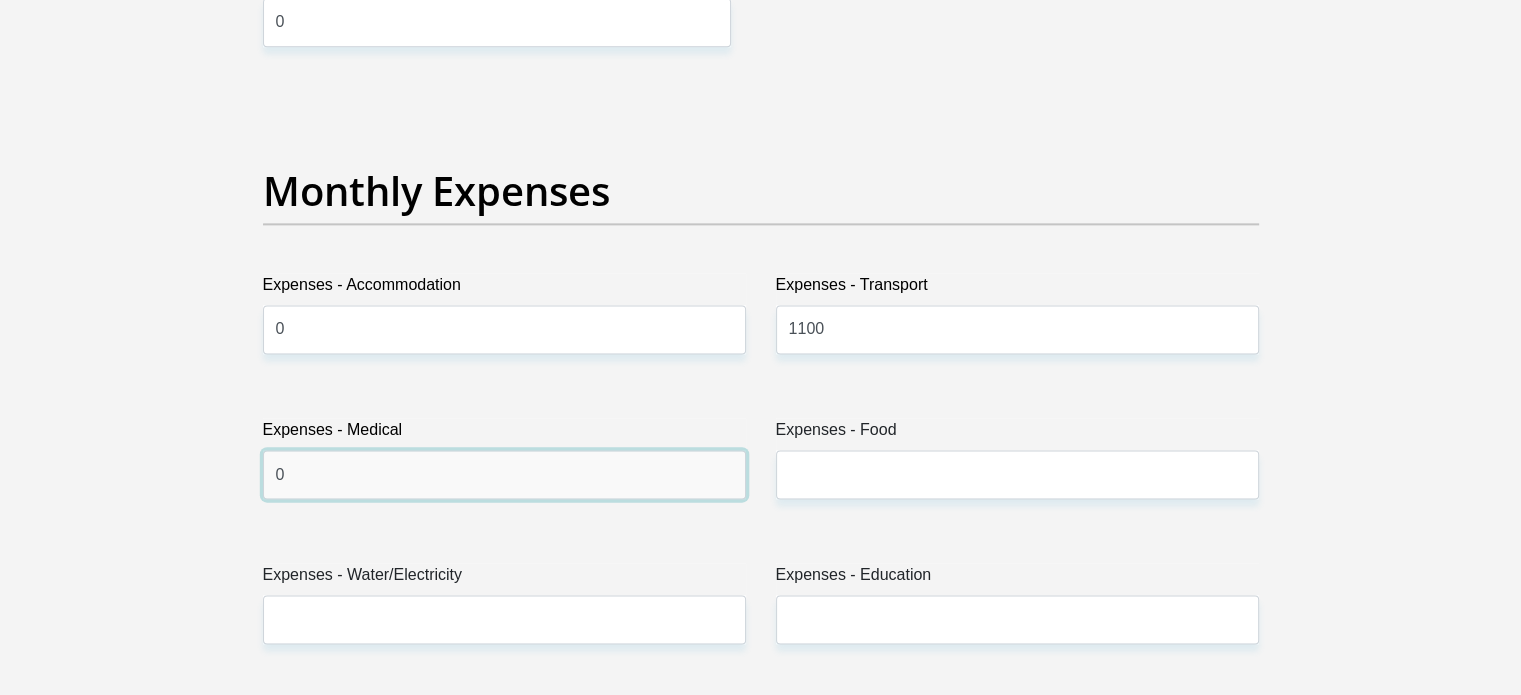 type on "0" 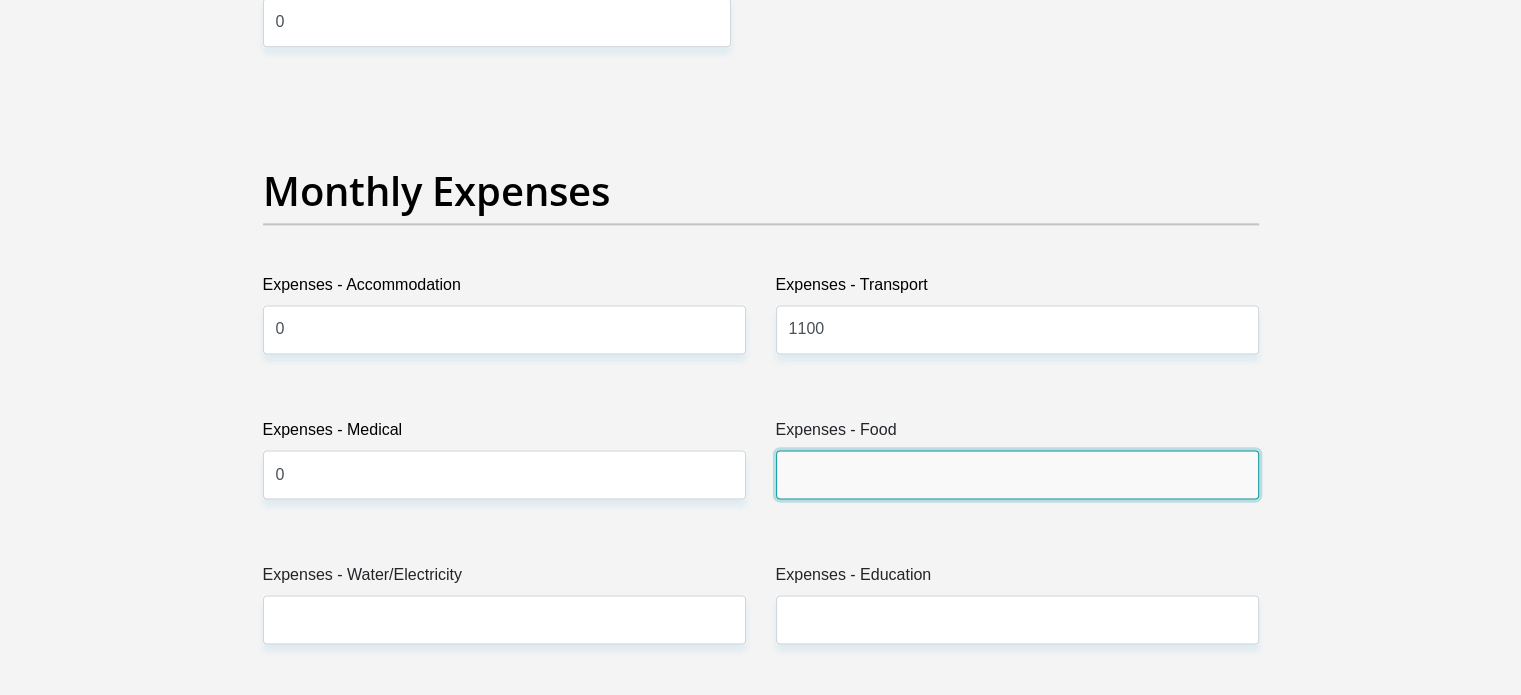 click on "Expenses - Food" at bounding box center (1017, 474) 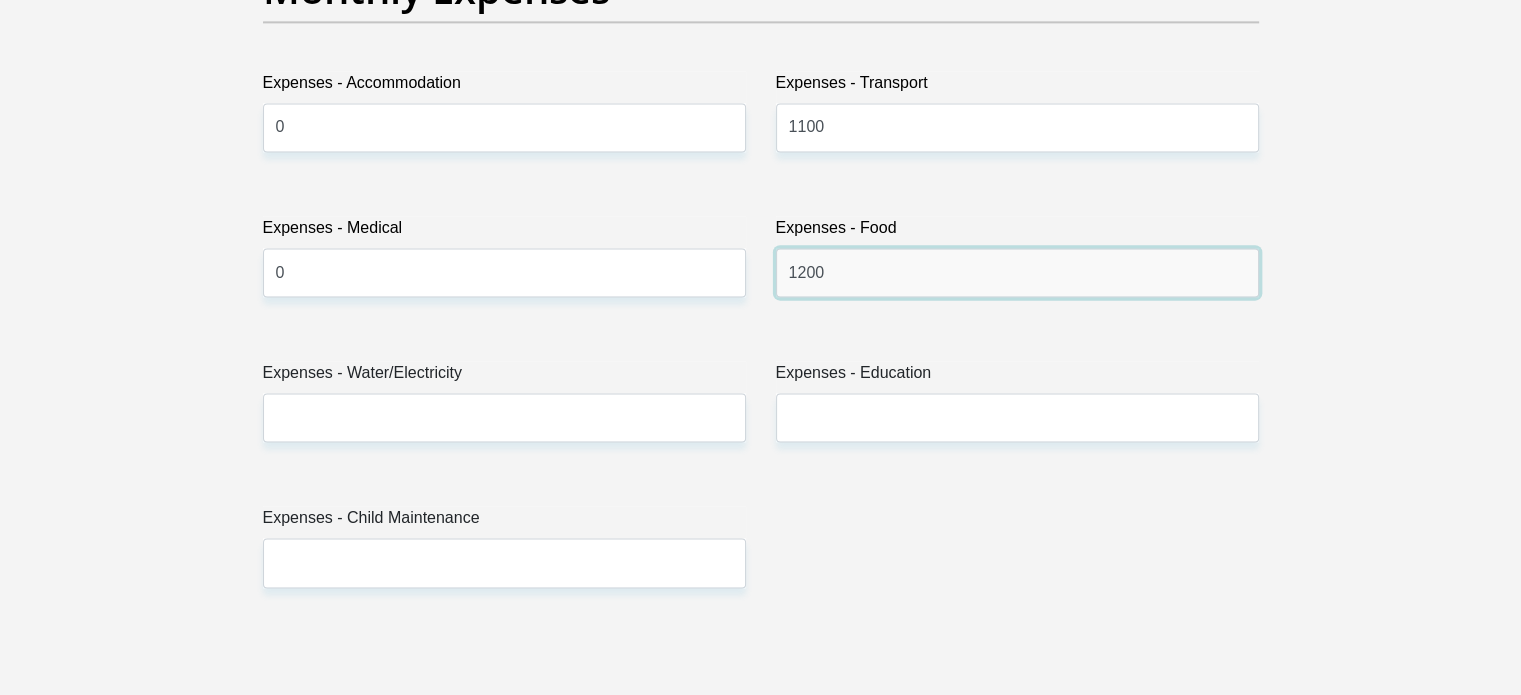 scroll, scrollTop: 3028, scrollLeft: 0, axis: vertical 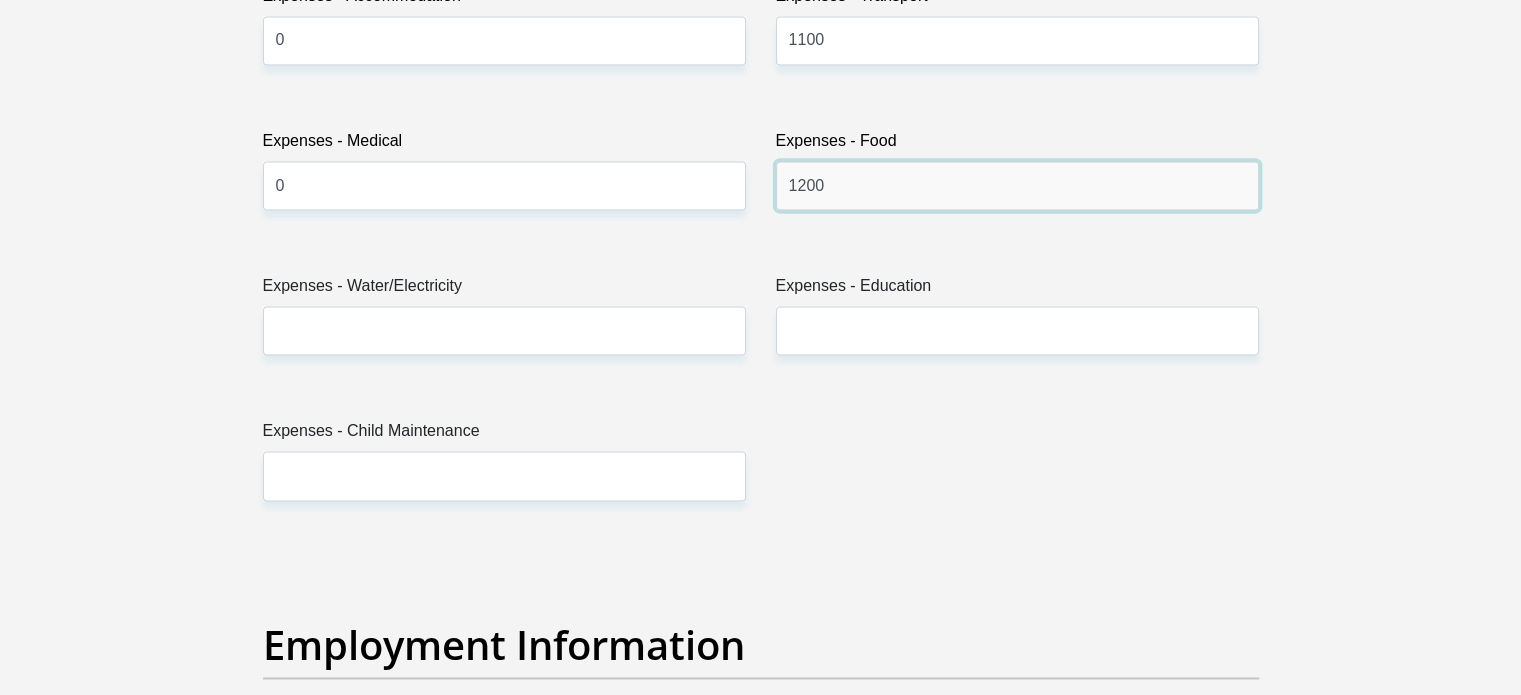 type on "1200" 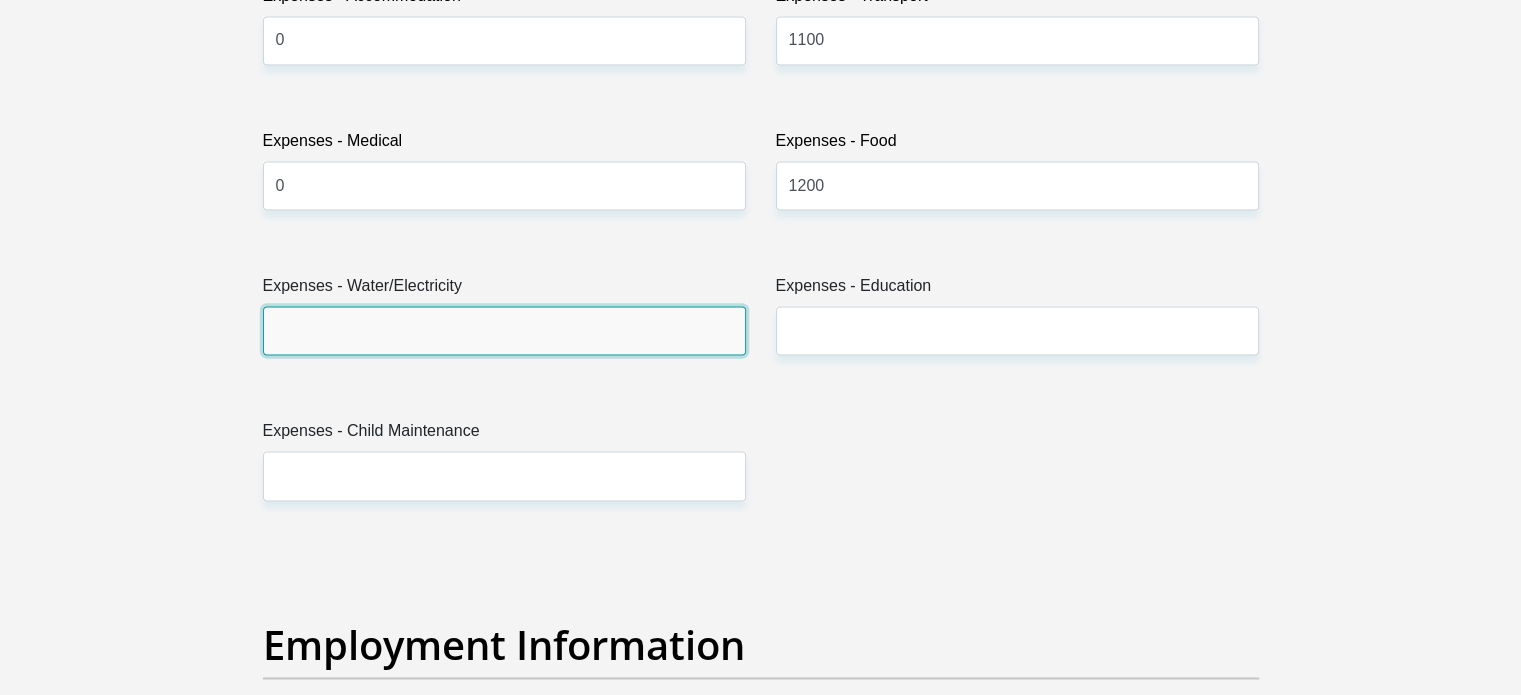 click on "Expenses - Water/Electricity" at bounding box center (504, 330) 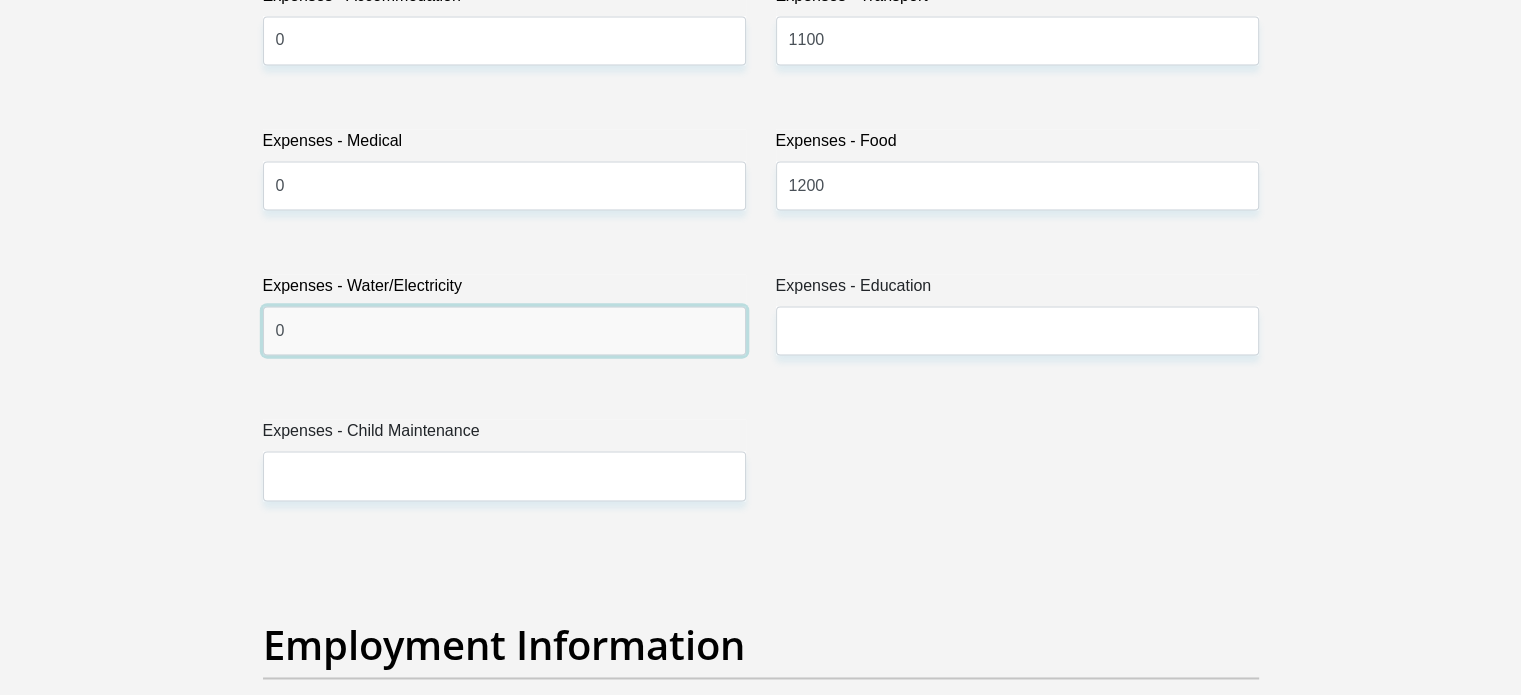 type on "0" 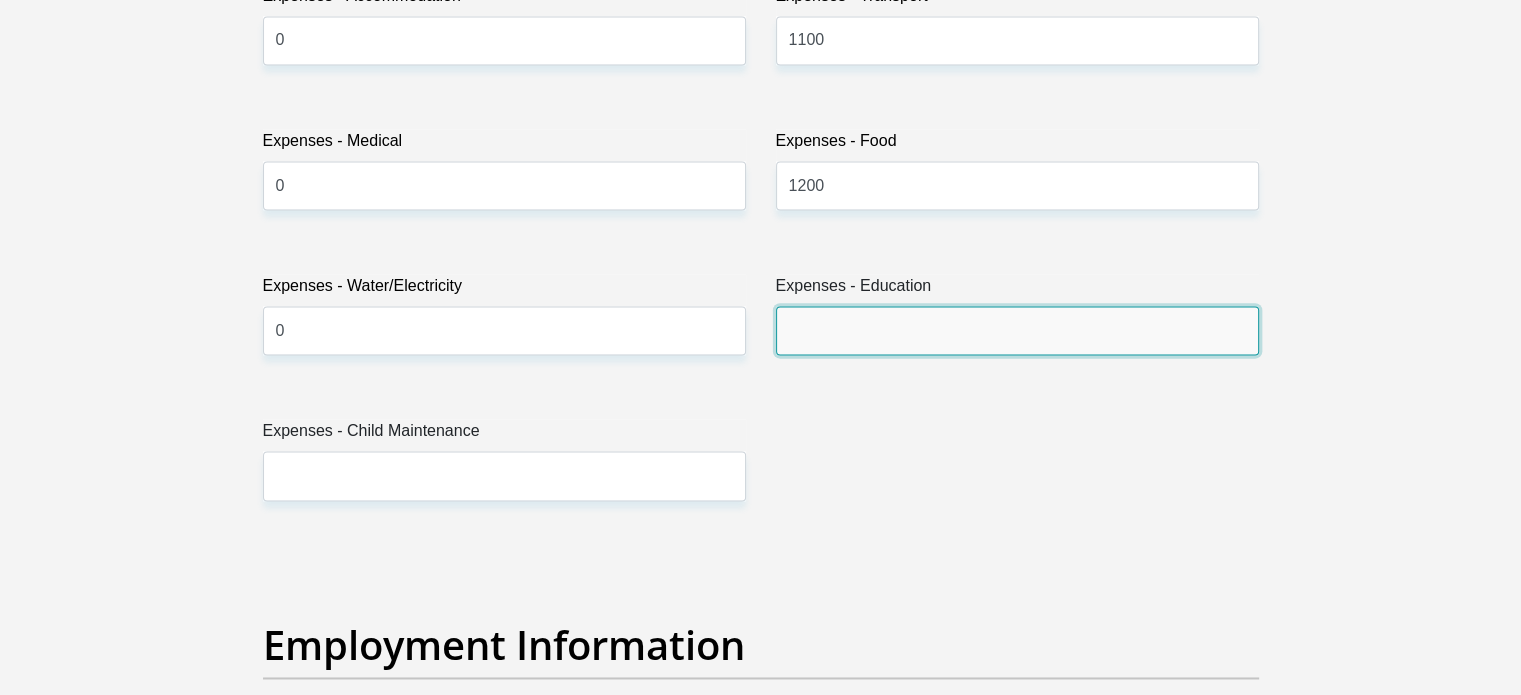 click on "Expenses - Education" at bounding box center [1017, 330] 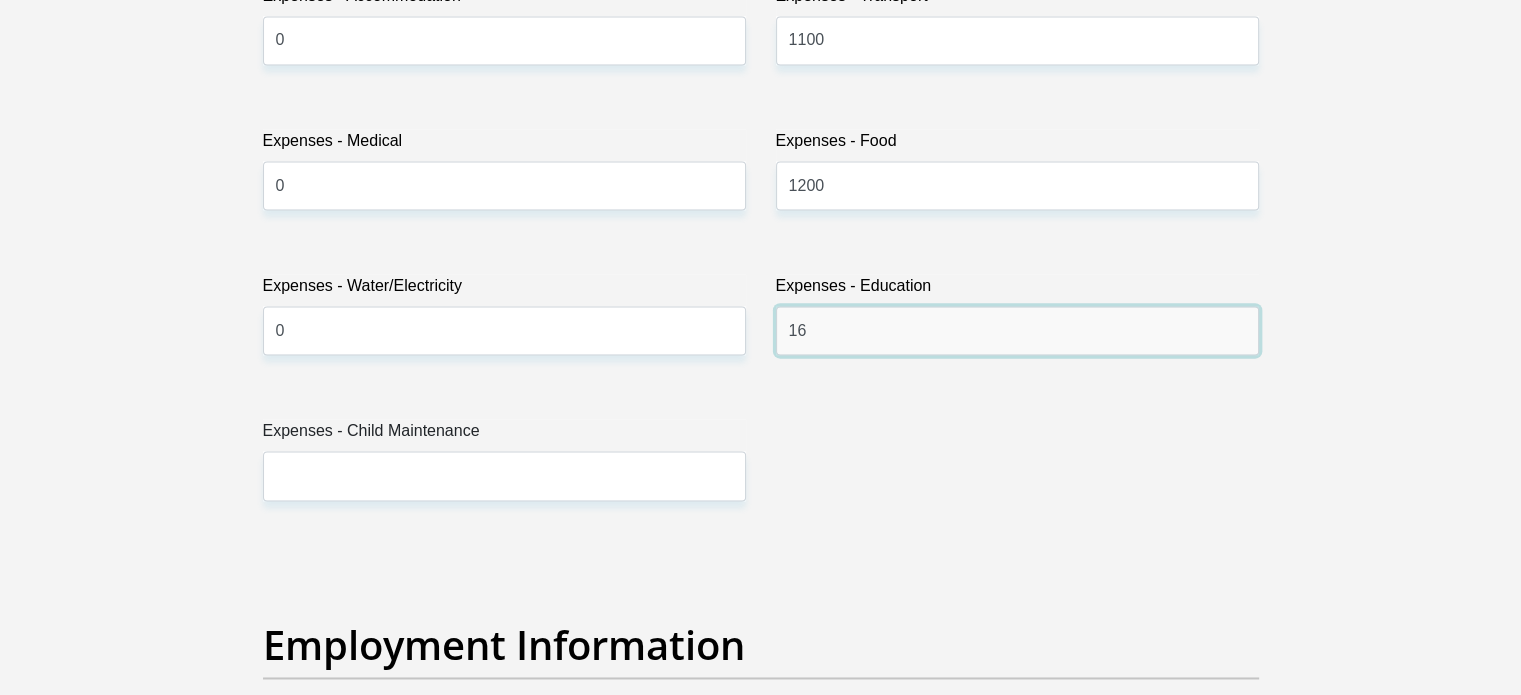 type on "1" 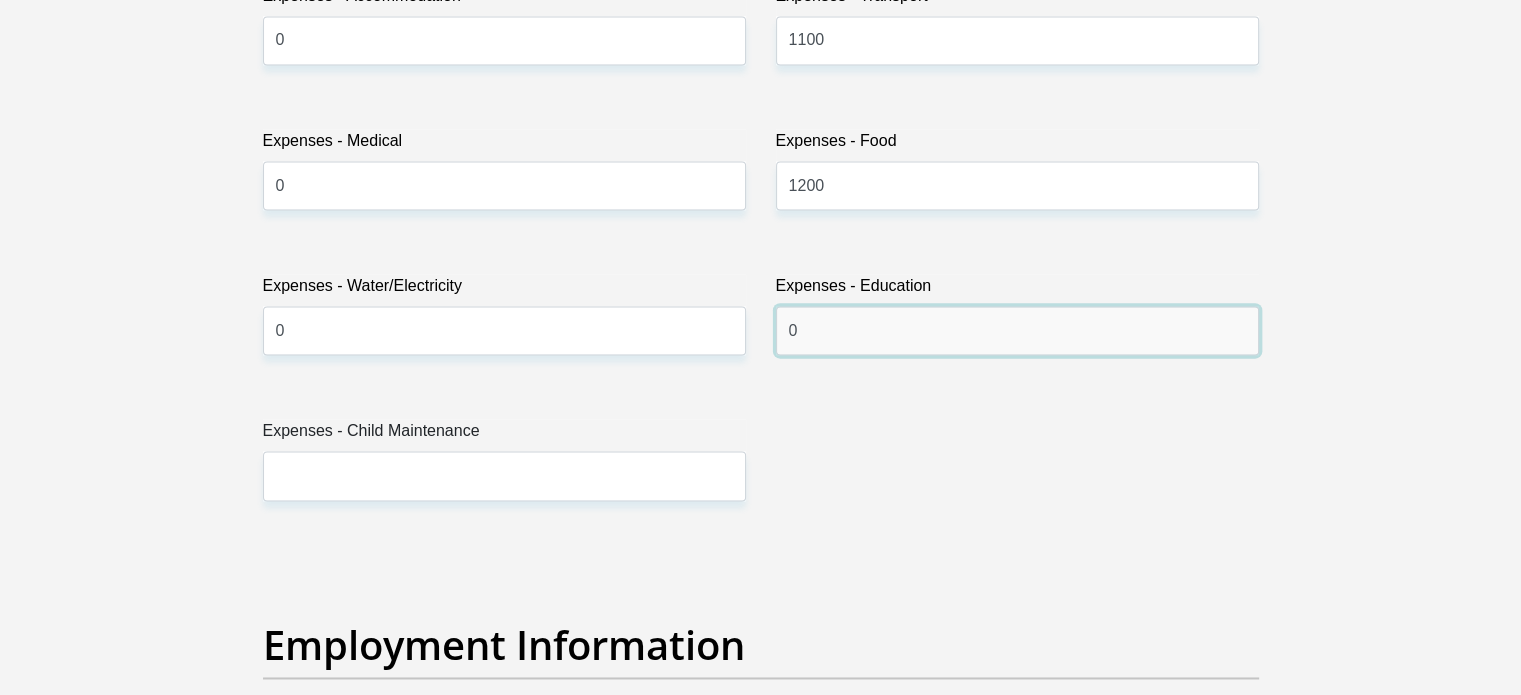type on "0" 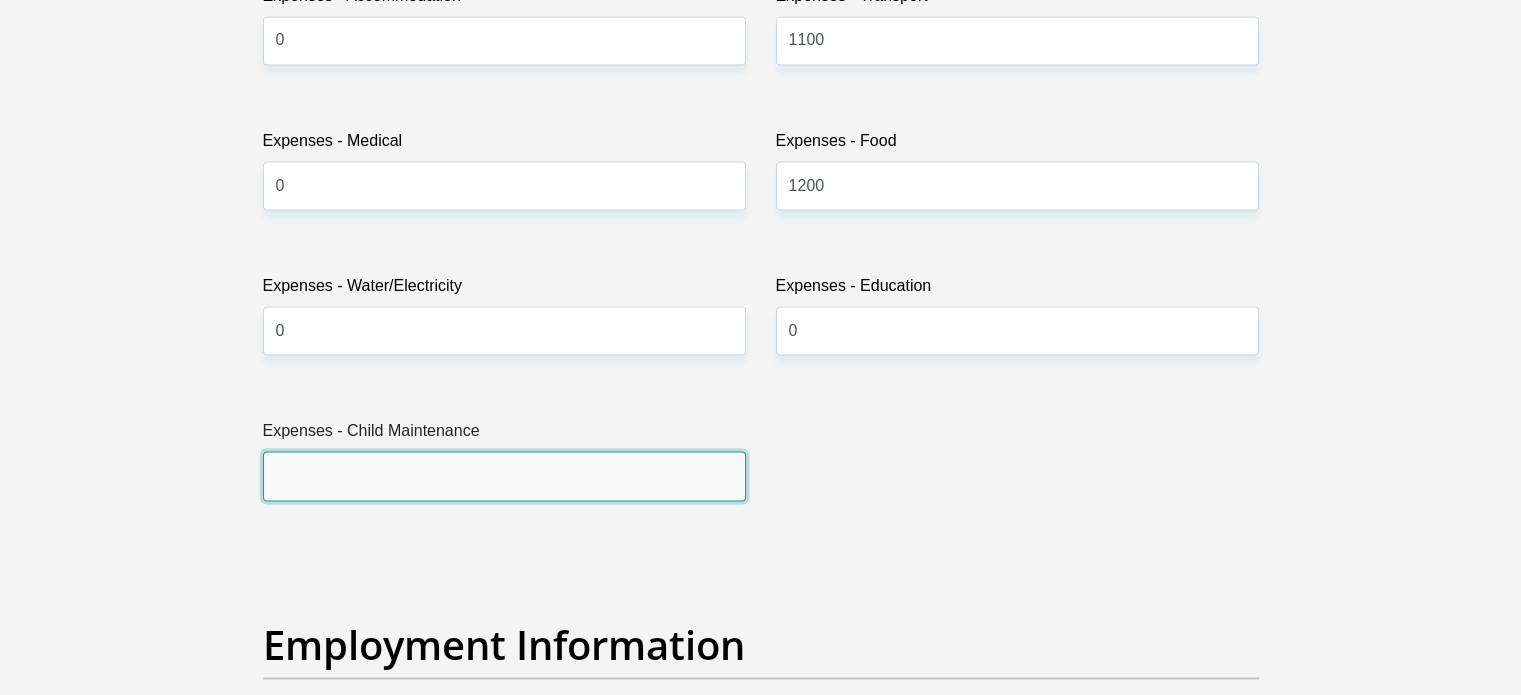 click on "Expenses - Child Maintenance" at bounding box center [504, 475] 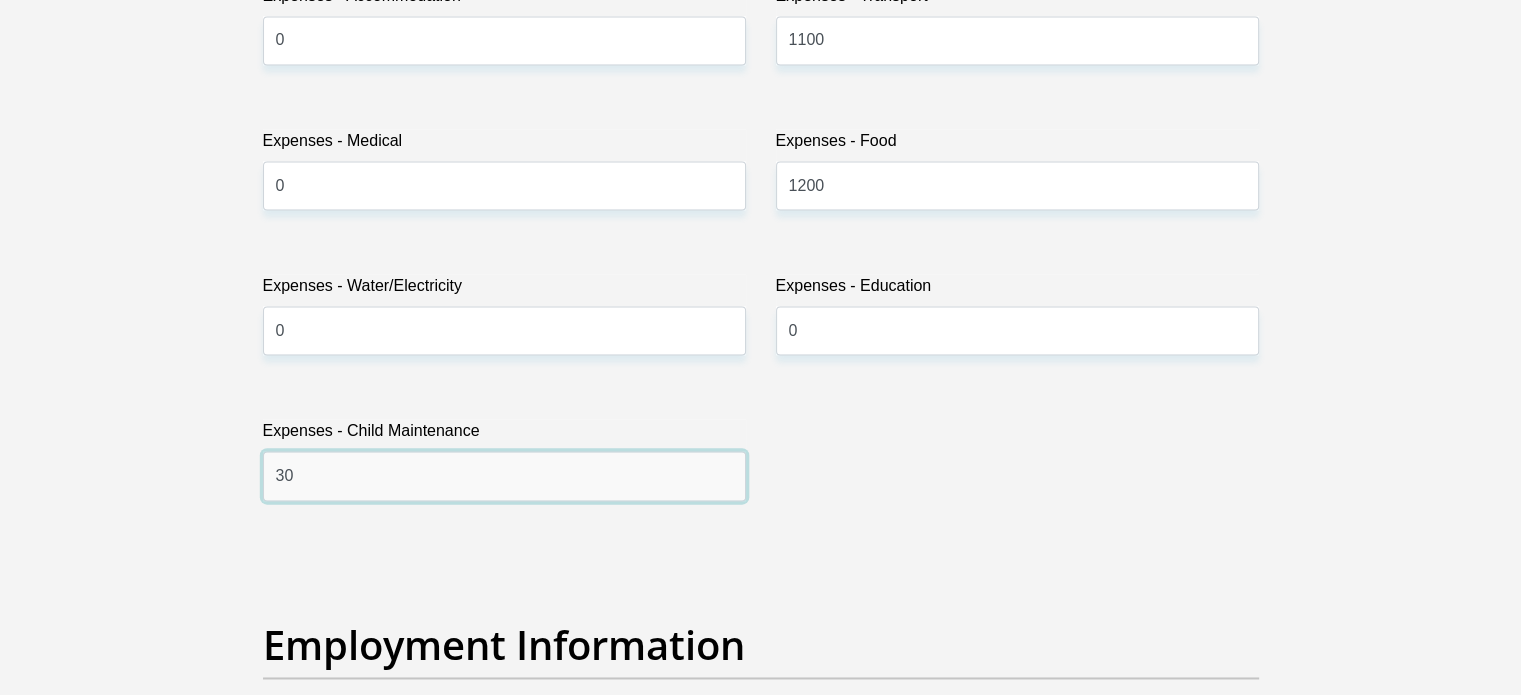 type on "3" 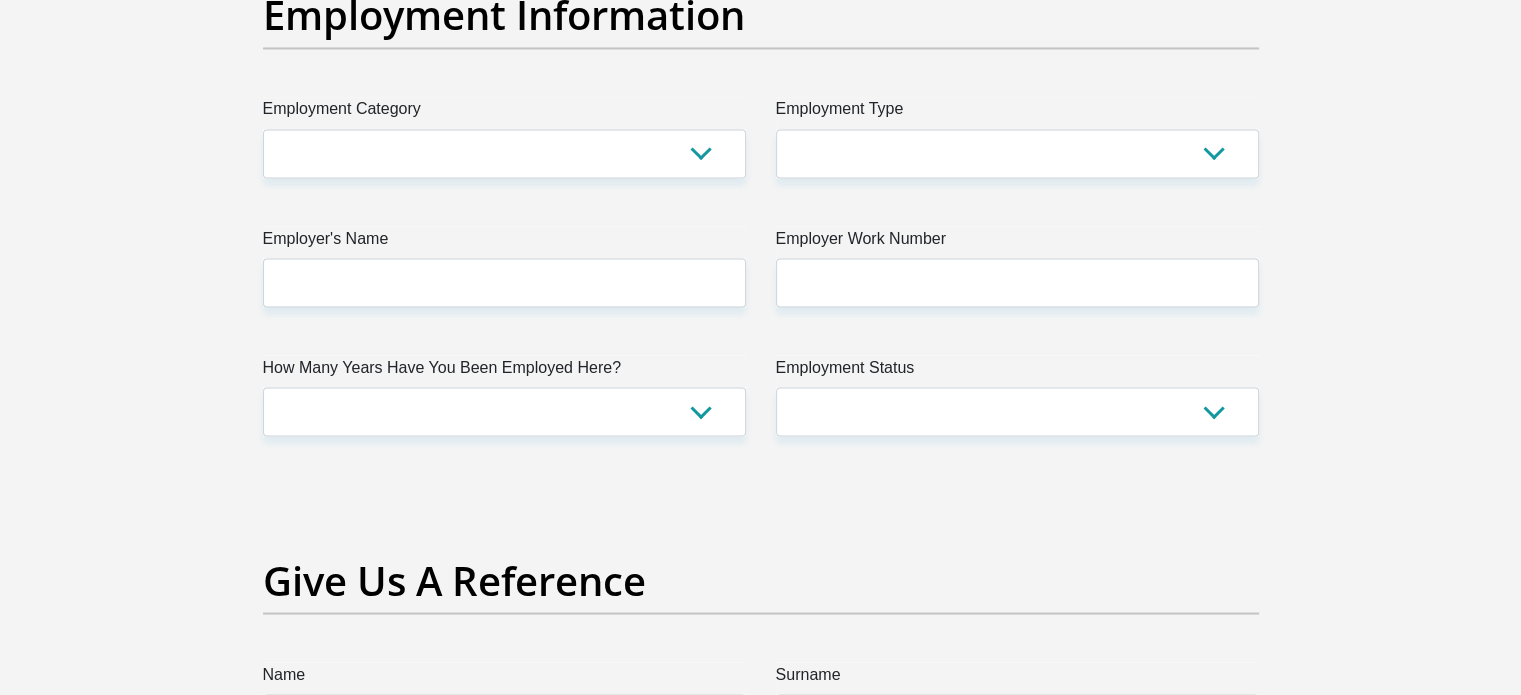 scroll, scrollTop: 3676, scrollLeft: 0, axis: vertical 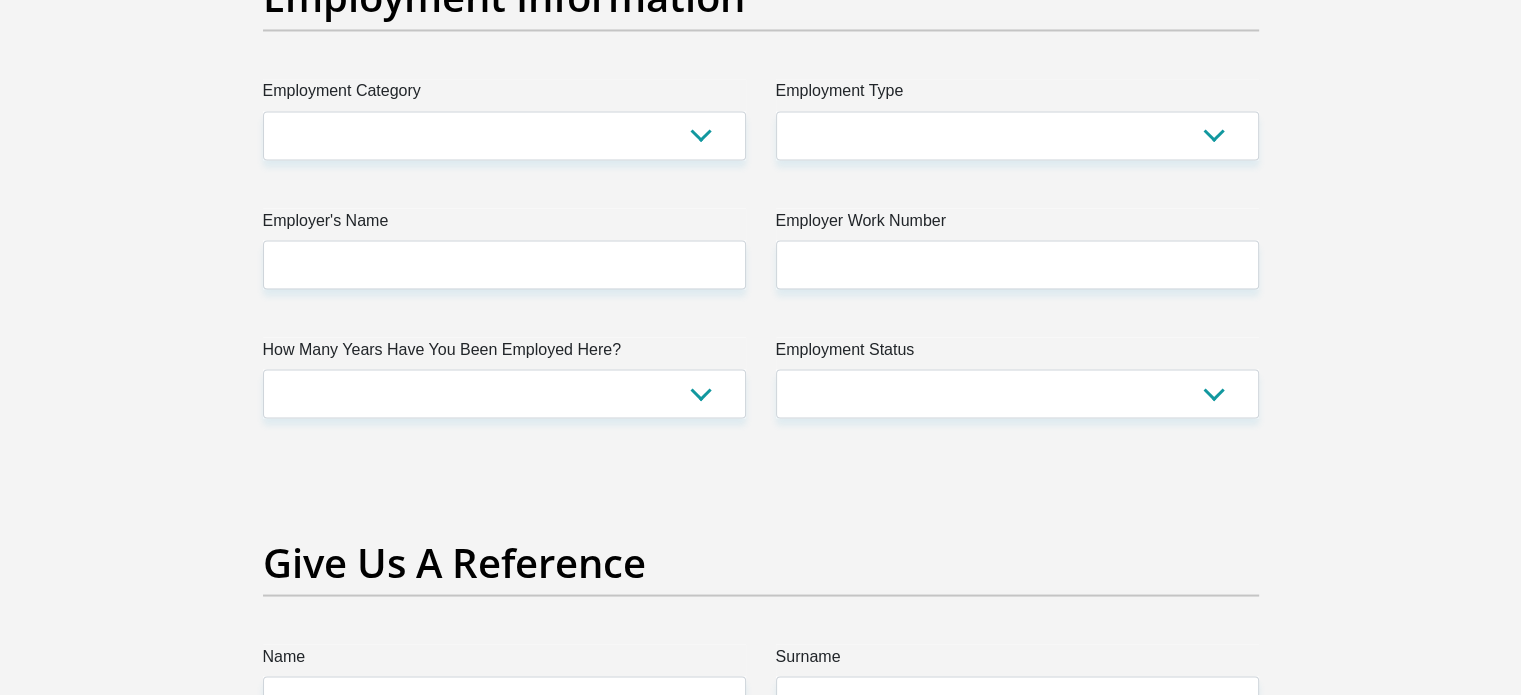 type on "2500" 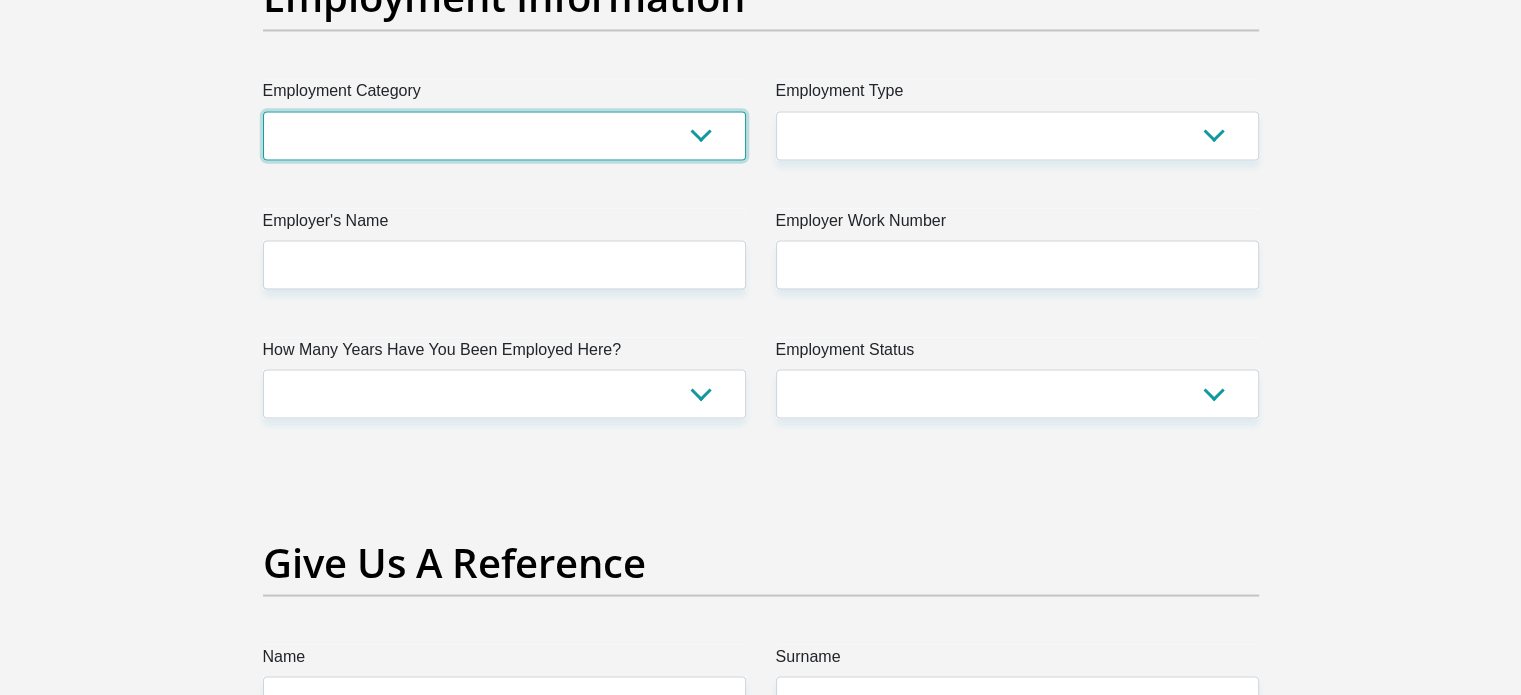 click on "AGRICULTURE
ALCOHOL & TOBACCO
CONSTRUCTION MATERIALS
METALLURGY
EQUIPMENT FOR RENEWABLE ENERGY
SPECIALIZED CONTRACTORS
CAR
GAMING (INCL. INTERNET
OTHER WHOLESALE
UNLICENSED PHARMACEUTICALS
CURRENCY EXCHANGE HOUSES
OTHER FINANCIAL INSTITUTIONS & INSURANCE
REAL ESTATE AGENTS
OIL & GAS
OTHER MATERIALS (E.G. IRON ORE)
PRECIOUS STONES & PRECIOUS METALS
POLITICAL ORGANIZATIONS
RELIGIOUS ORGANIZATIONS(NOT SECTS)
ACTI. HAVING BUSINESS DEAL WITH PUBLIC ADMINISTRATION
LAUNDROMATS" at bounding box center (504, 135) 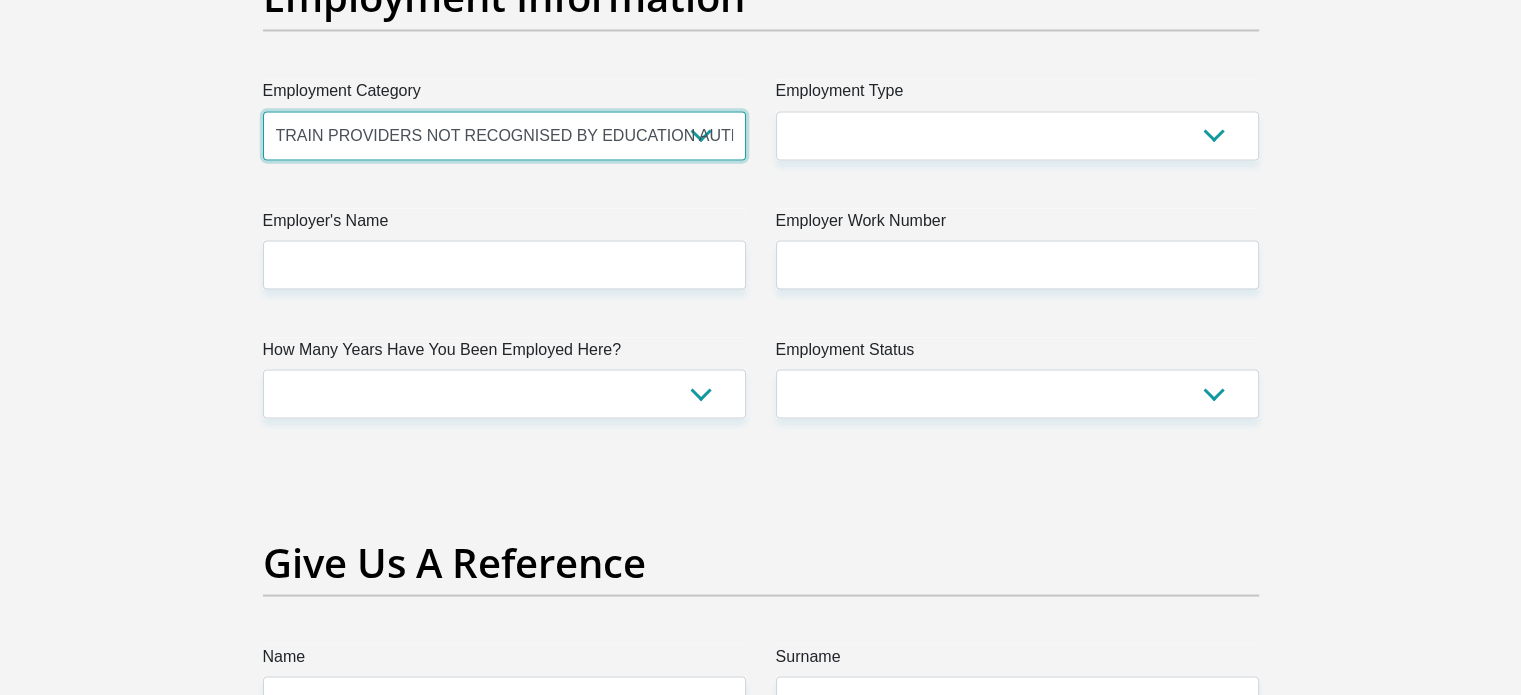 click on "AGRICULTURE
ALCOHOL & TOBACCO
CONSTRUCTION MATERIALS
METALLURGY
EQUIPMENT FOR RENEWABLE ENERGY
SPECIALIZED CONTRACTORS
CAR
GAMING (INCL. INTERNET
OTHER WHOLESALE
UNLICENSED PHARMACEUTICALS
CURRENCY EXCHANGE HOUSES
OTHER FINANCIAL INSTITUTIONS & INSURANCE
REAL ESTATE AGENTS
OIL & GAS
OTHER MATERIALS (E.G. IRON ORE)
PRECIOUS STONES & PRECIOUS METALS
POLITICAL ORGANIZATIONS
RELIGIOUS ORGANIZATIONS(NOT SECTS)
ACTI. HAVING BUSINESS DEAL WITH PUBLIC ADMINISTRATION
LAUNDROMATS" at bounding box center (504, 135) 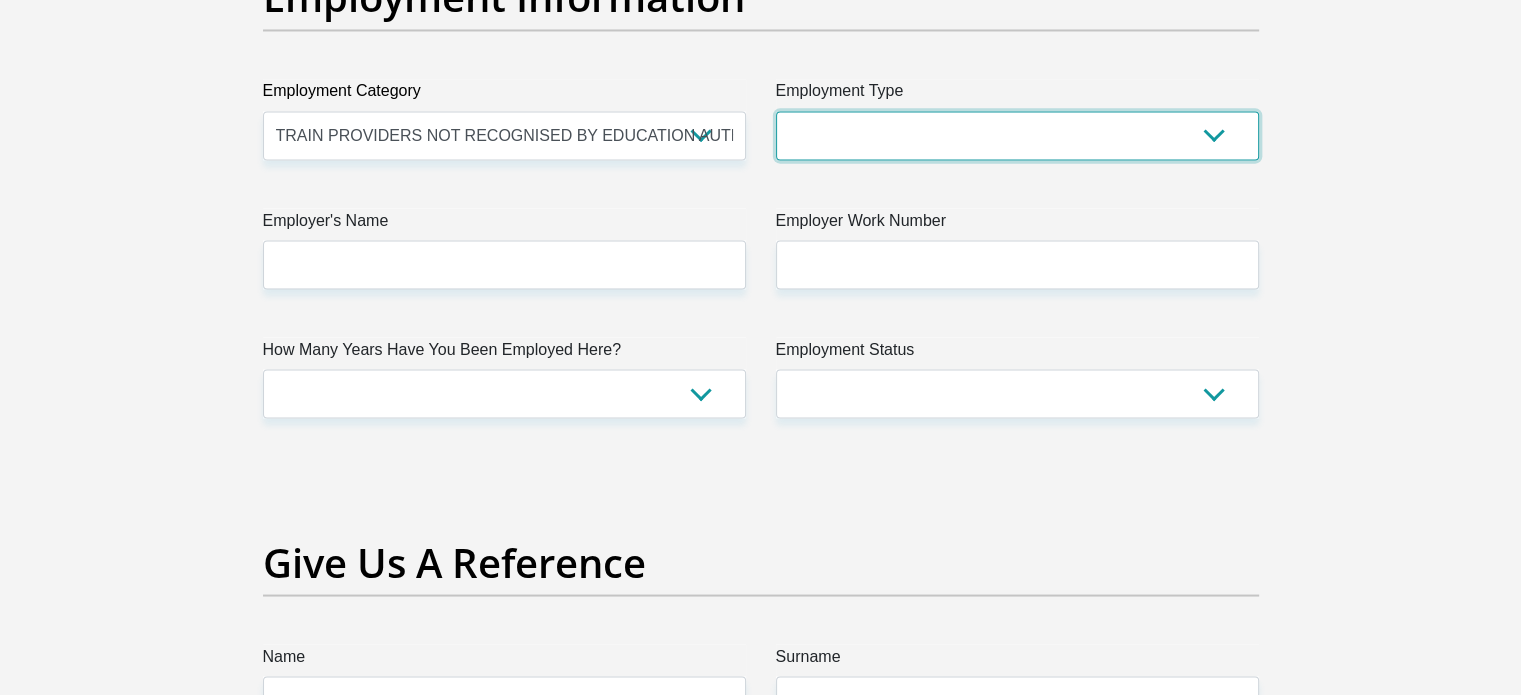 click on "College/Lecturer
Craft Seller
Creative
Driver
Executive
Farmer
Forces - Non Commissioned
Forces - Officer
Hawker
Housewife
Labourer
Licenced Professional
Manager
Miner
Non Licenced Professional
Office Staff/Clerk
Outside Worker
Pensioner
Permanent Teacher
Production/Manufacturing
Sales
Self-Employed
Semi-Professional Worker
Service Industry  Social Worker  Student" at bounding box center [1017, 135] 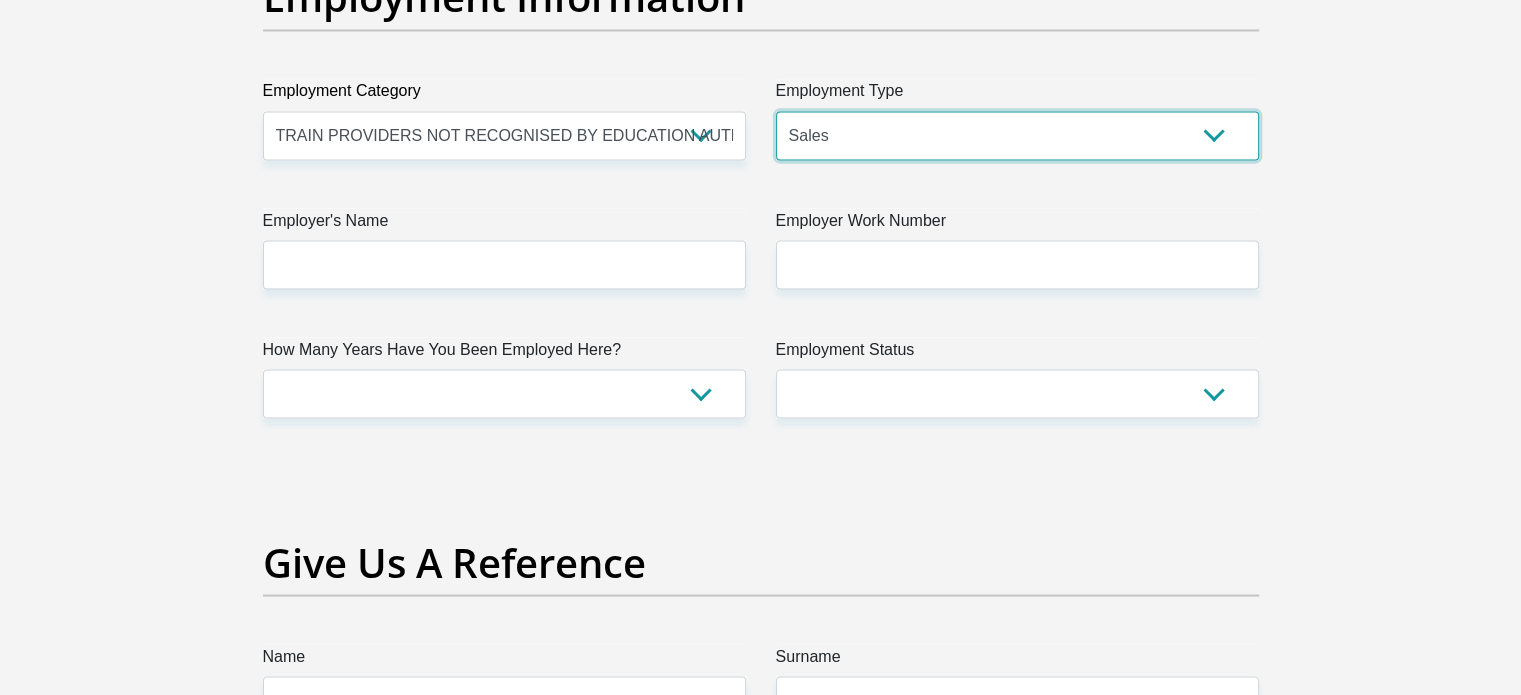 click on "College/Lecturer
Craft Seller
Creative
Driver
Executive
Farmer
Forces - Non Commissioned
Forces - Officer
Hawker
Housewife
Labourer
Licenced Professional
Manager
Miner
Non Licenced Professional
Office Staff/Clerk
Outside Worker
Pensioner
Permanent Teacher
Production/Manufacturing
Sales
Self-Employed
Semi-Professional Worker
Service Industry  Social Worker  Student" at bounding box center (1017, 135) 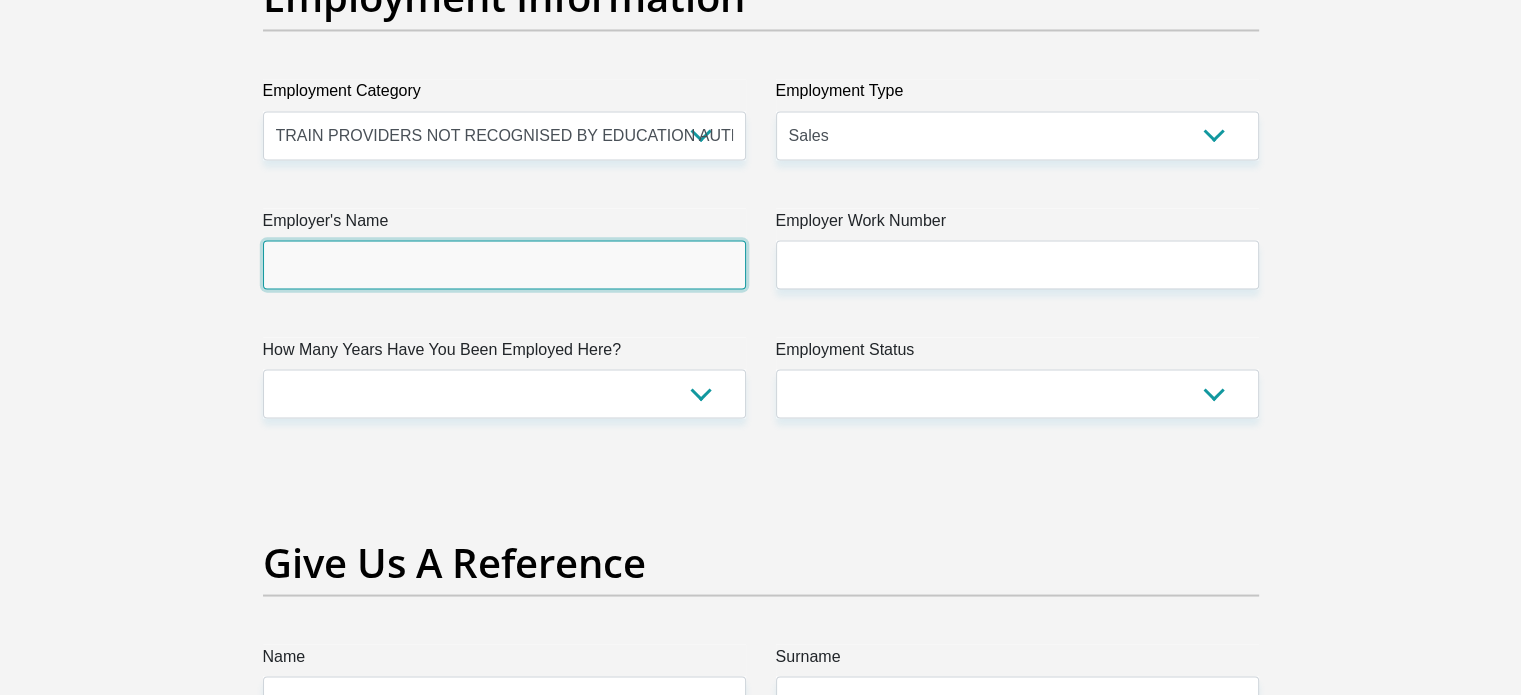 click on "Employer's Name" at bounding box center [504, 264] 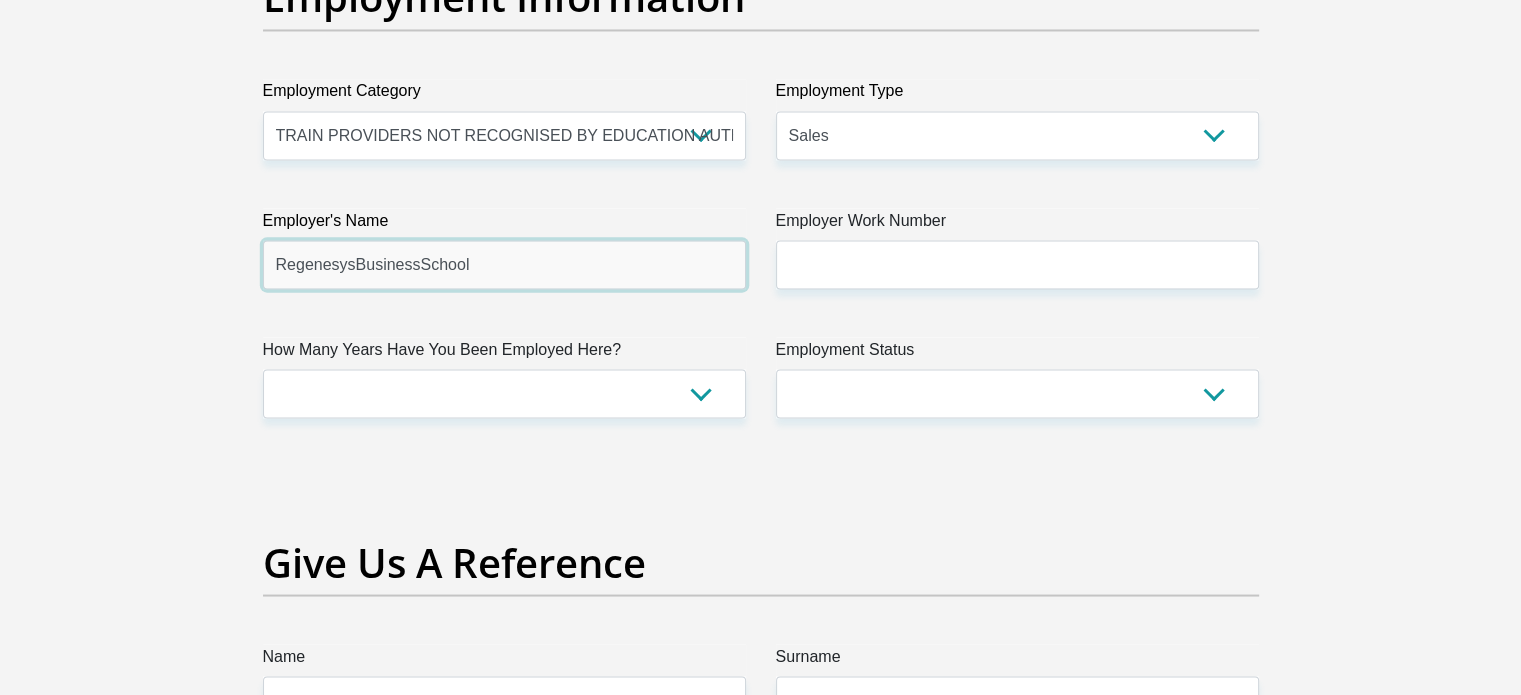 type on "RegenesysBusinessSchool" 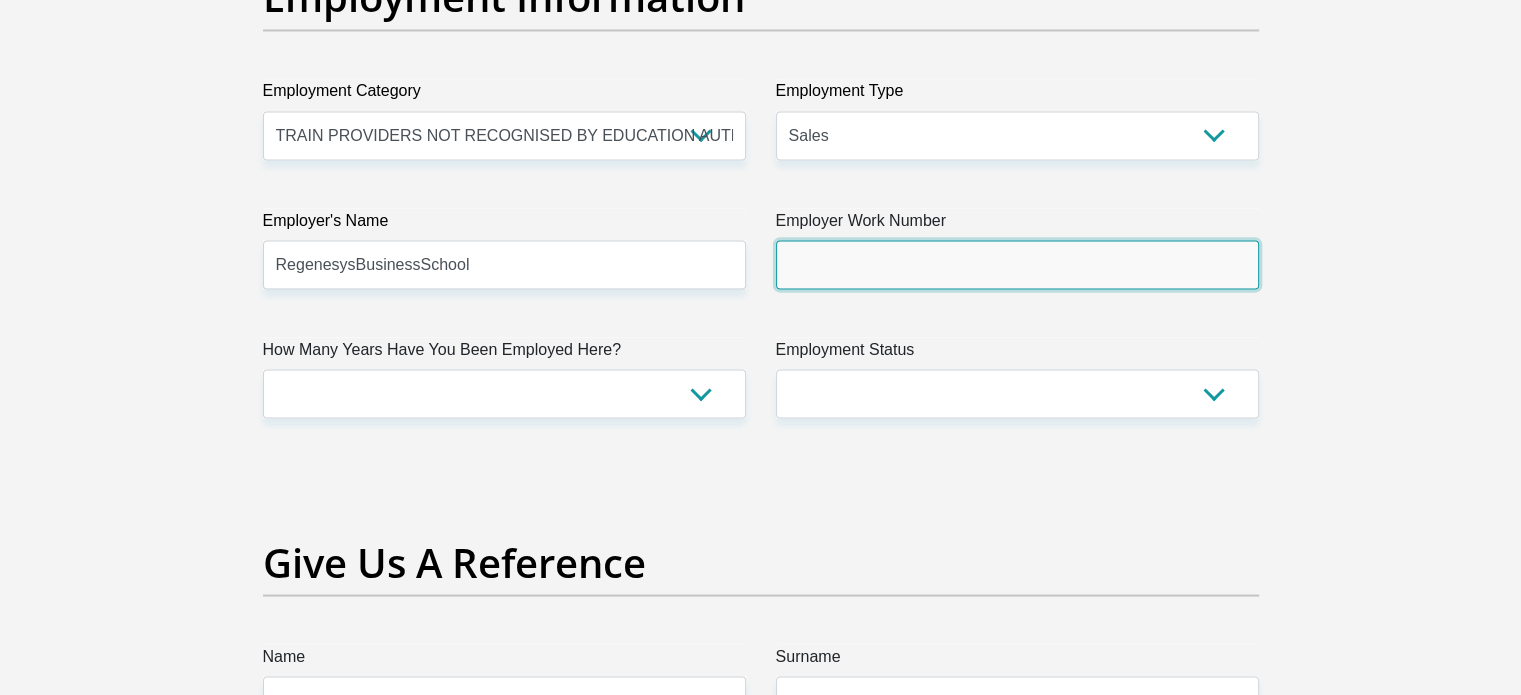 click on "Employer Work Number" at bounding box center [1017, 264] 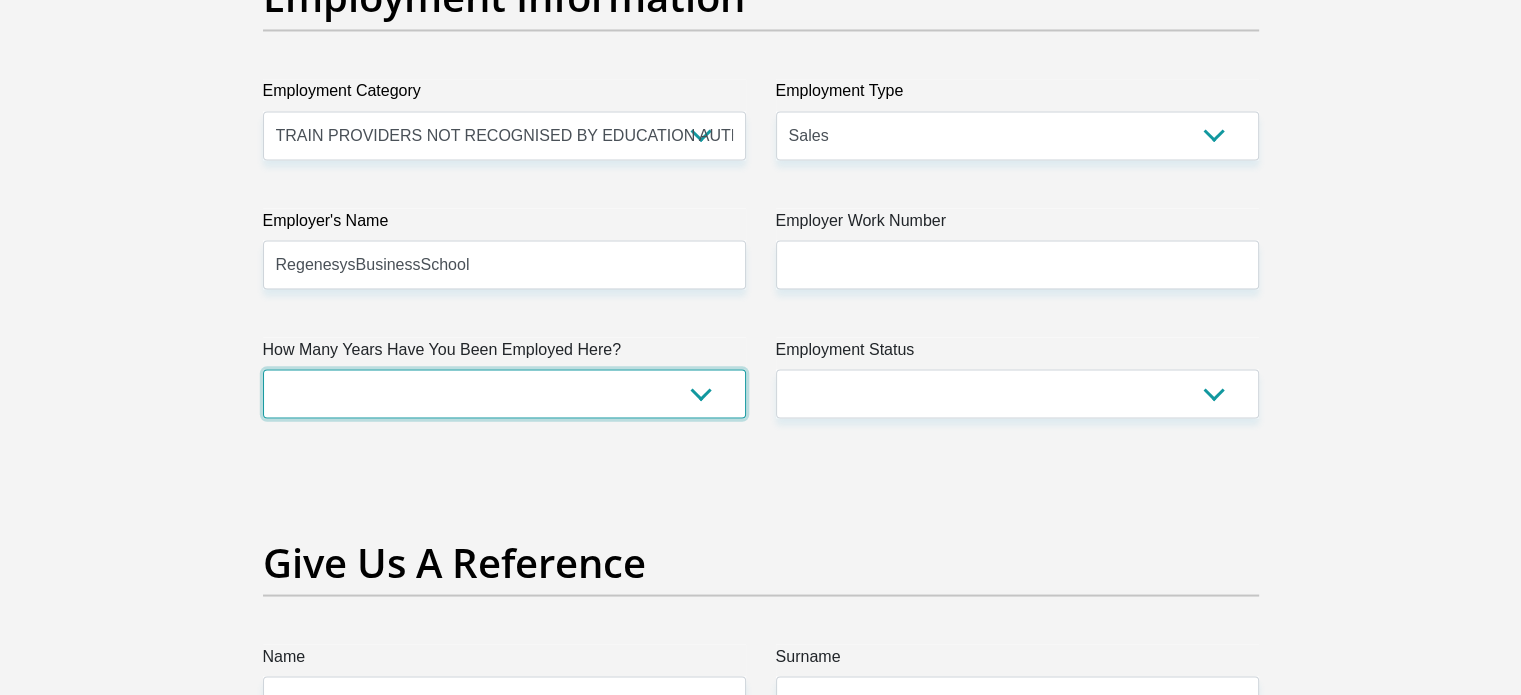 click on "less than 1 year
1-3 years
3-5 years
5+ years" at bounding box center (504, 393) 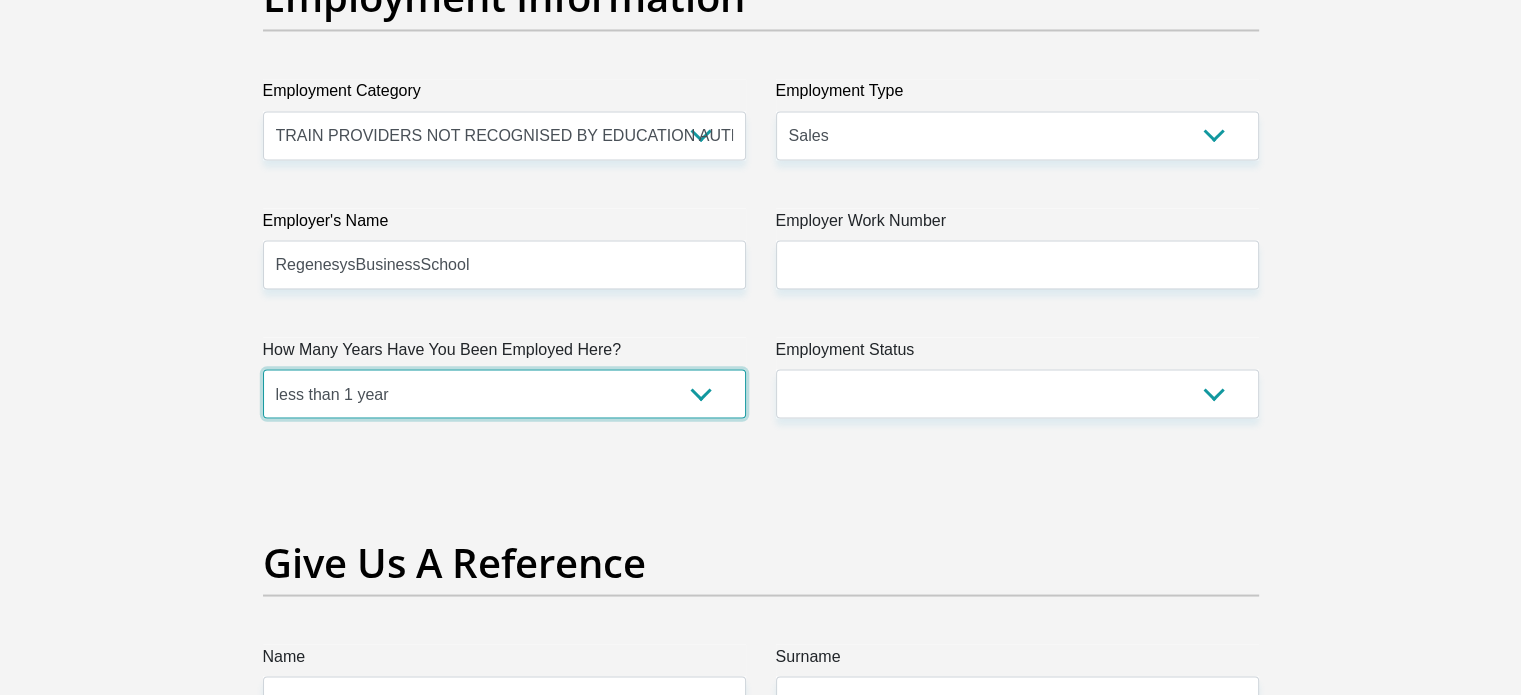 click on "less than 1 year
1-3 years
3-5 years
5+ years" at bounding box center [504, 393] 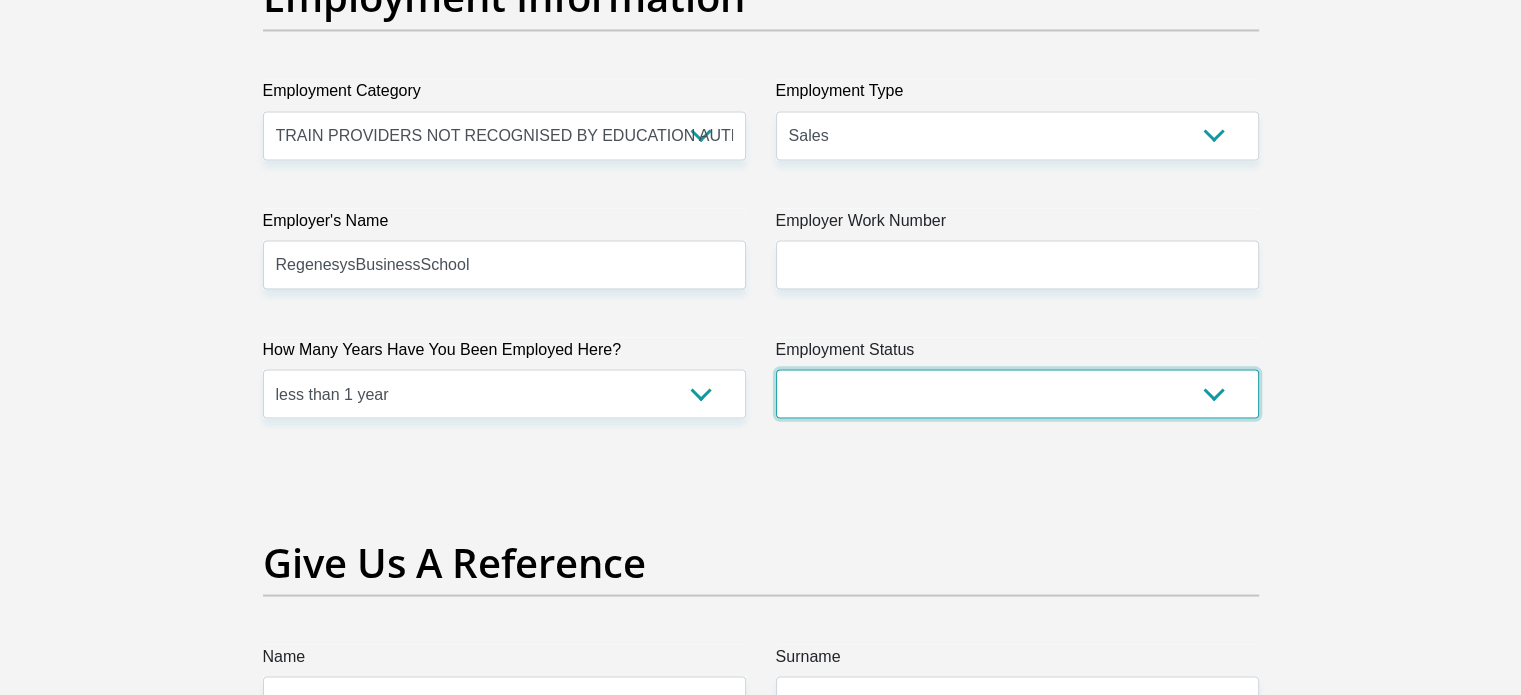 click on "Permanent/Full-time
Part-time/Casual
Contract Worker
Self-Employed
Housewife
Retired
Student
Medically Boarded
Disability
Unemployed" at bounding box center [1017, 393] 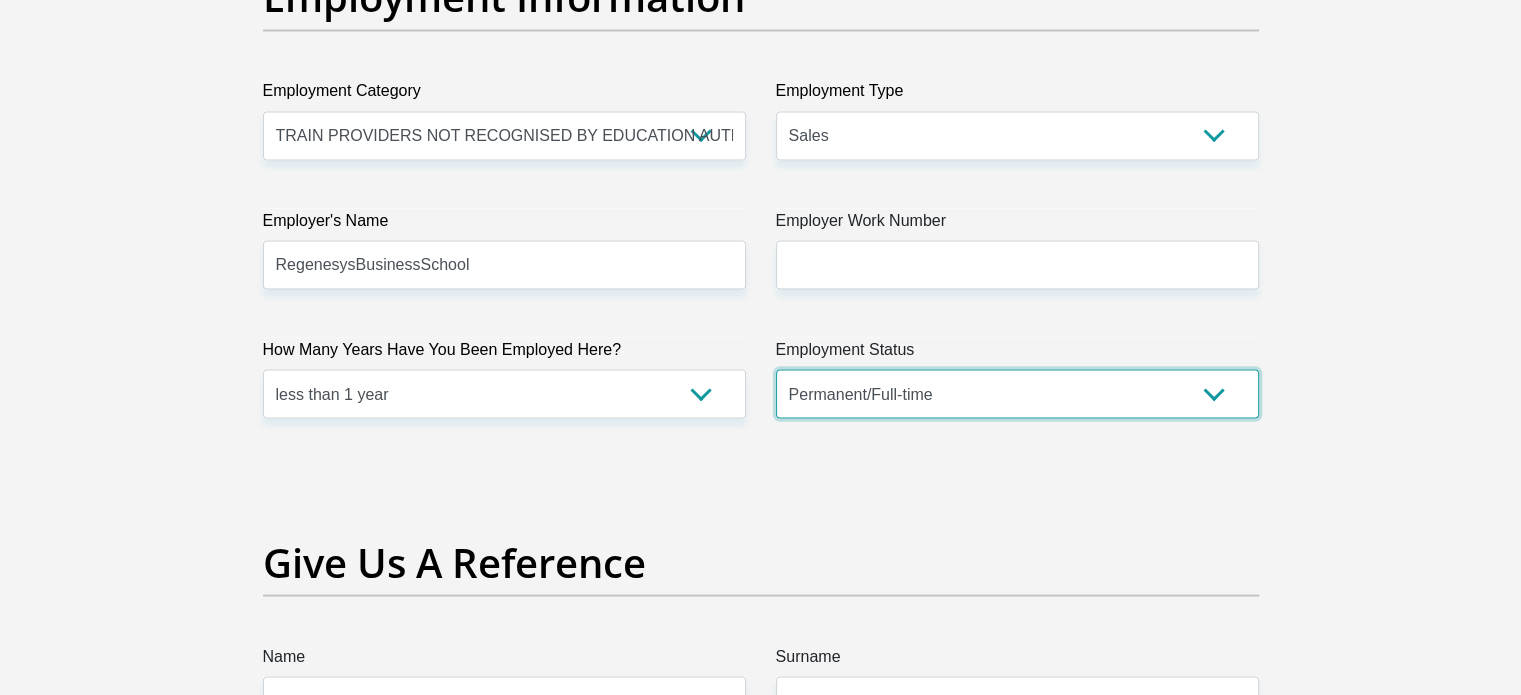 click on "Permanent/Full-time
Part-time/Casual
Contract Worker
Self-Employed
Housewife
Retired
Student
Medically Boarded
Disability
Unemployed" at bounding box center [1017, 393] 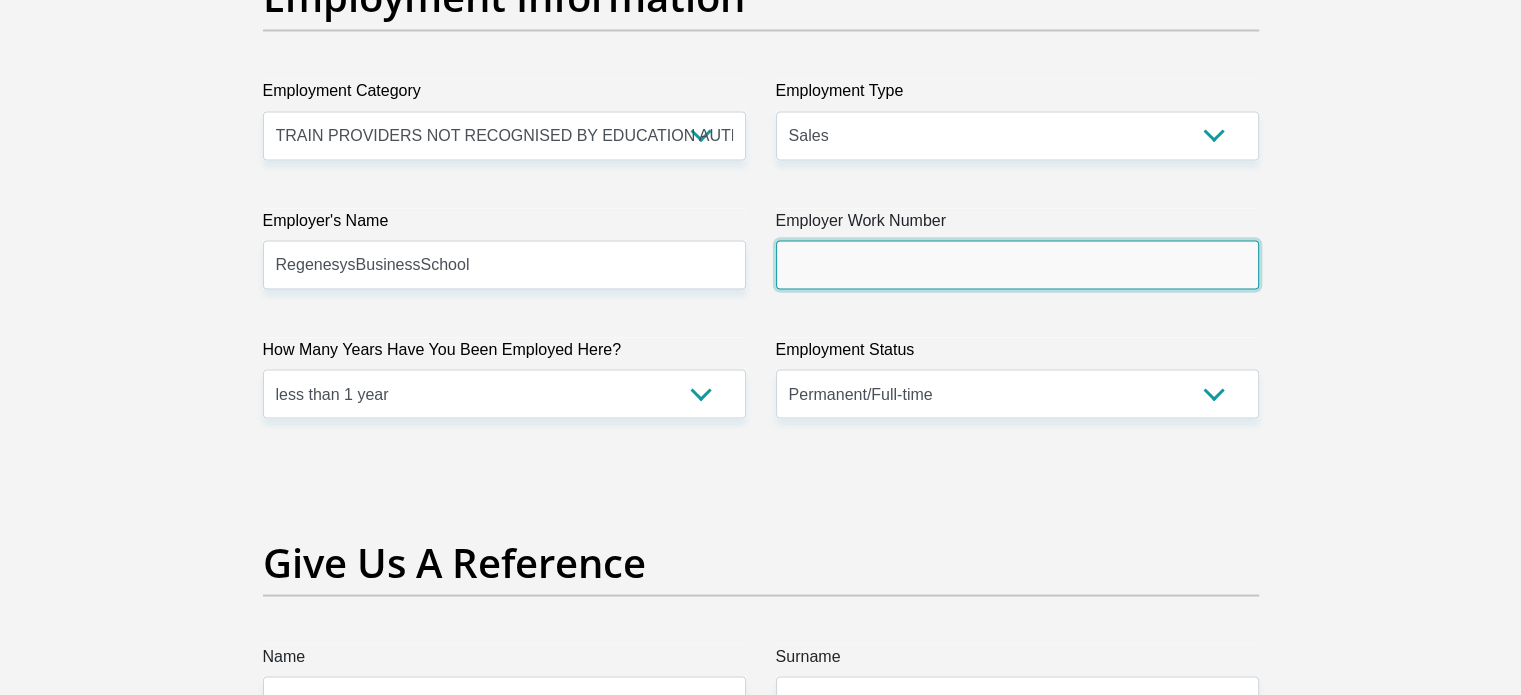 click on "Employer Work Number" at bounding box center (1017, 264) 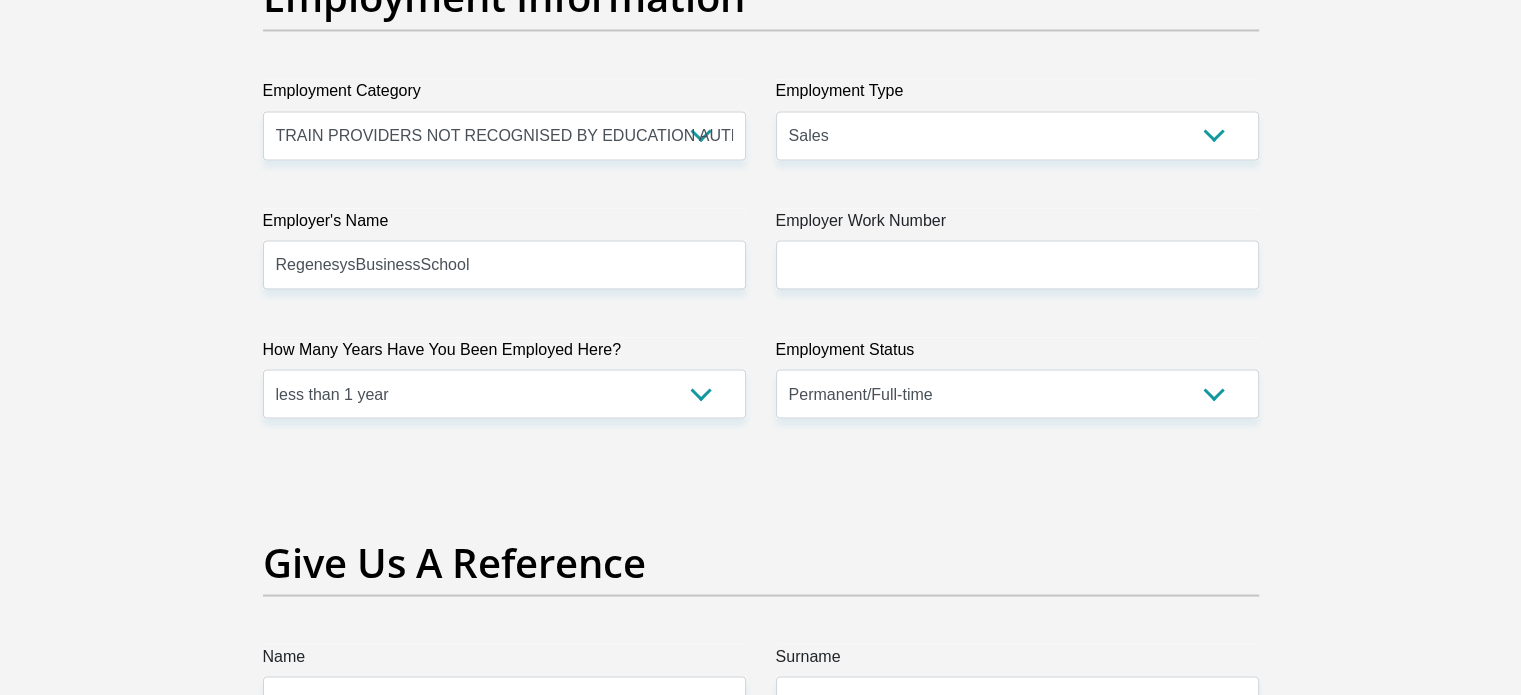 click on "Personal Details
Title
Mr
Ms
Mrs
Dr
Other
First Name
Portia
Surname
Mohube
ID Number
9301060731083
Please input valid ID number
Race
Black
Coloured
Indian
White
Other
Contact Number
0751967477
Please input valid contact number
Nationality" at bounding box center [761, -103] 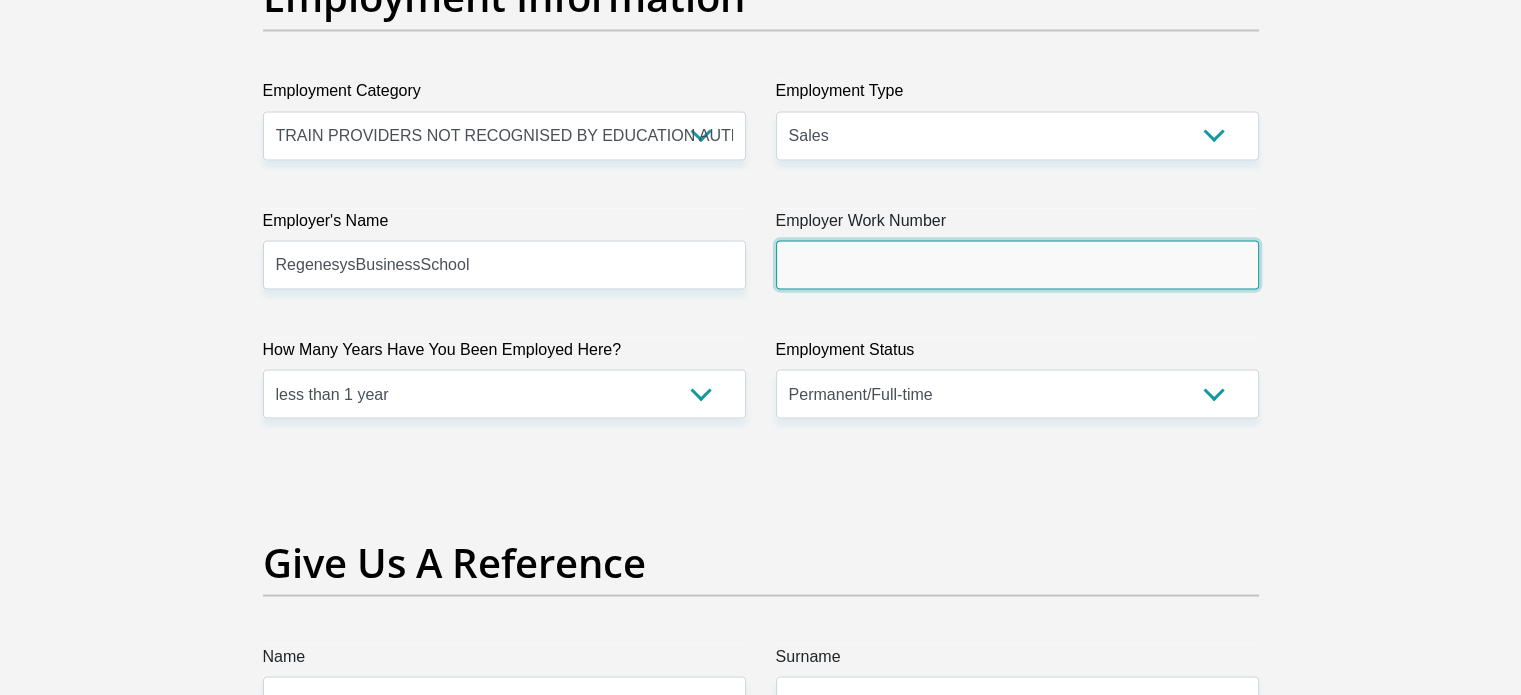 click on "Employer Work Number" at bounding box center (1017, 264) 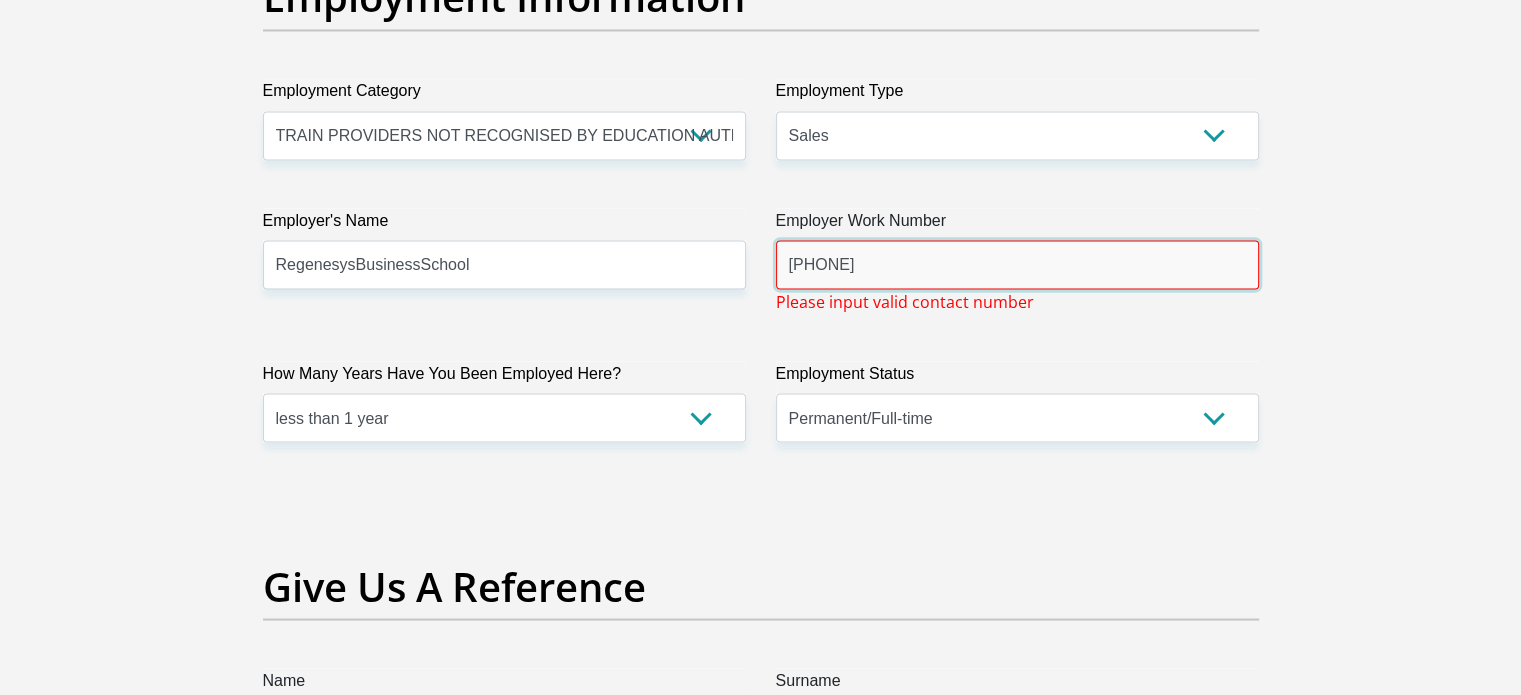 click on "087 897 5700" at bounding box center (1017, 264) 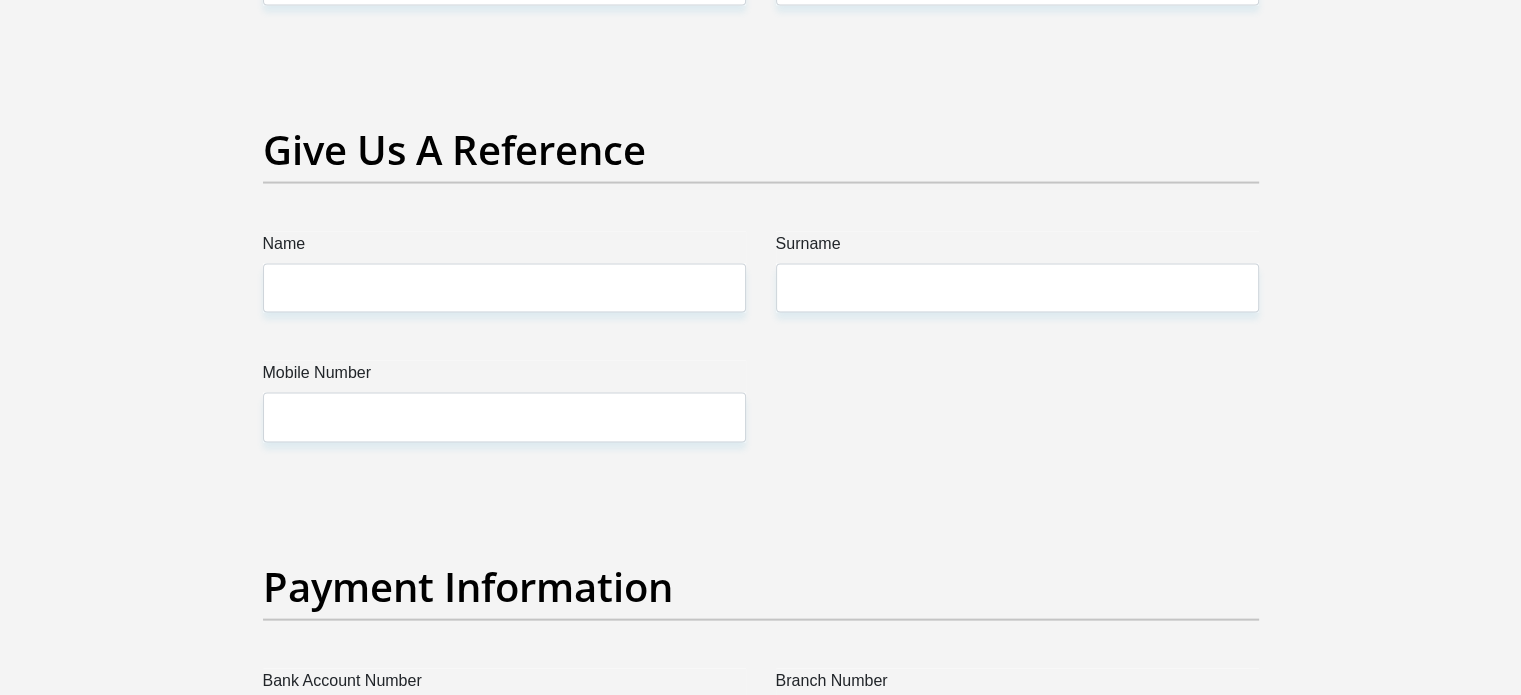 scroll, scrollTop: 4105, scrollLeft: 0, axis: vertical 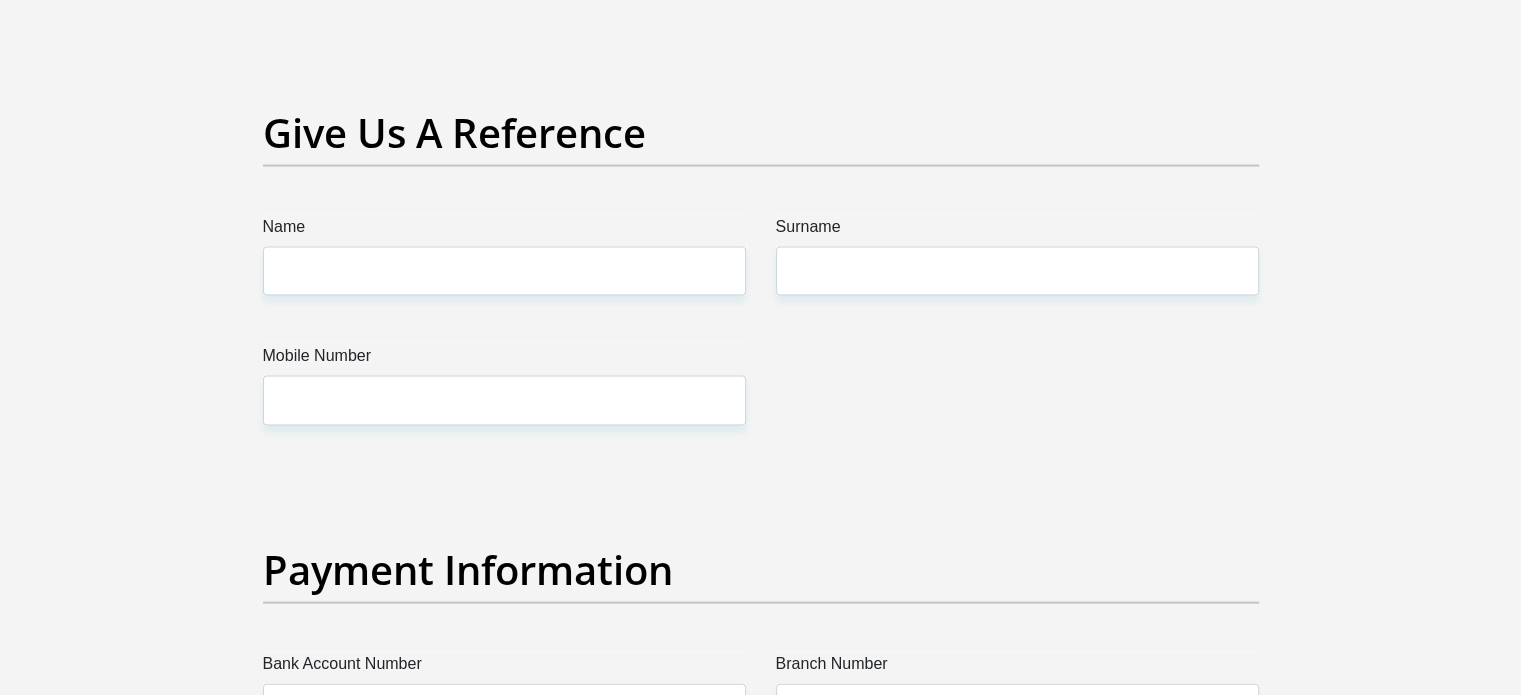 type on "0878975700" 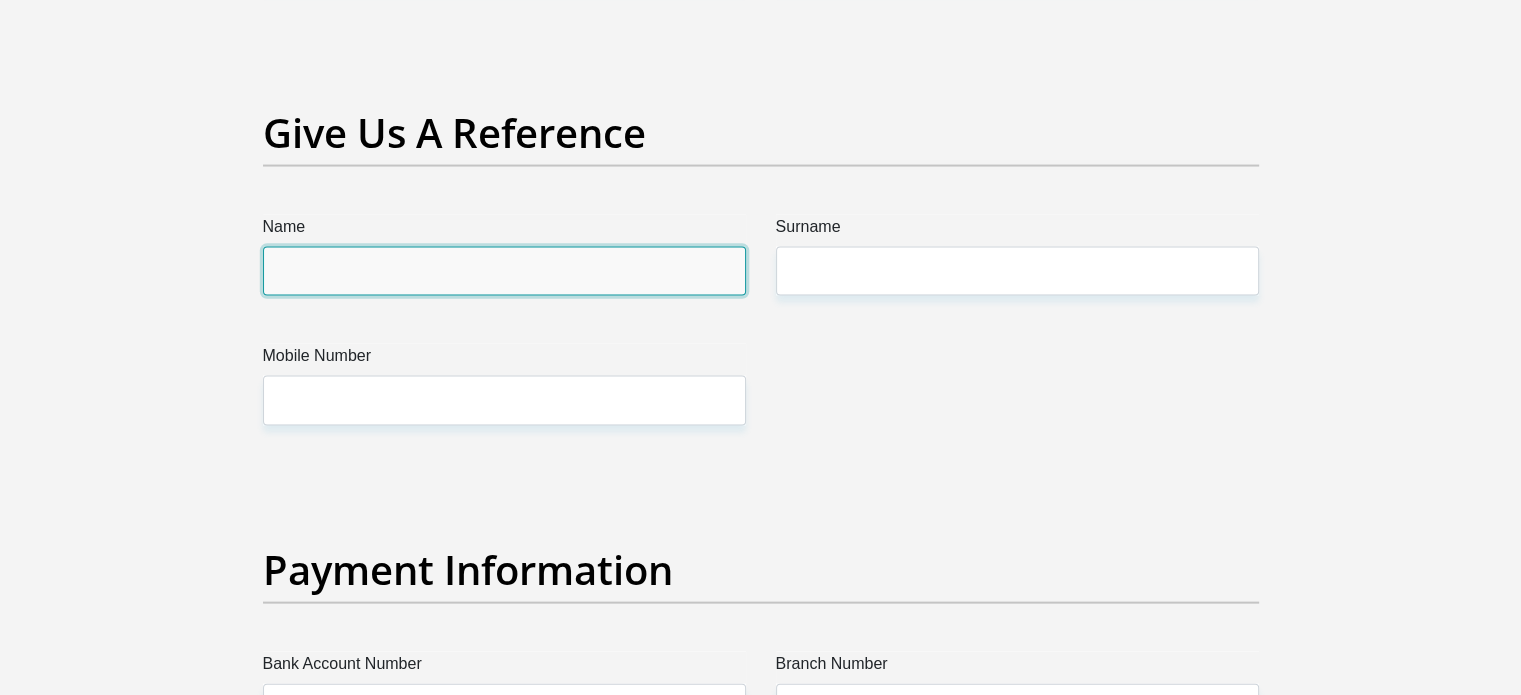 click on "Name" at bounding box center (504, 271) 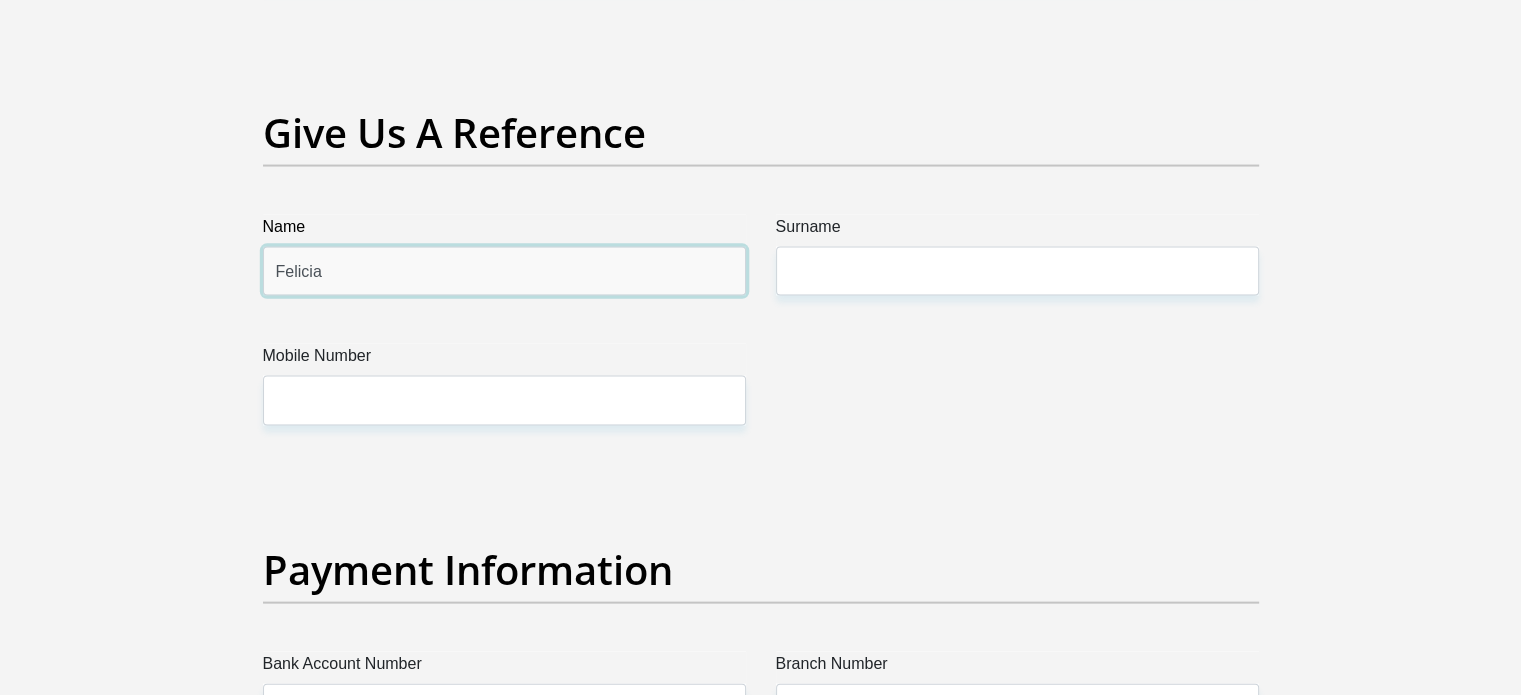 type on "Felicia" 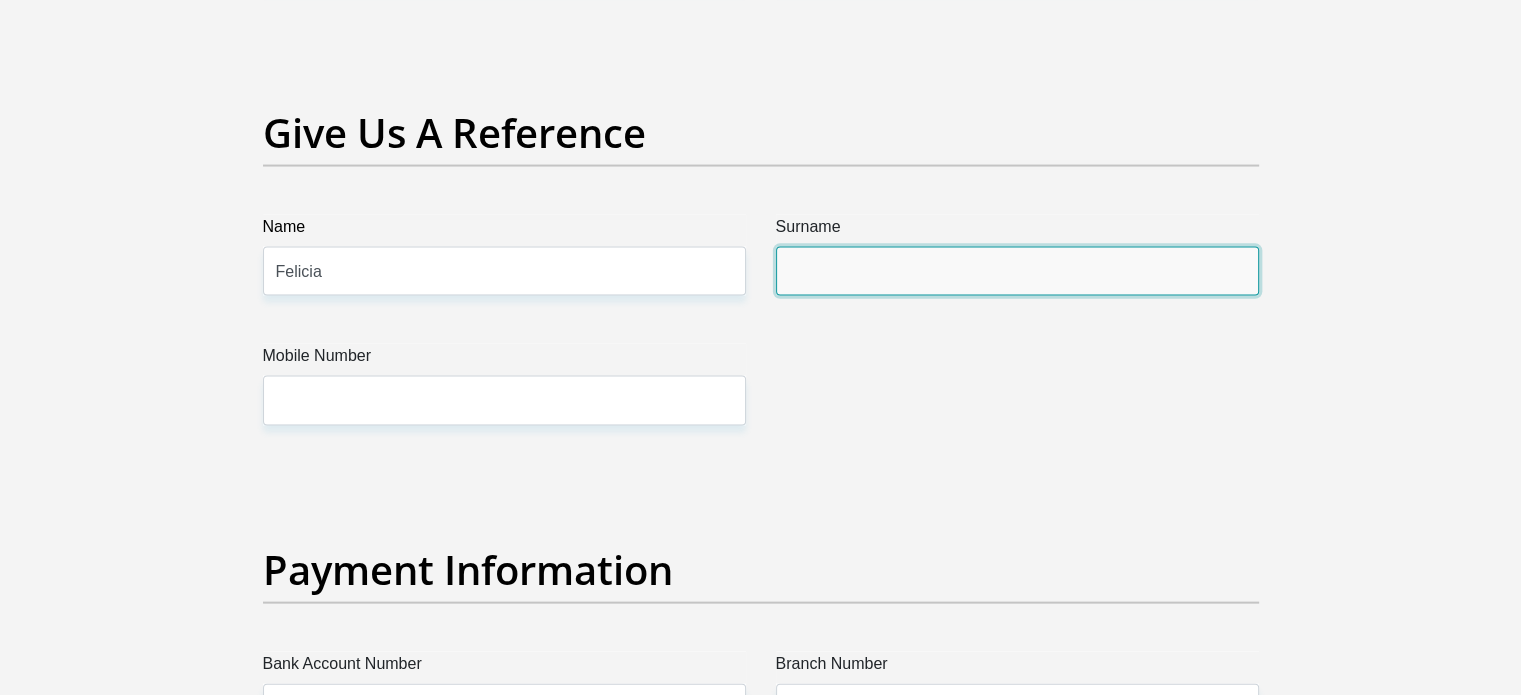 click on "Surname" at bounding box center (1017, 271) 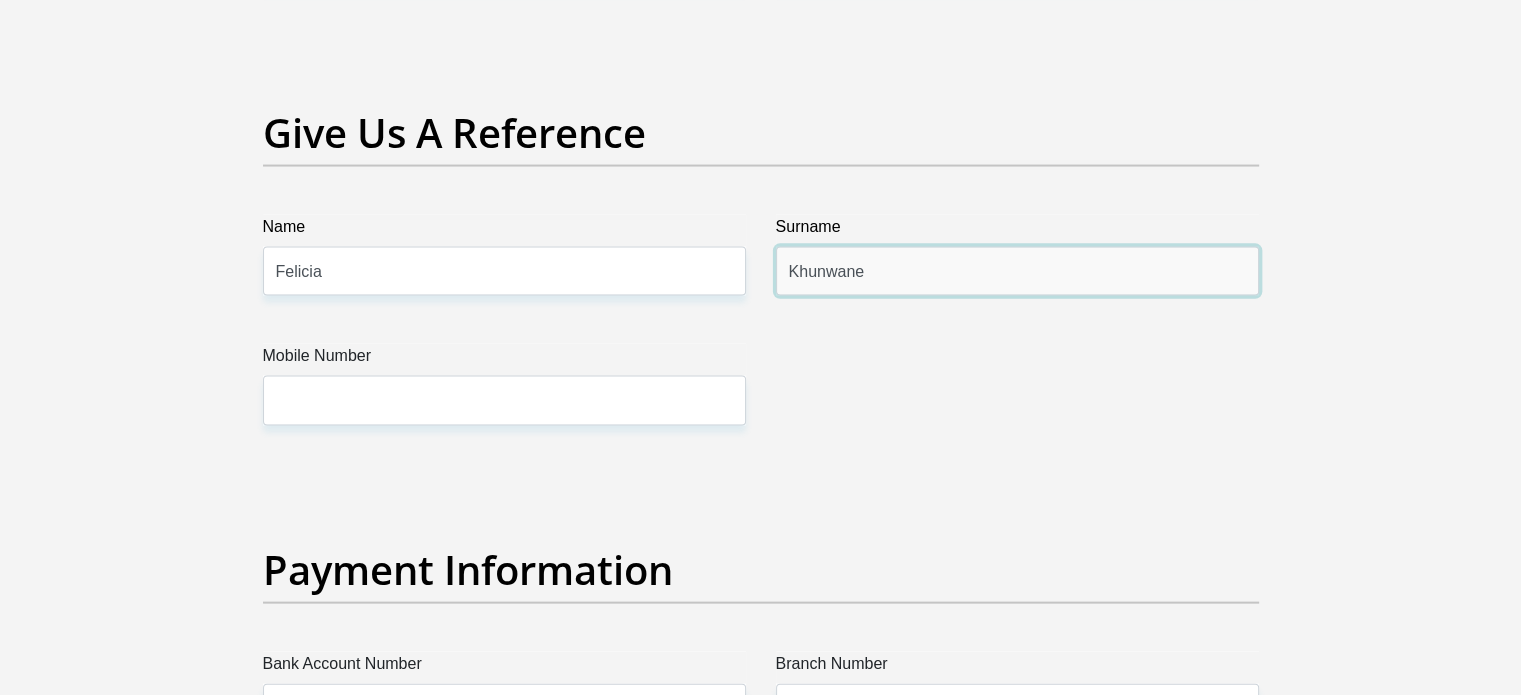 type on "Khunwane" 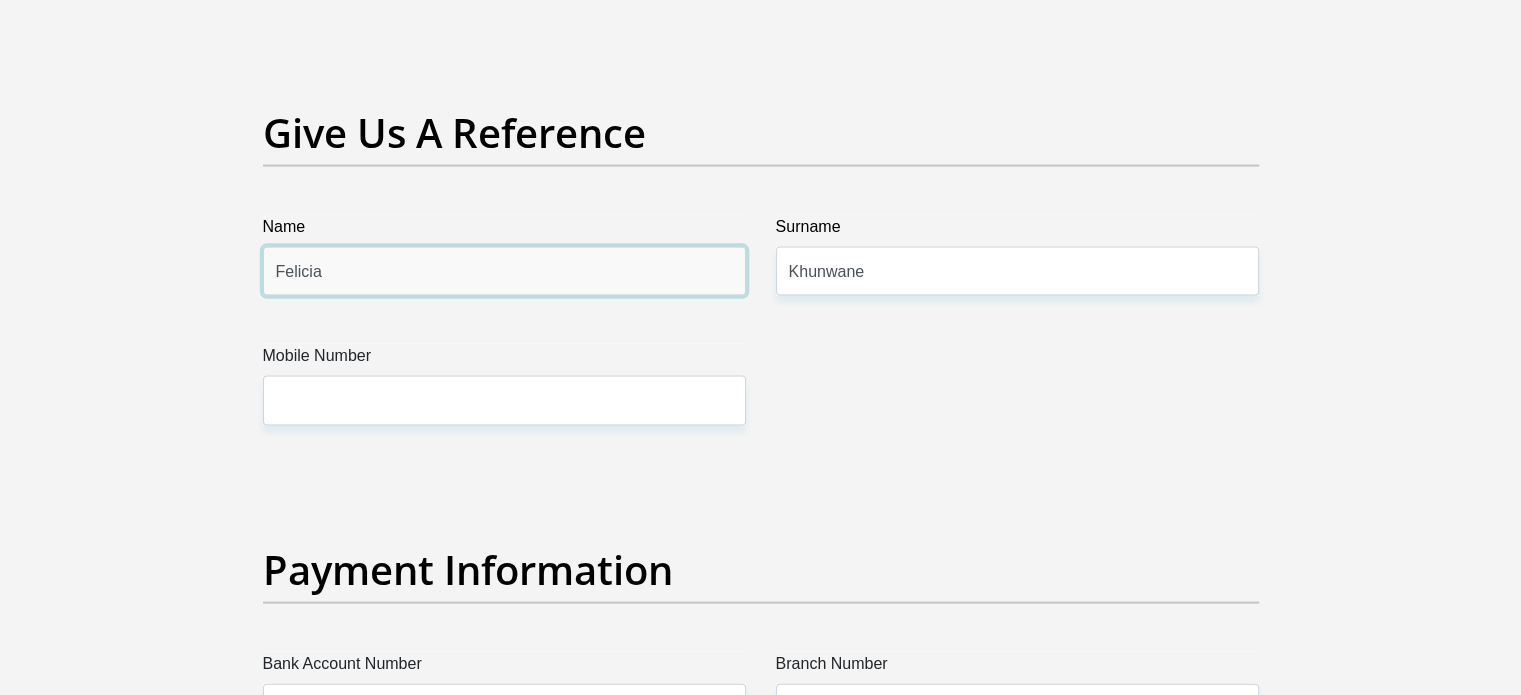 click on "Felicia" at bounding box center (504, 271) 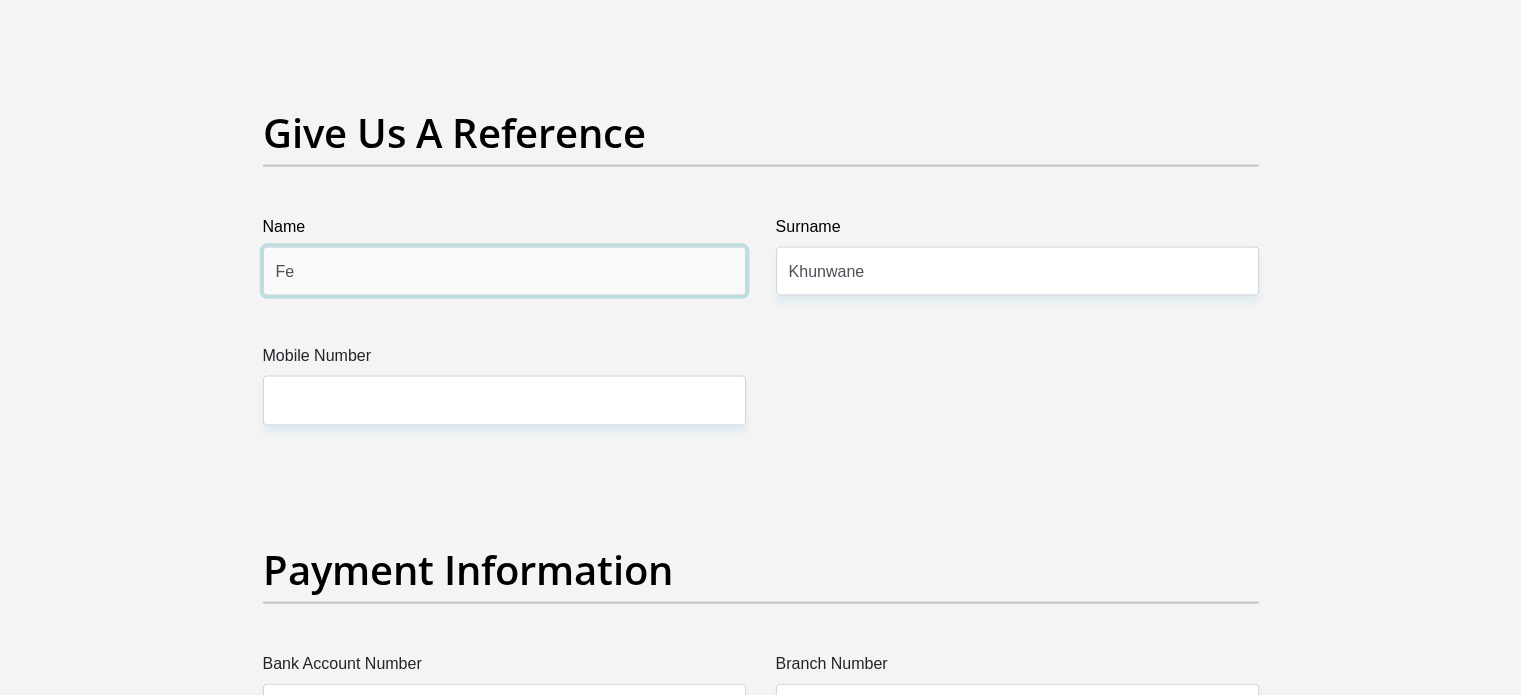 type on "F" 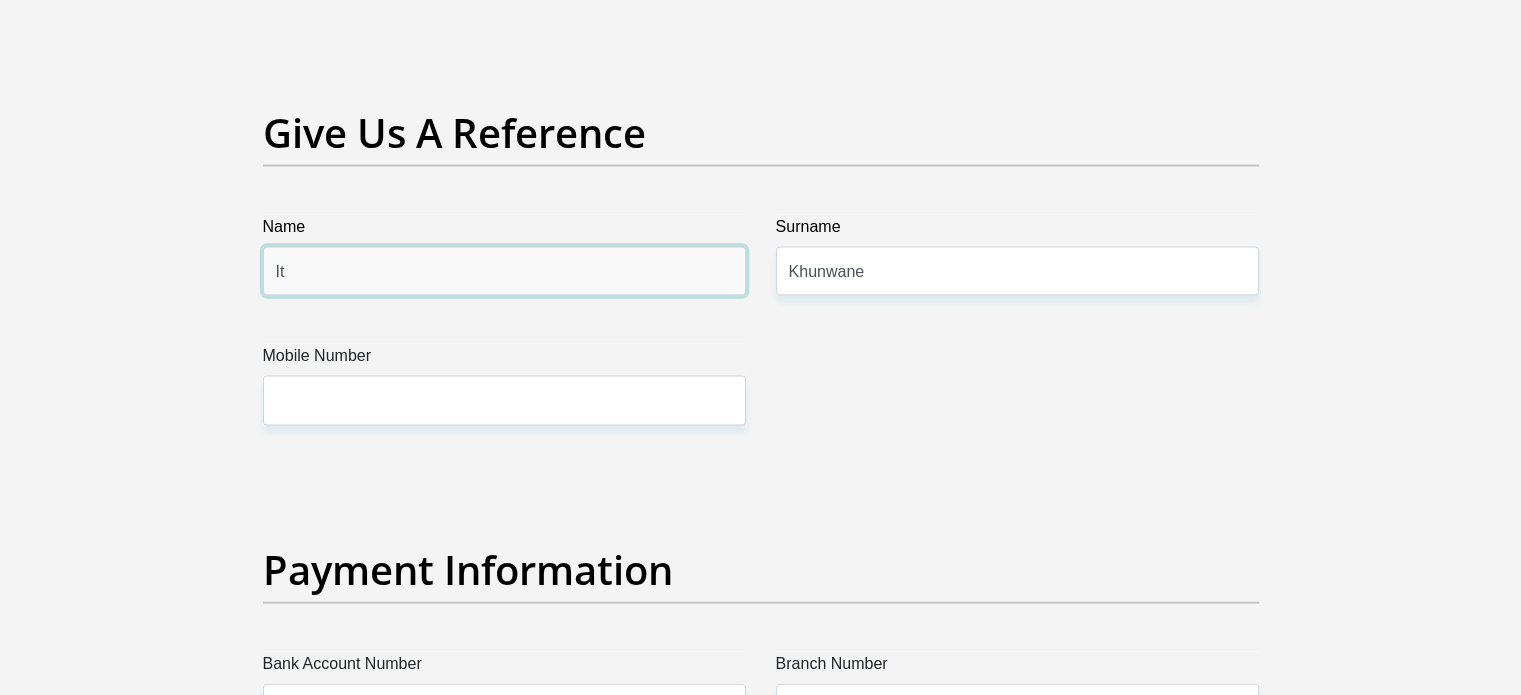 type on "I" 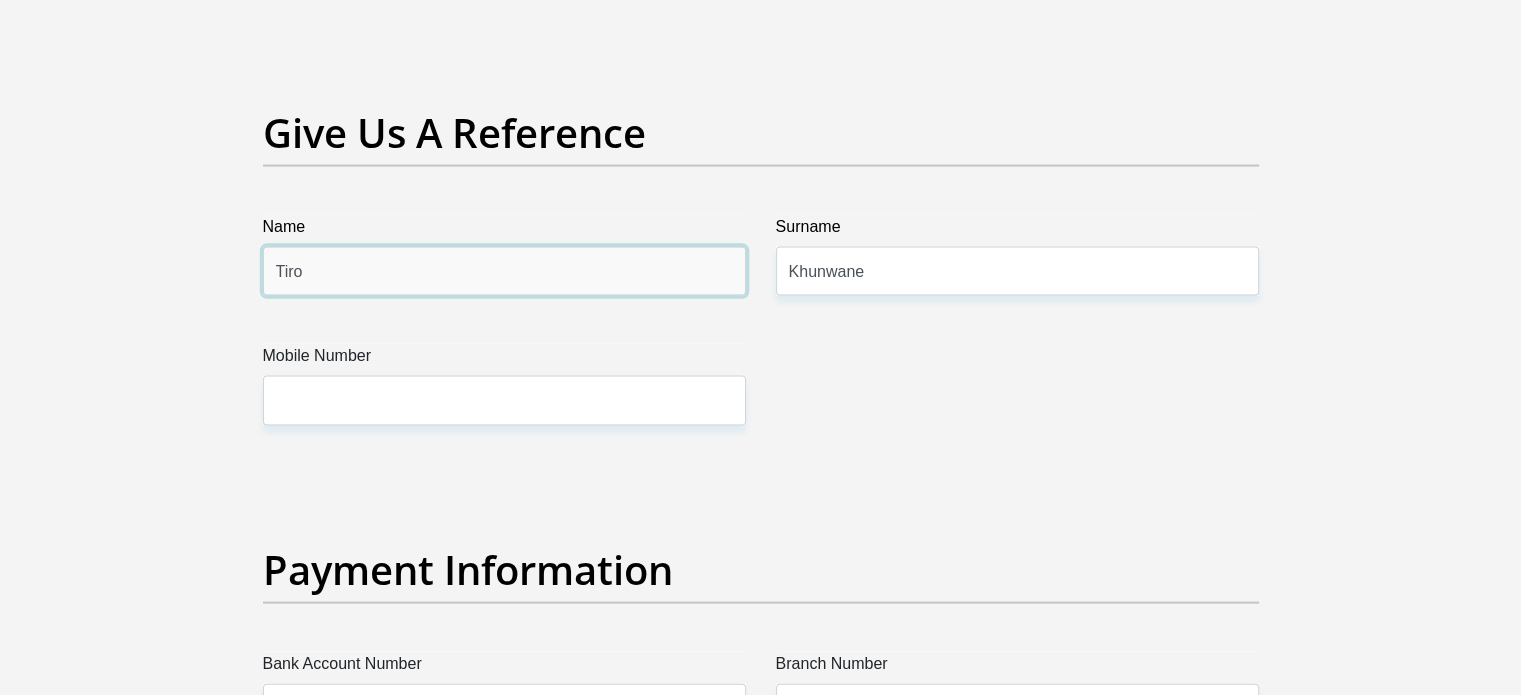 type on "Tiro" 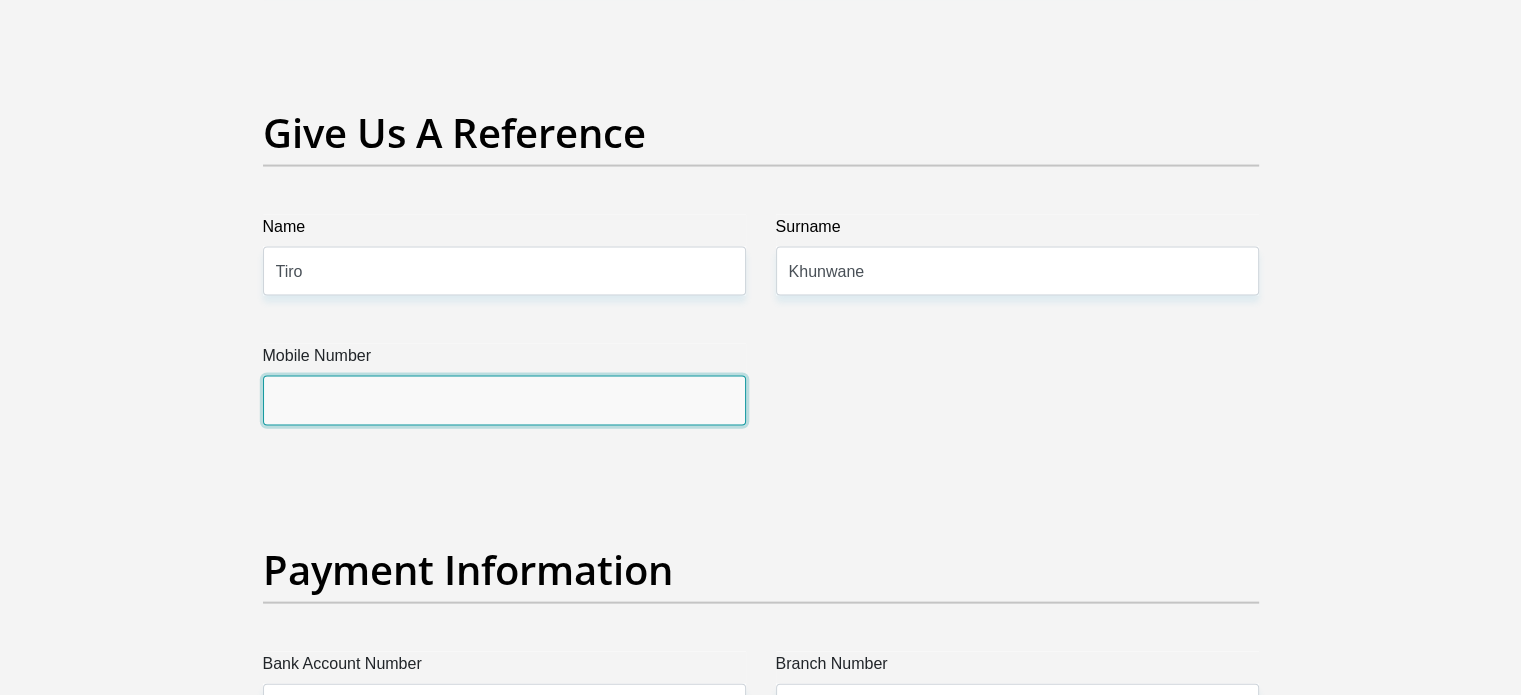 click on "Mobile Number" at bounding box center (504, 400) 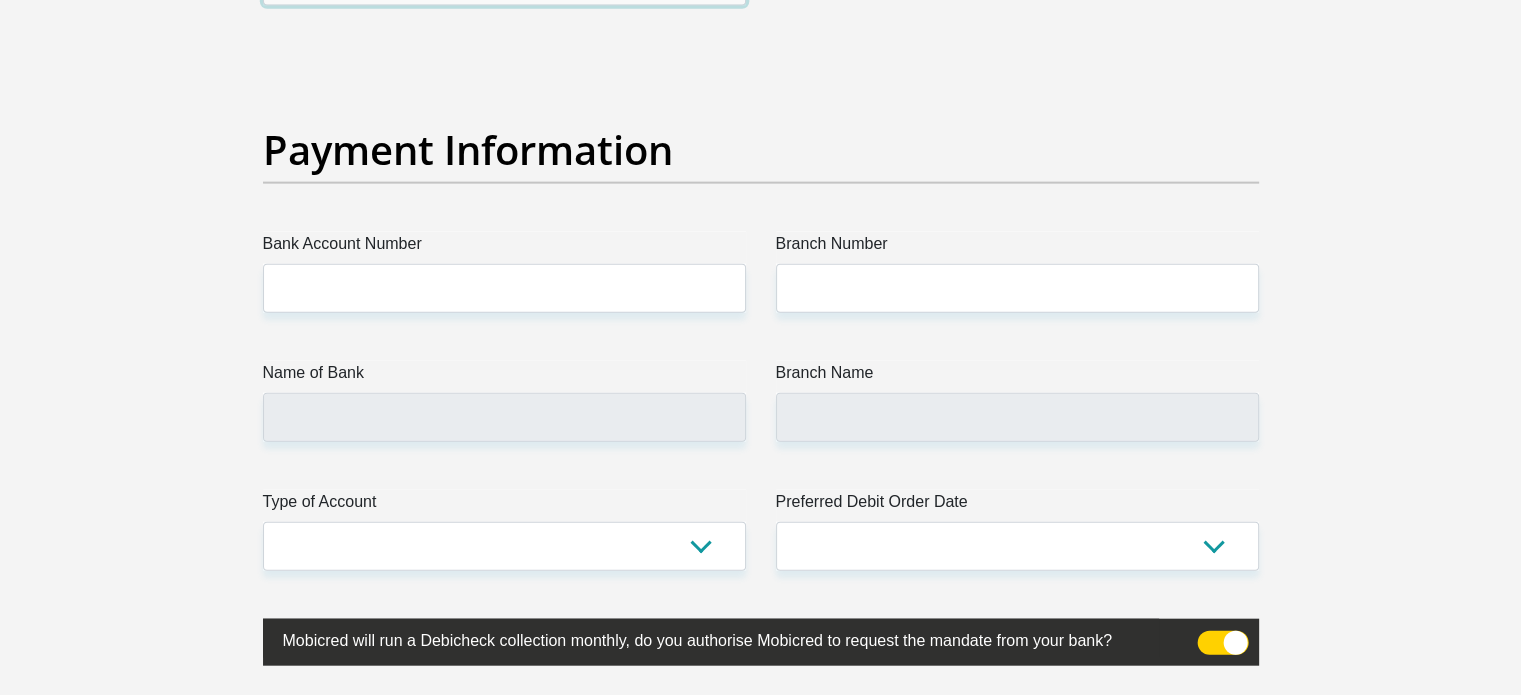 scroll, scrollTop: 4534, scrollLeft: 0, axis: vertical 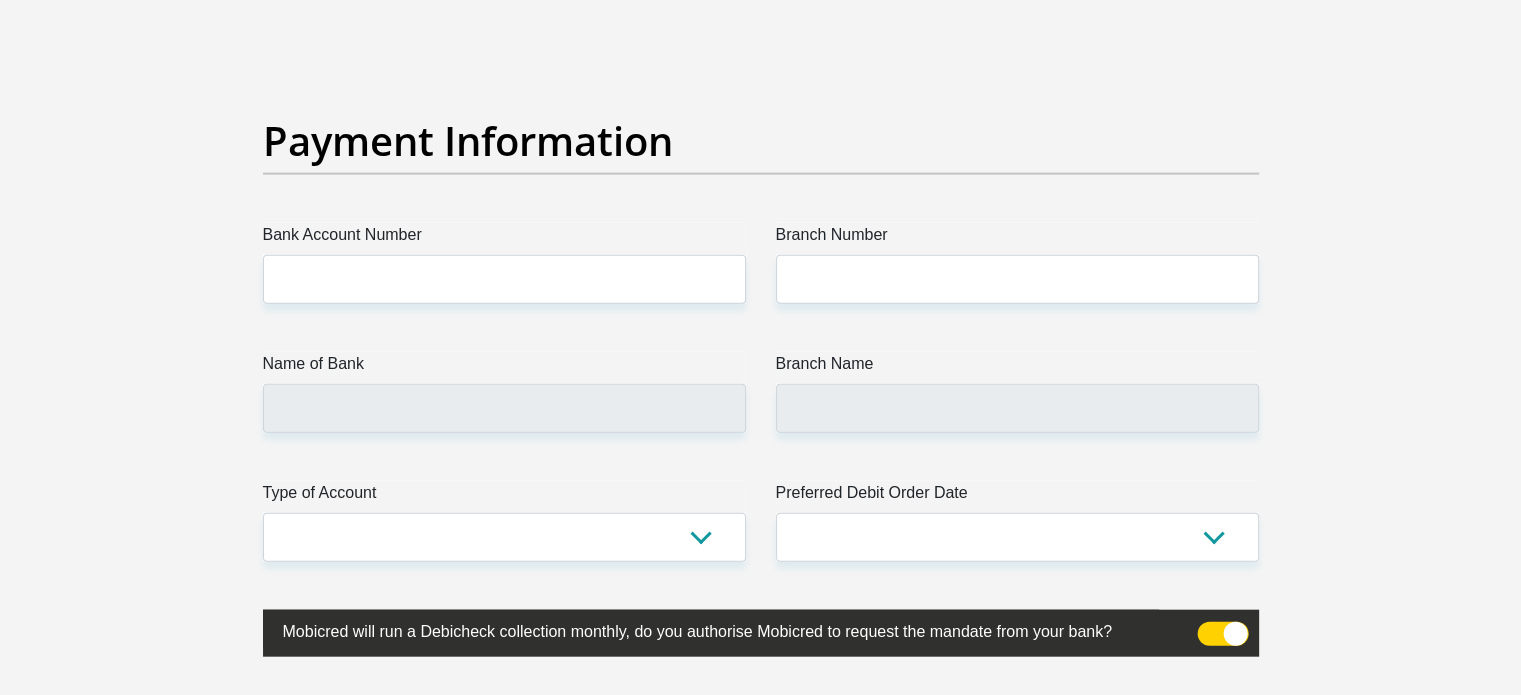 type on "0662408264" 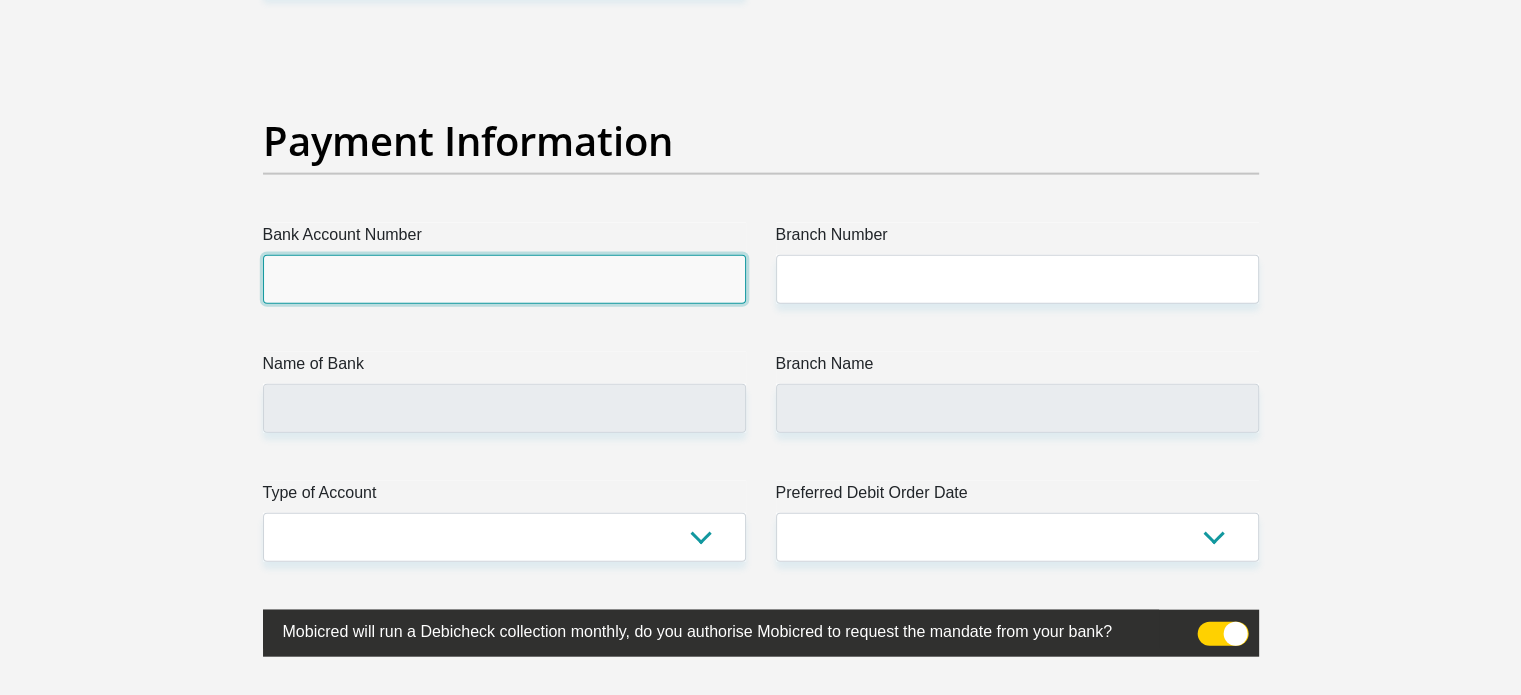 click on "Bank Account Number" at bounding box center [504, 279] 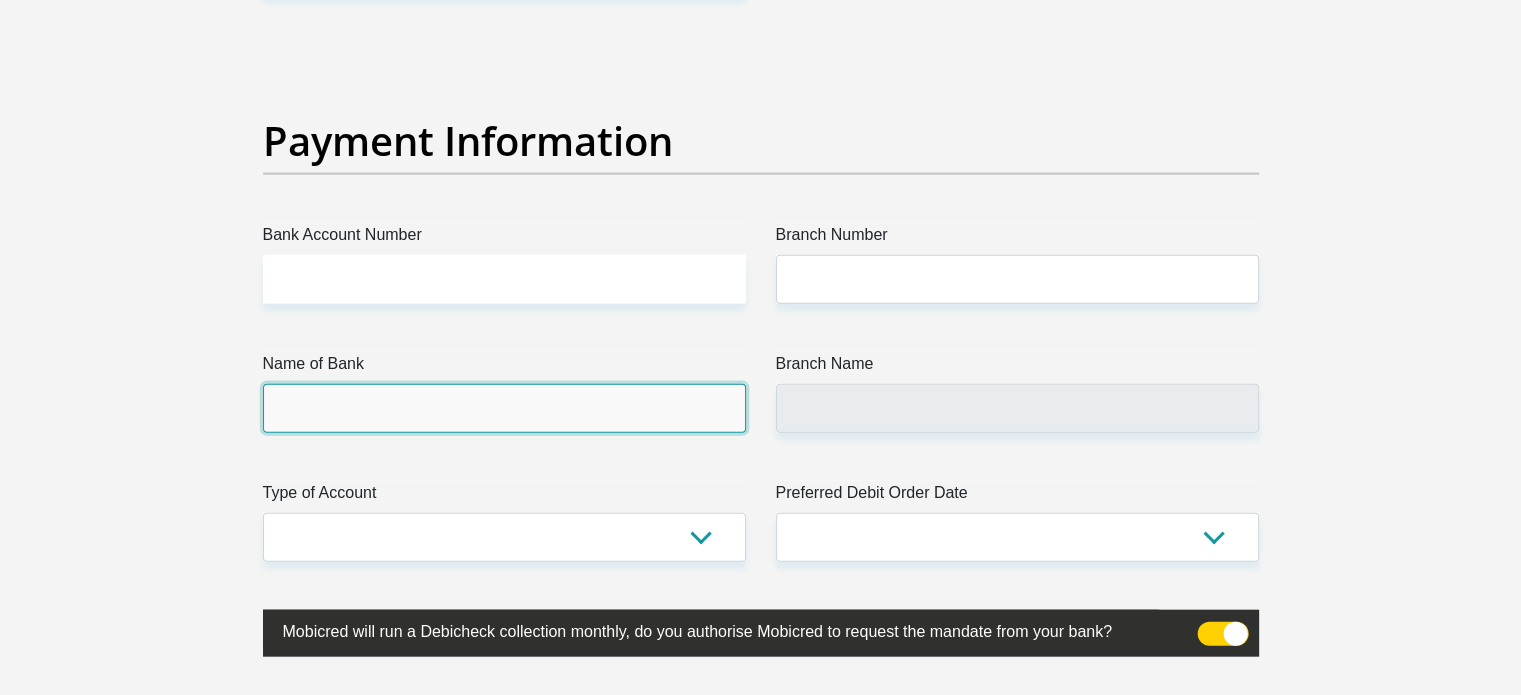 click on "Name of Bank" at bounding box center (504, 408) 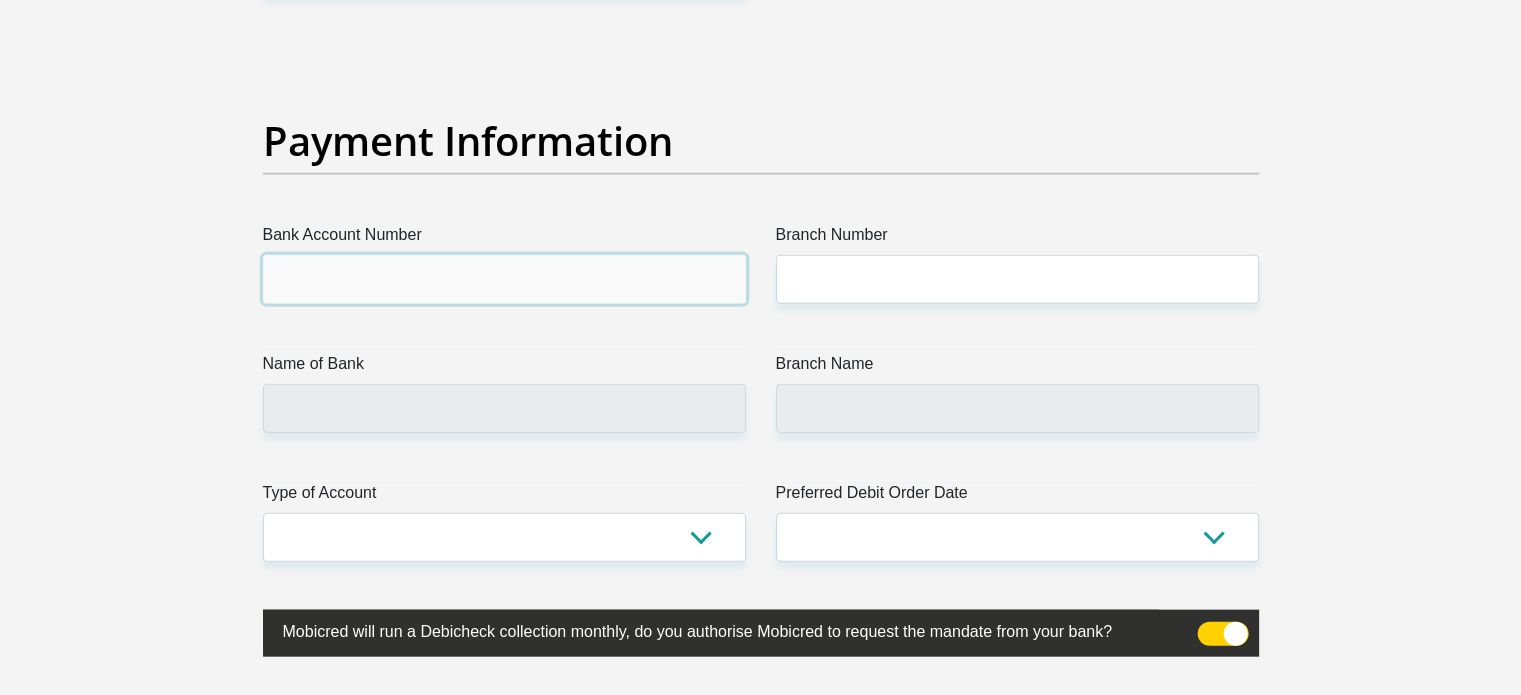 click on "Bank Account Number" at bounding box center [504, 279] 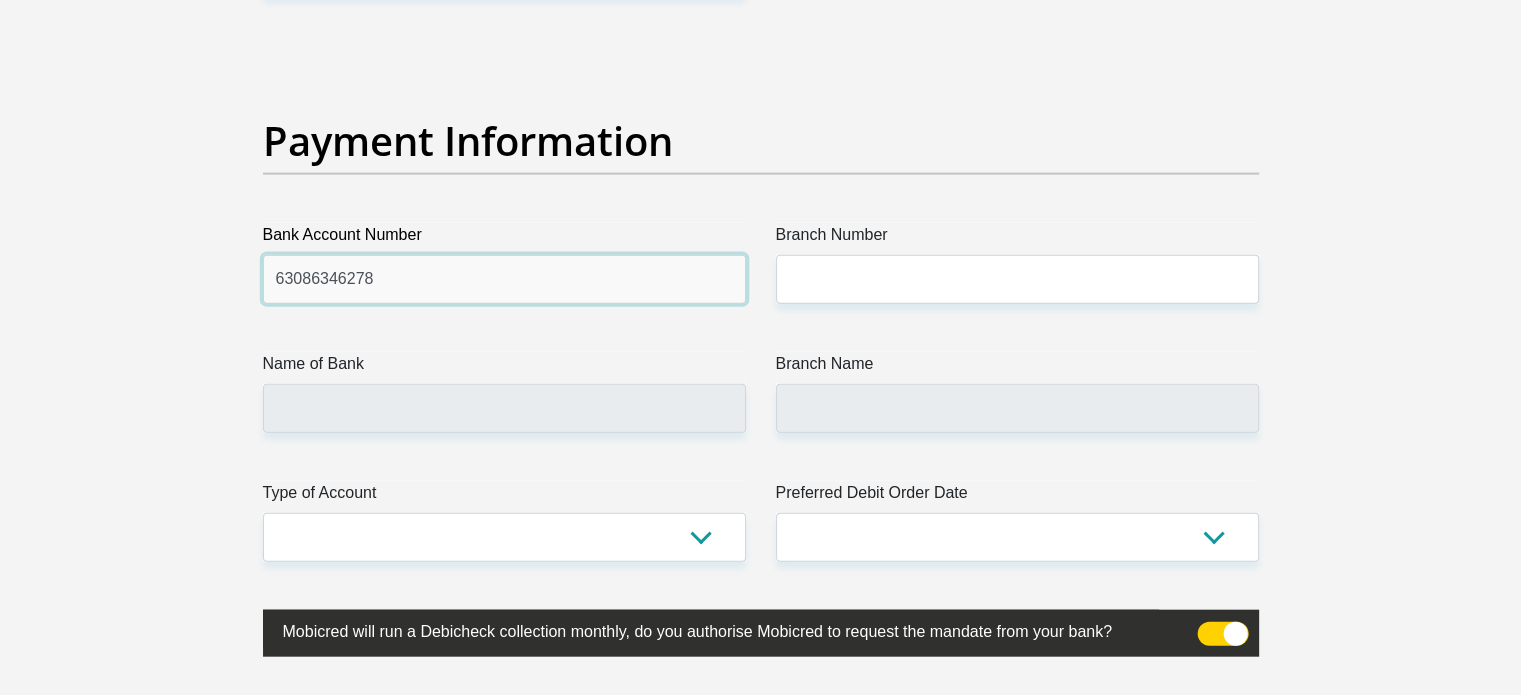 type on "63086346278" 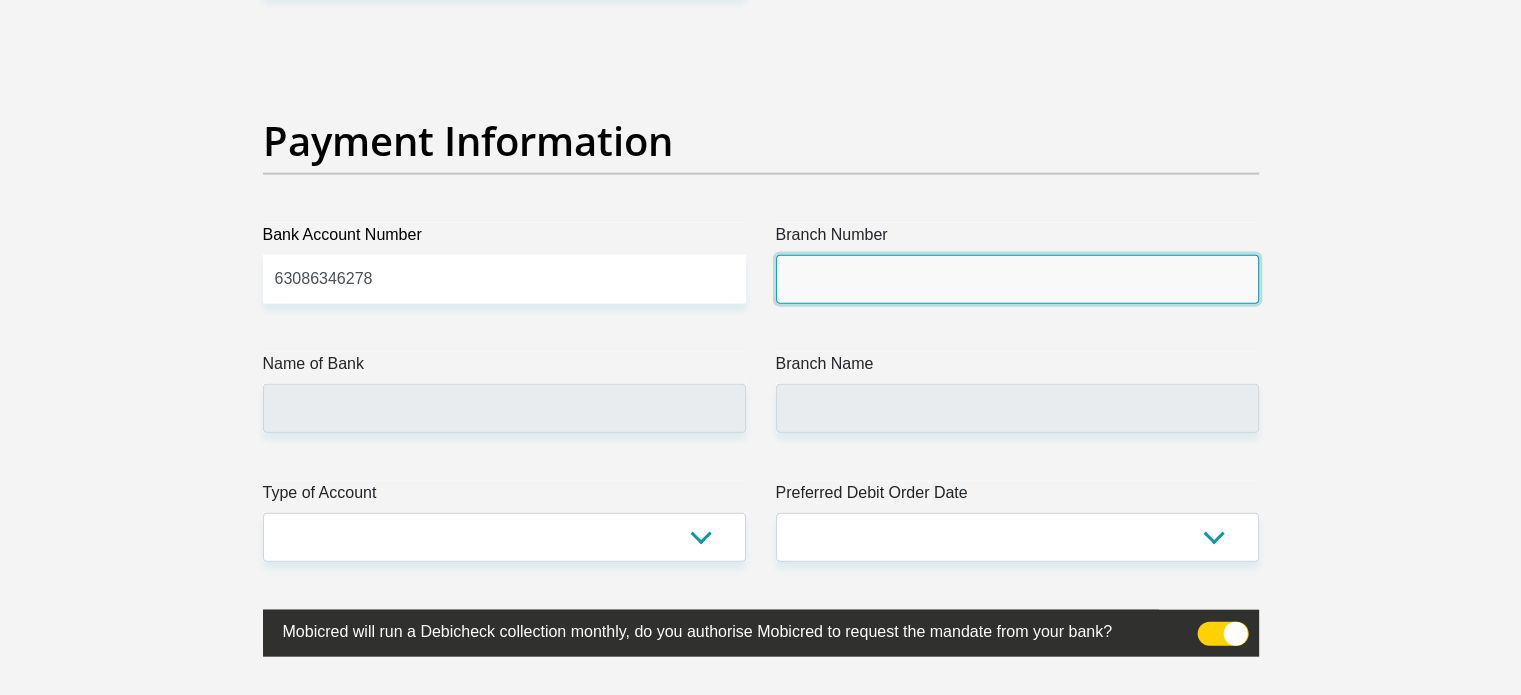 click on "Branch Number" at bounding box center [1017, 279] 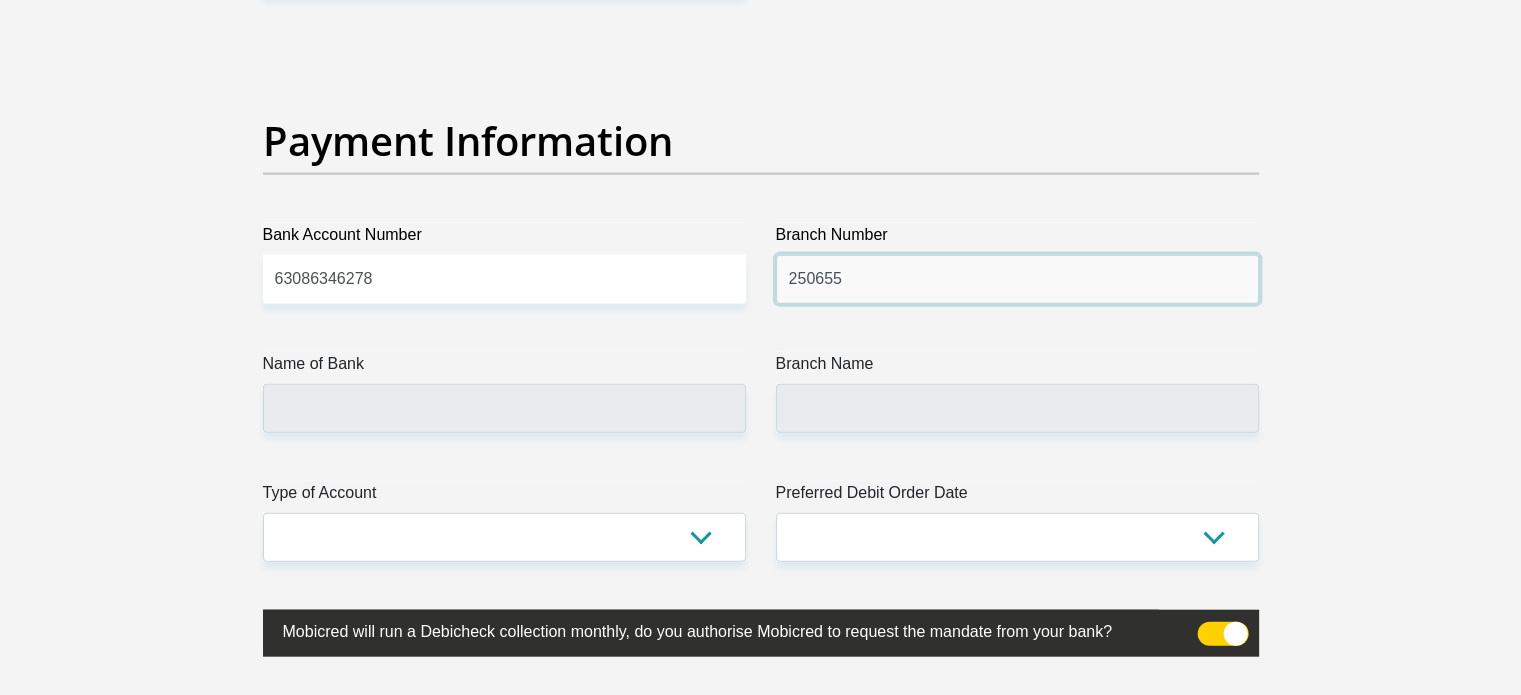 type on "250655" 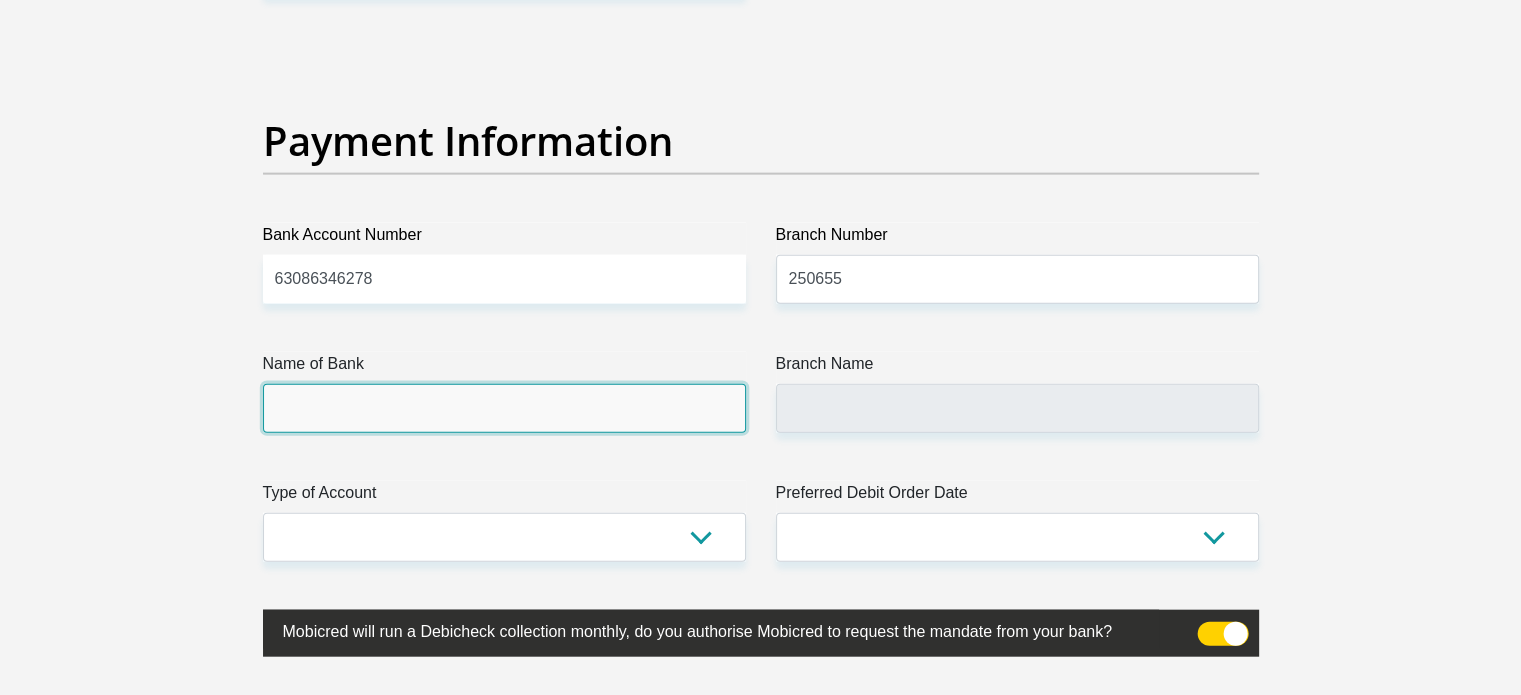 click on "Name of Bank" at bounding box center [504, 408] 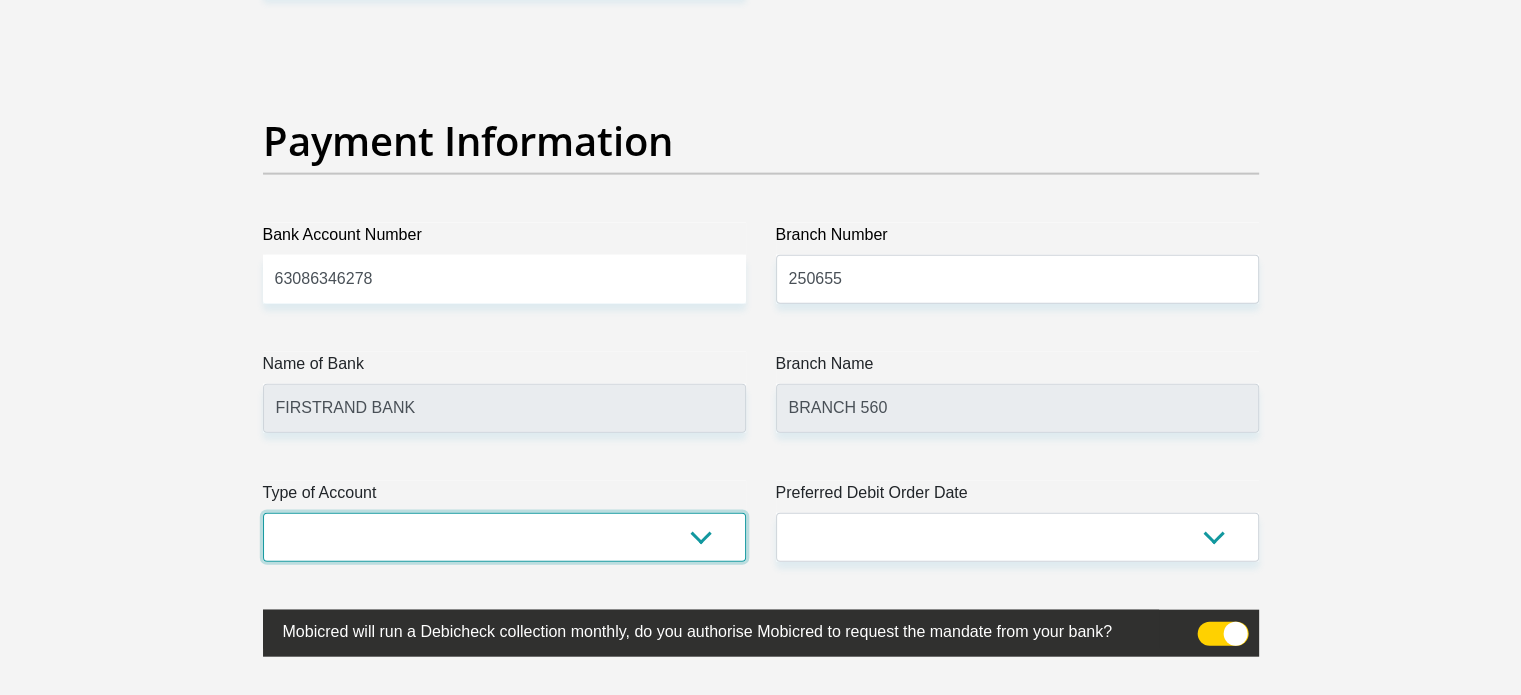click on "Cheque
Savings" at bounding box center (504, 537) 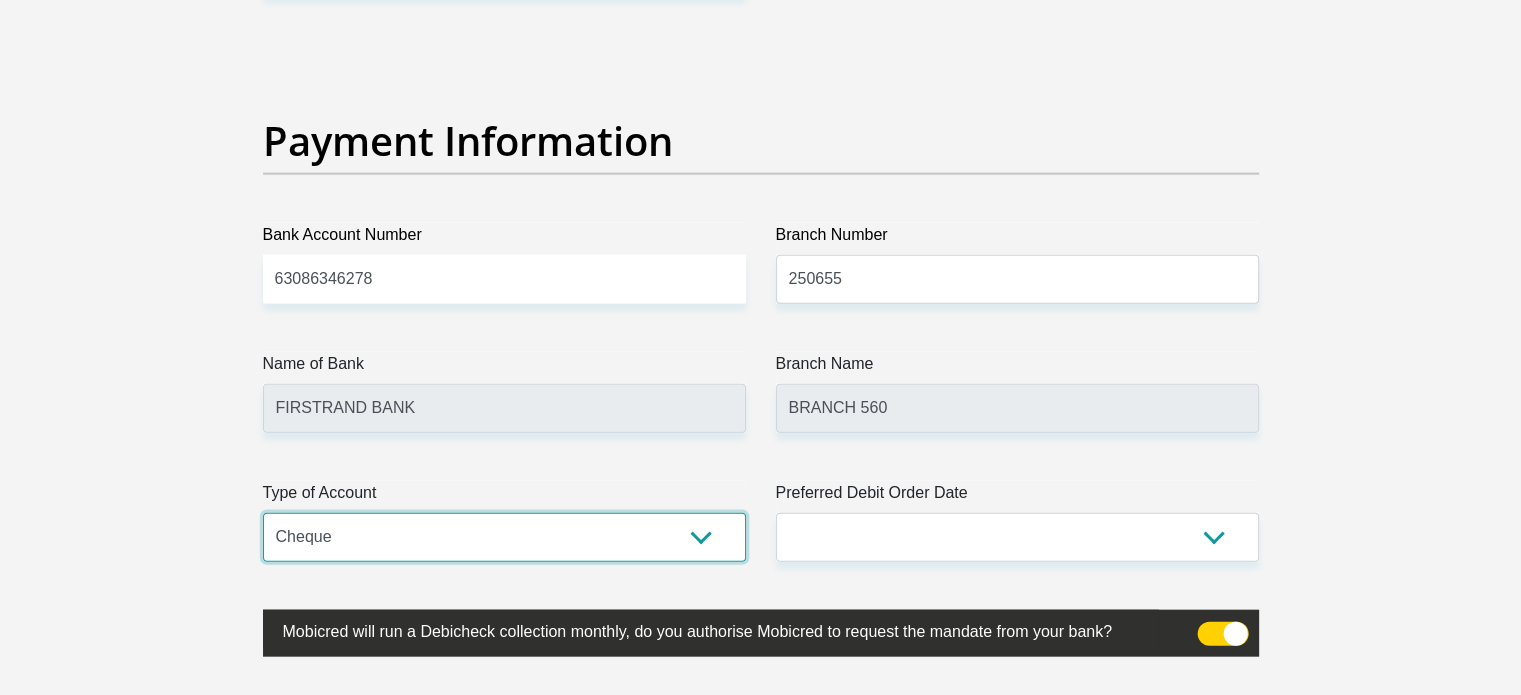 click on "Cheque
Savings" at bounding box center [504, 537] 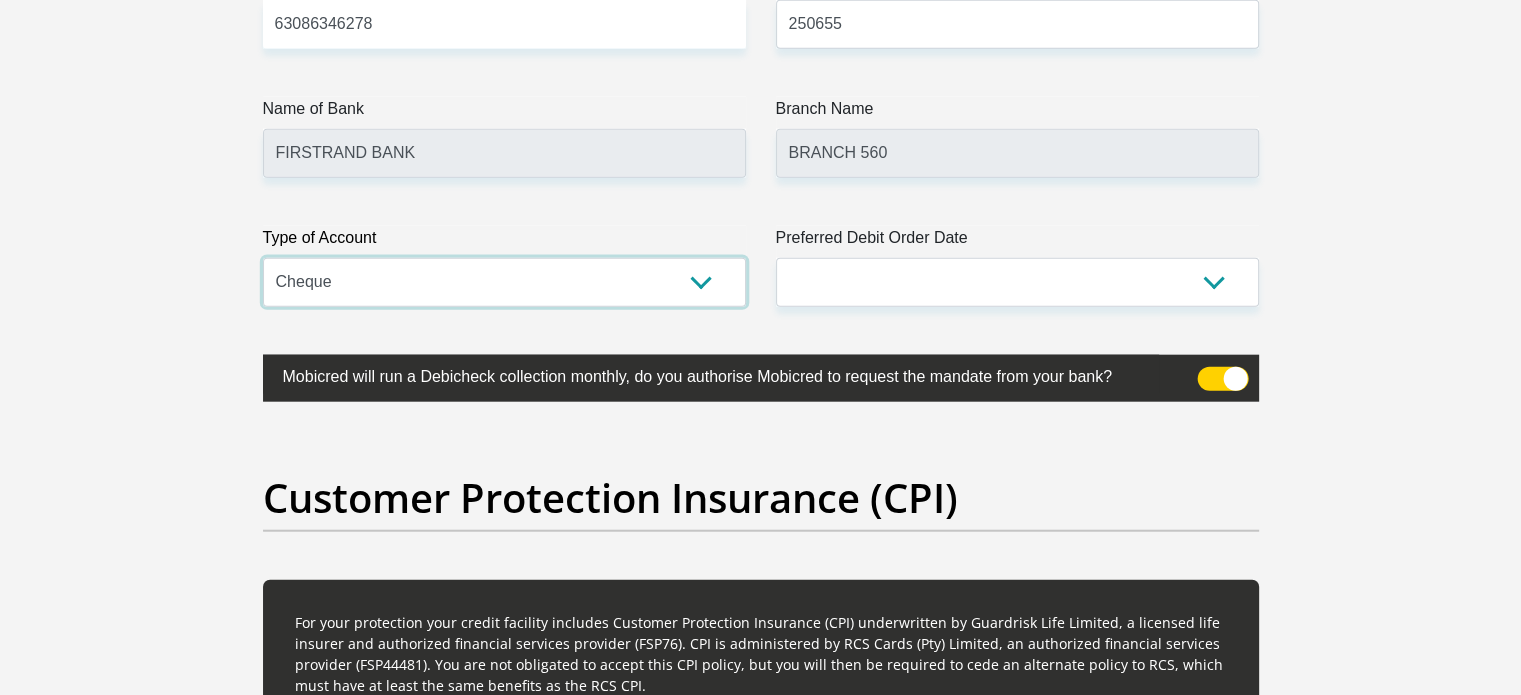 scroll, scrollTop: 5051, scrollLeft: 0, axis: vertical 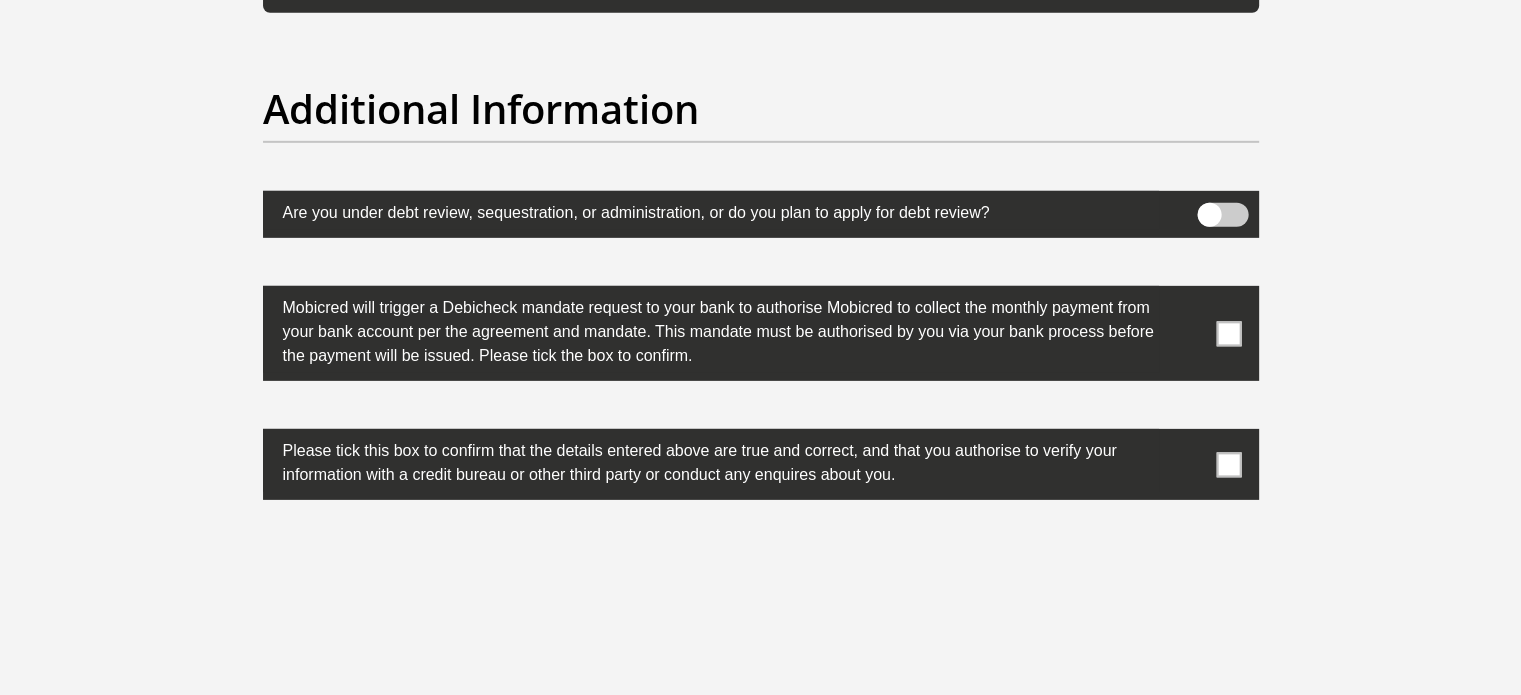 click at bounding box center (1228, 333) 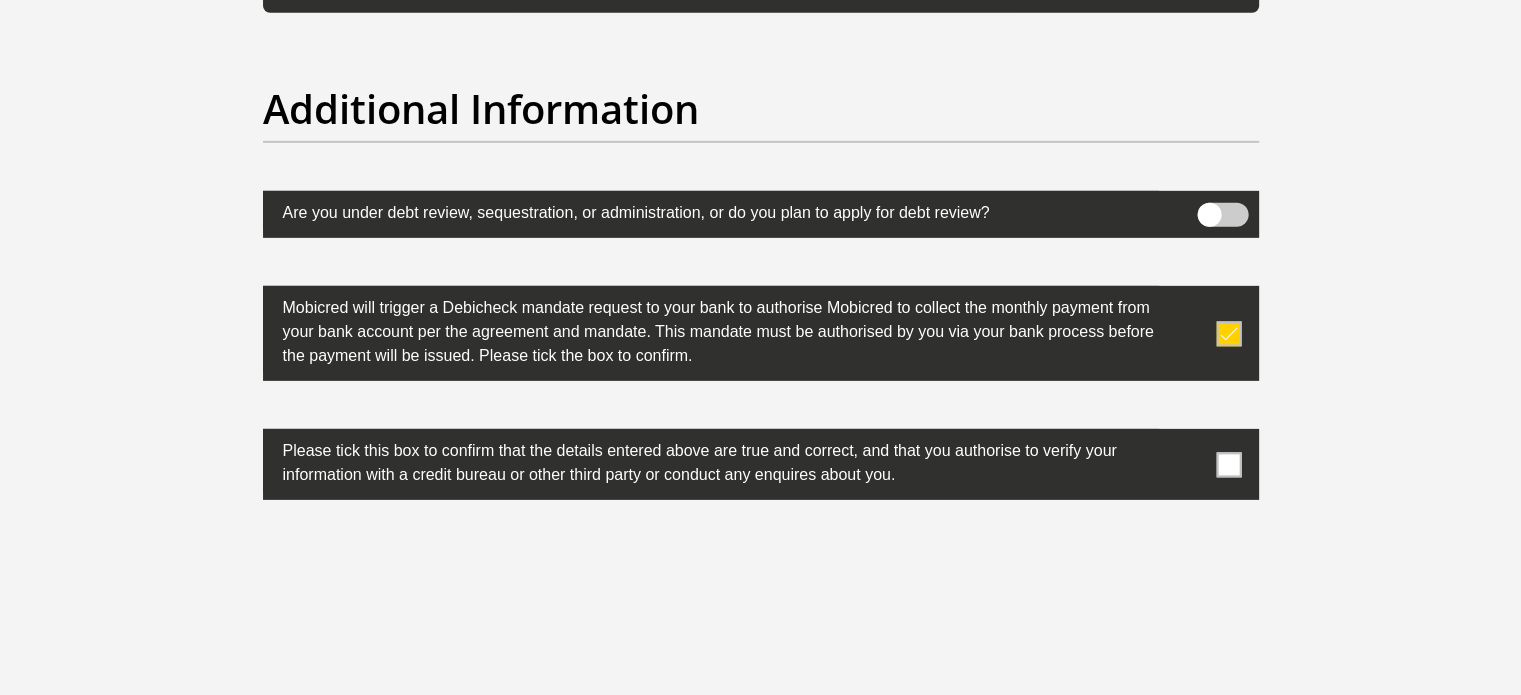 click at bounding box center [1228, 464] 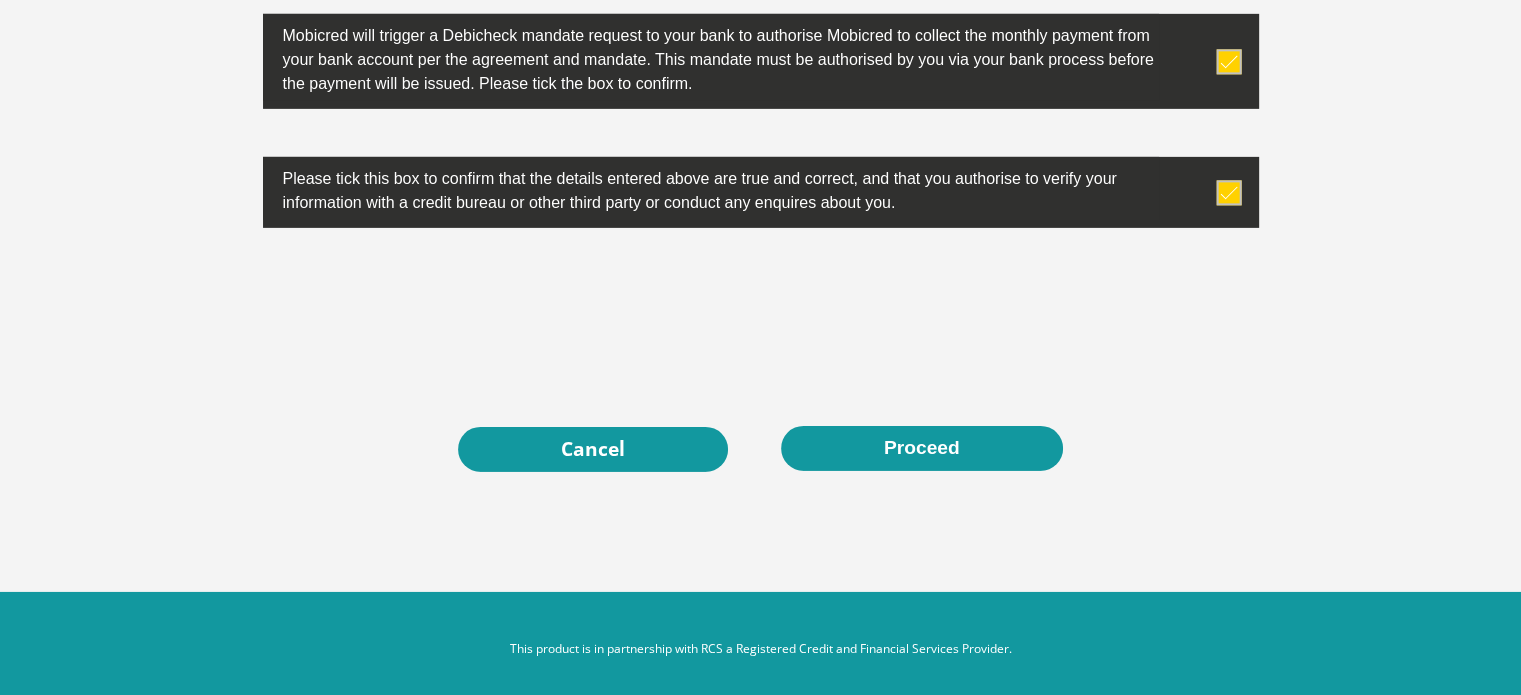 scroll, scrollTop: 6476, scrollLeft: 0, axis: vertical 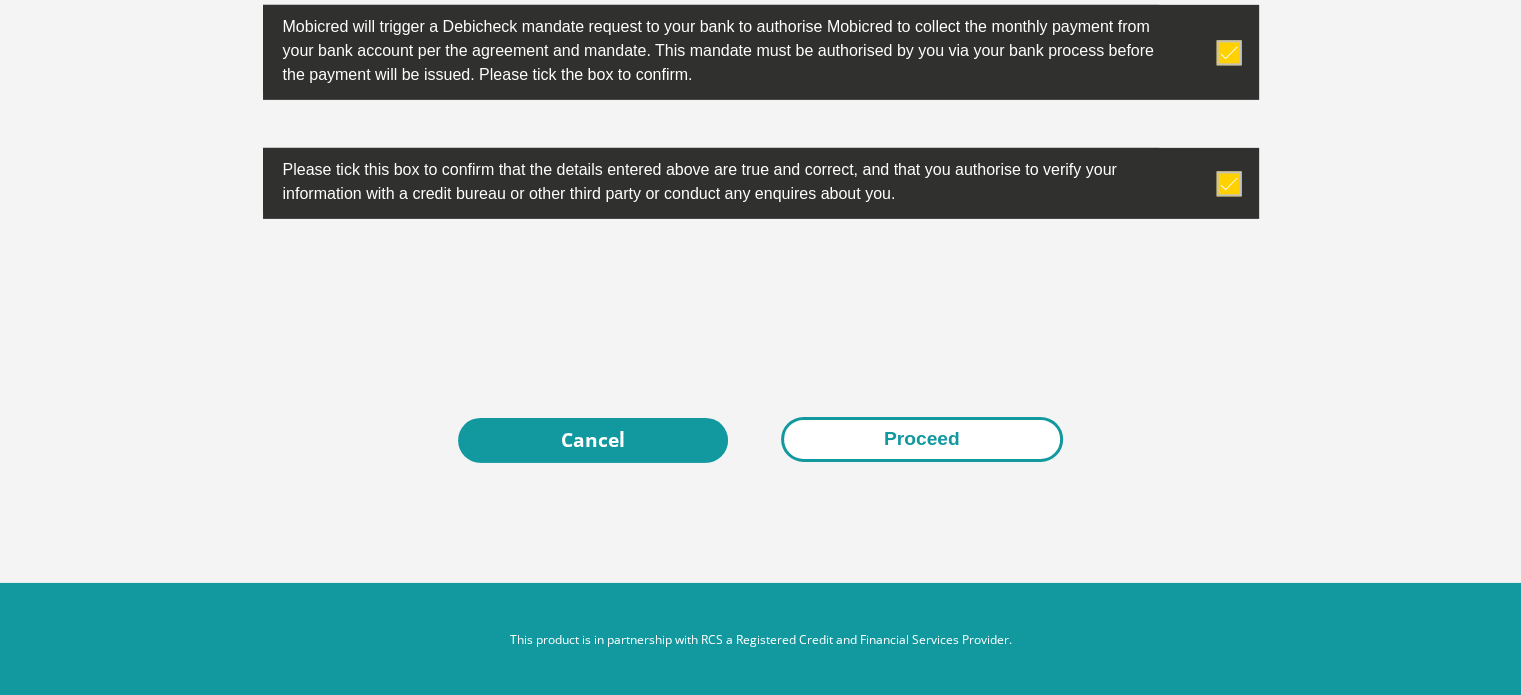 click on "Proceed" at bounding box center [922, 439] 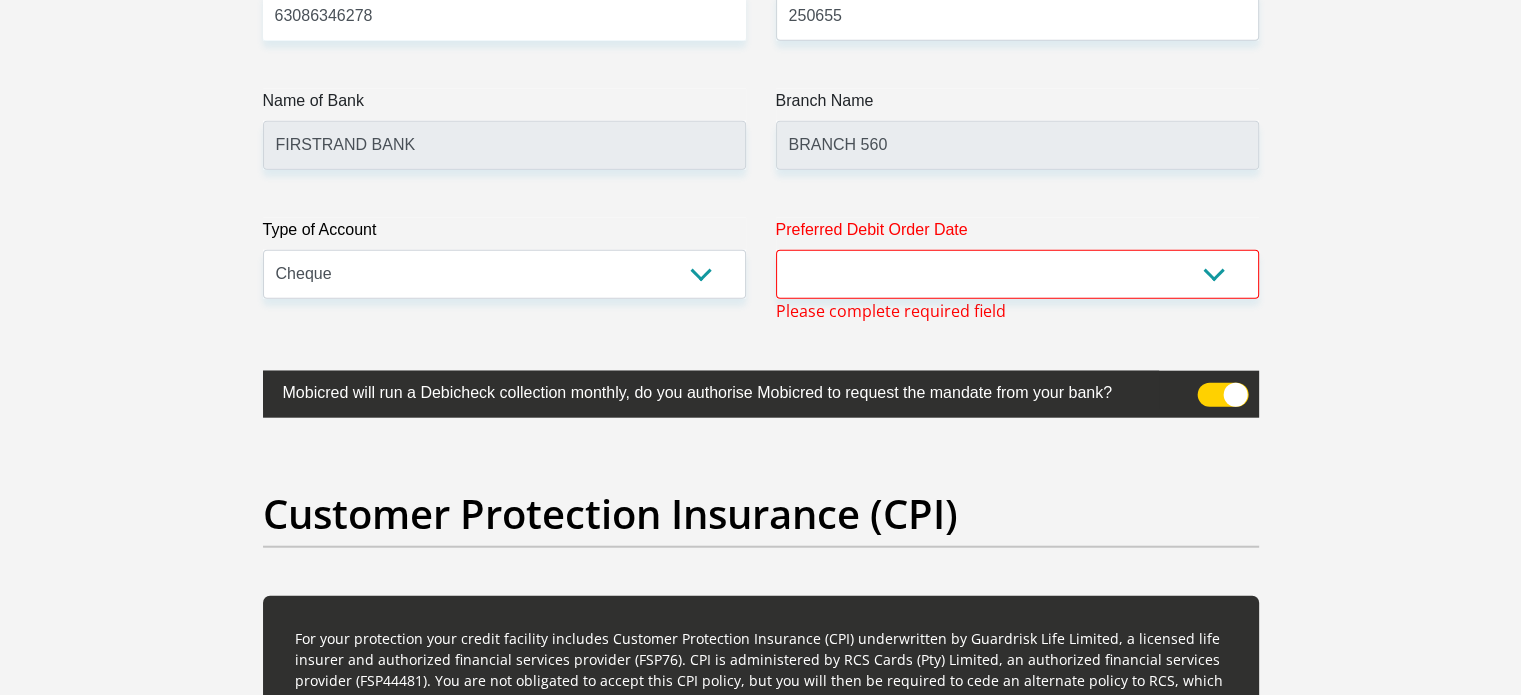 scroll, scrollTop: 4793, scrollLeft: 0, axis: vertical 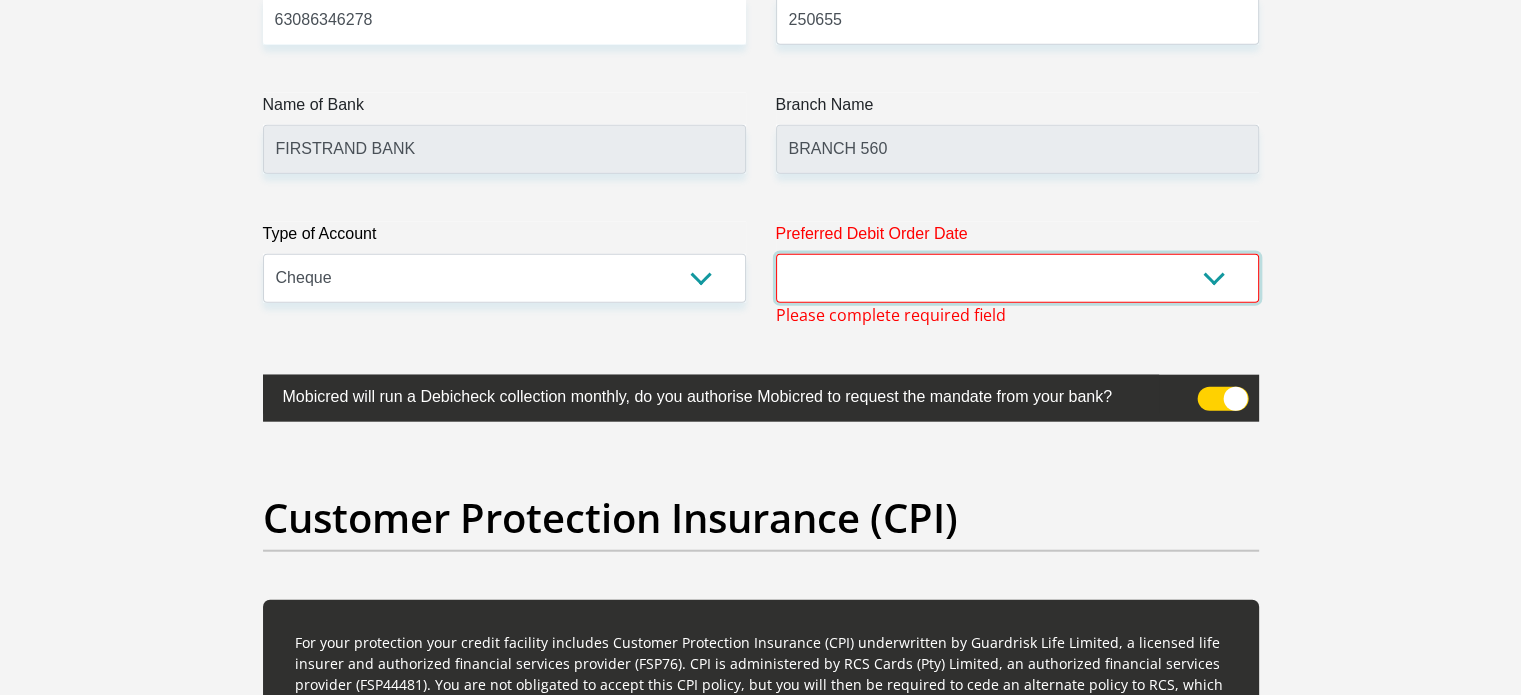 click on "1st
2nd
3rd
4th
5th
7th
18th
19th
20th
21st
22nd
23rd
24th
25th
26th
27th
28th
29th
30th" at bounding box center [1017, 278] 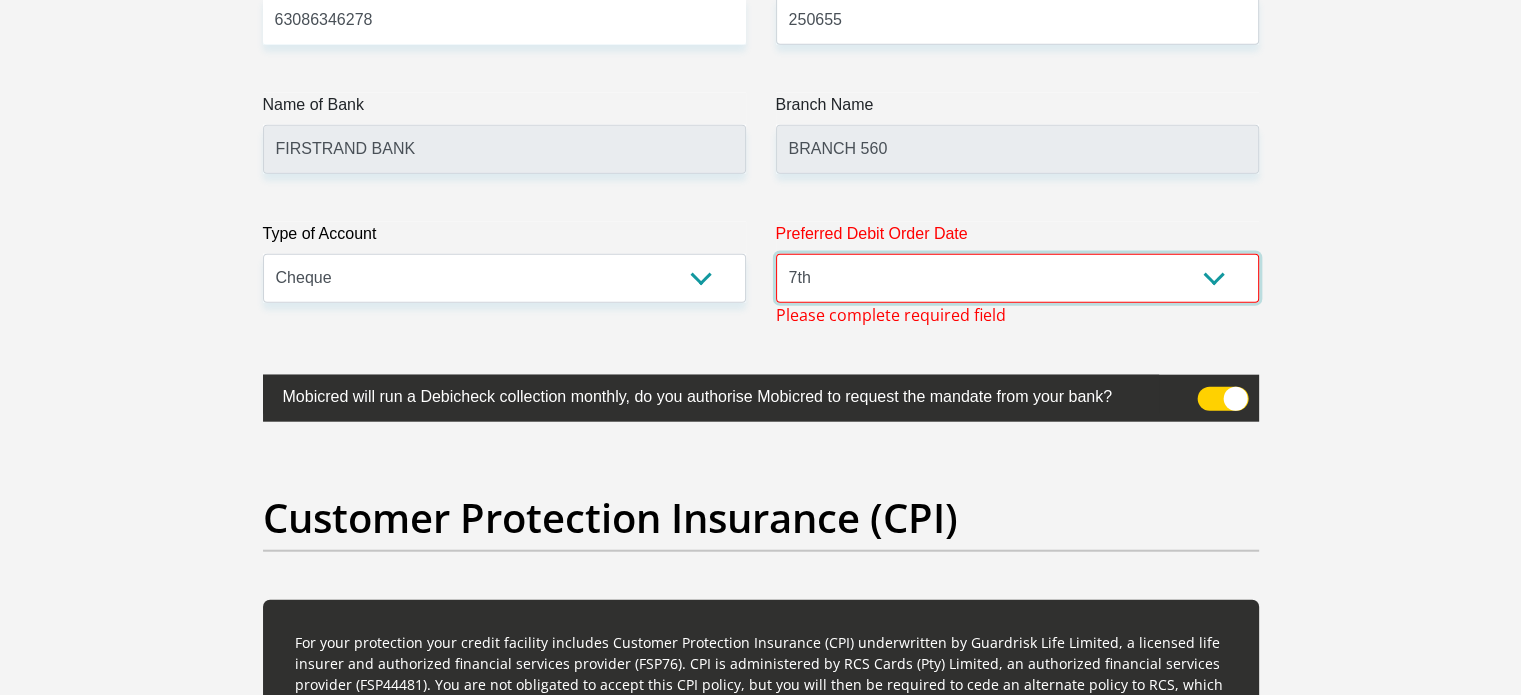 click on "1st
2nd
3rd
4th
5th
7th
18th
19th
20th
21st
22nd
23rd
24th
25th
26th
27th
28th
29th
30th" at bounding box center (1017, 278) 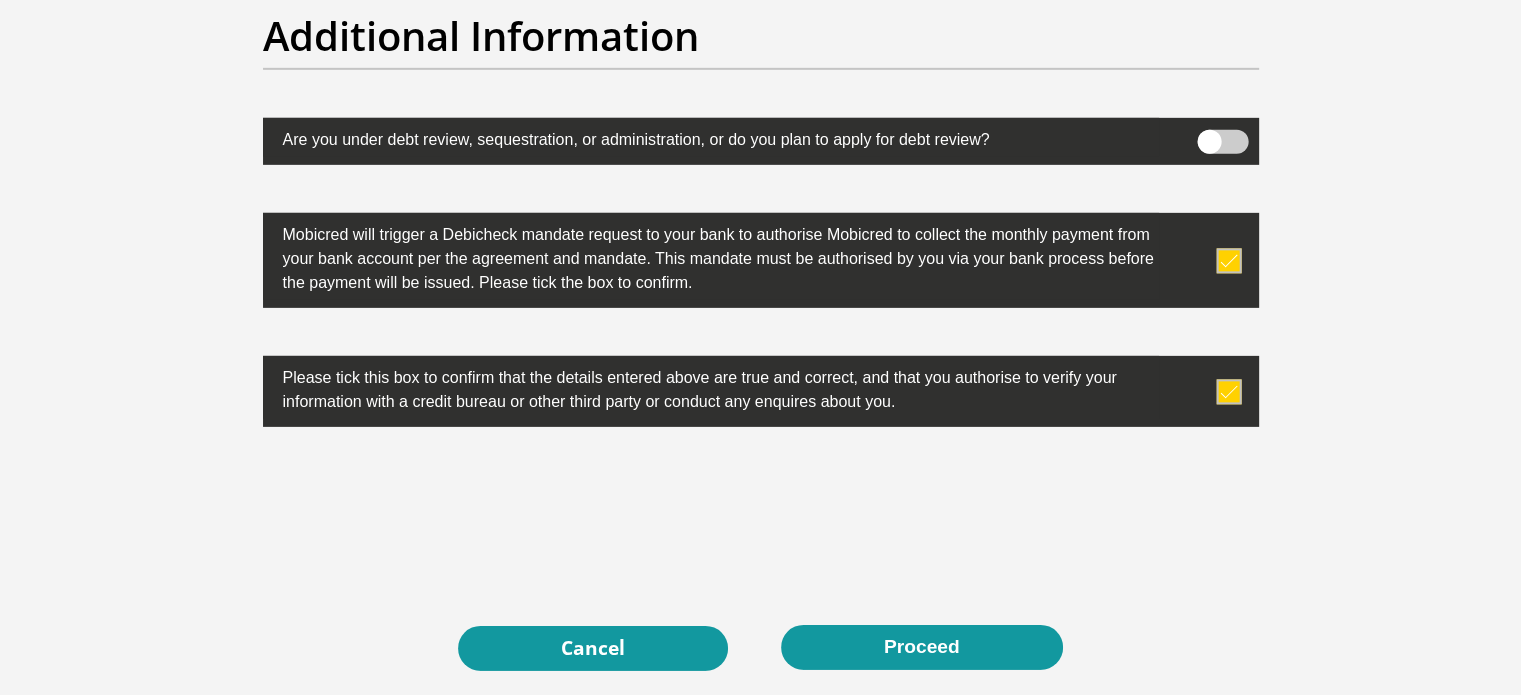 scroll, scrollTop: 6416, scrollLeft: 0, axis: vertical 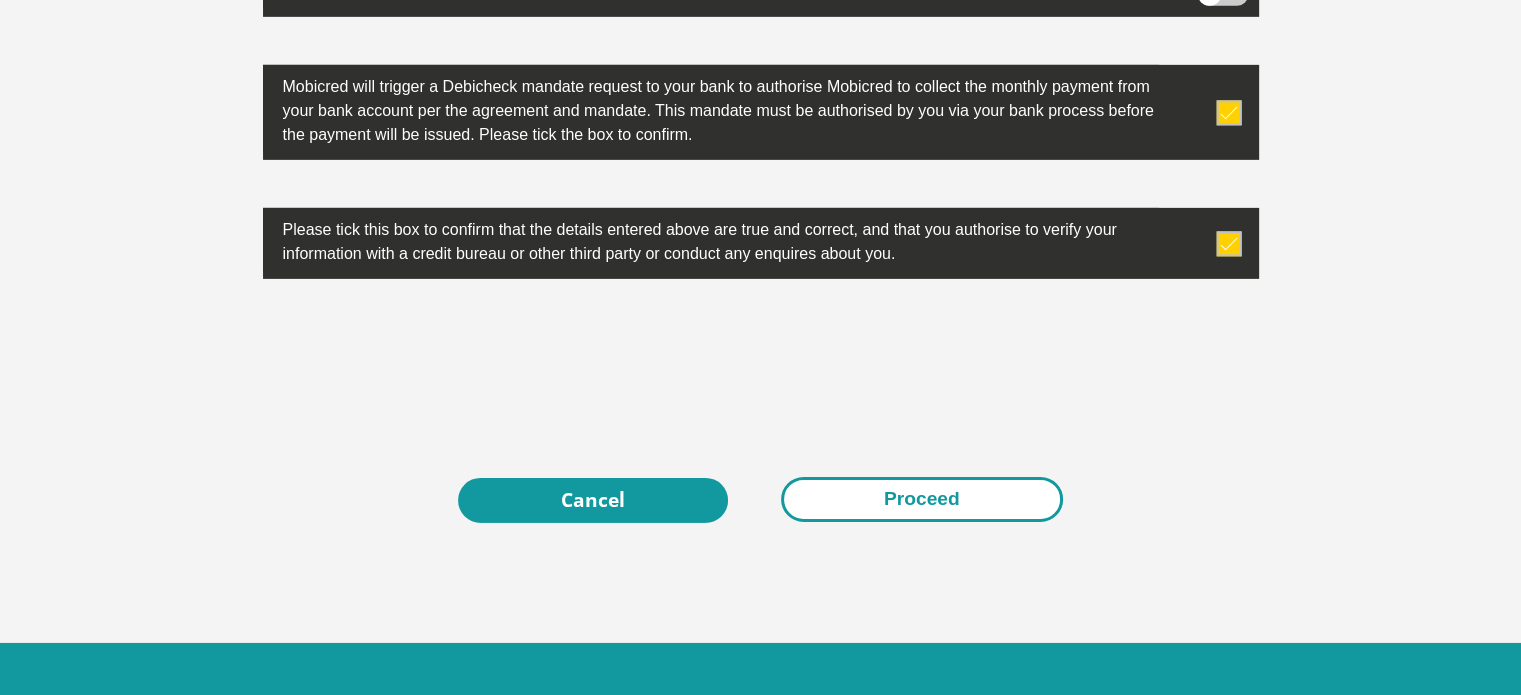 click on "Proceed" at bounding box center (922, 499) 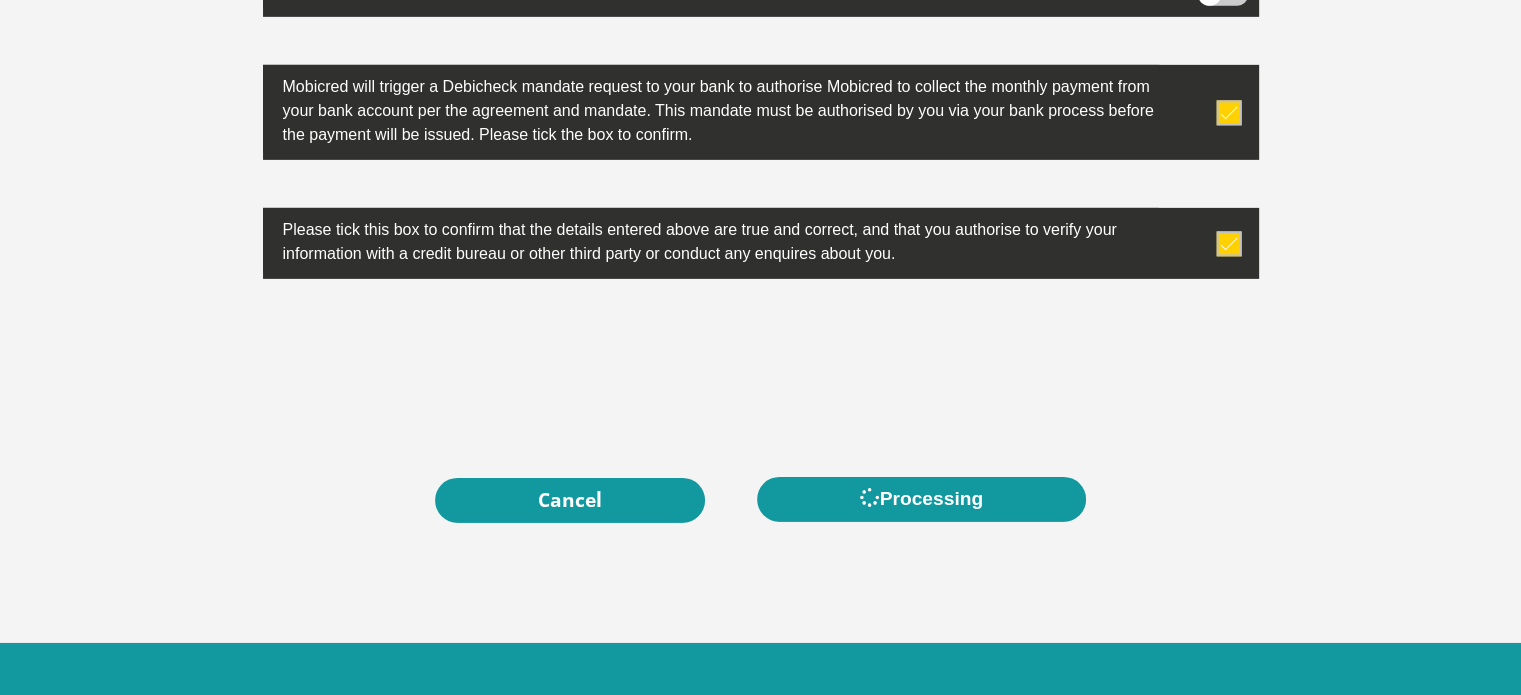 scroll, scrollTop: 0, scrollLeft: 0, axis: both 